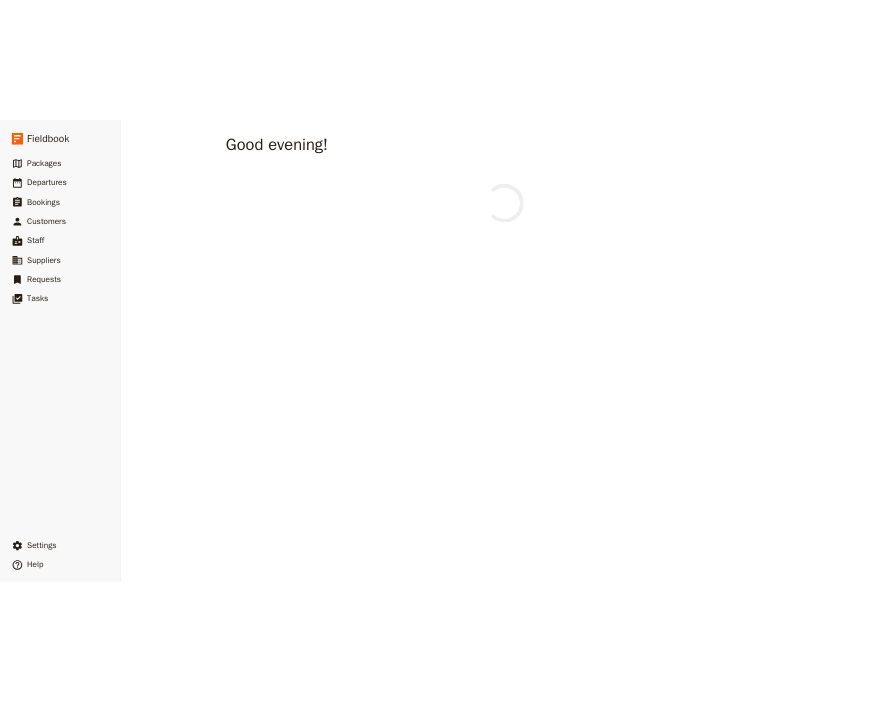 scroll, scrollTop: 0, scrollLeft: 0, axis: both 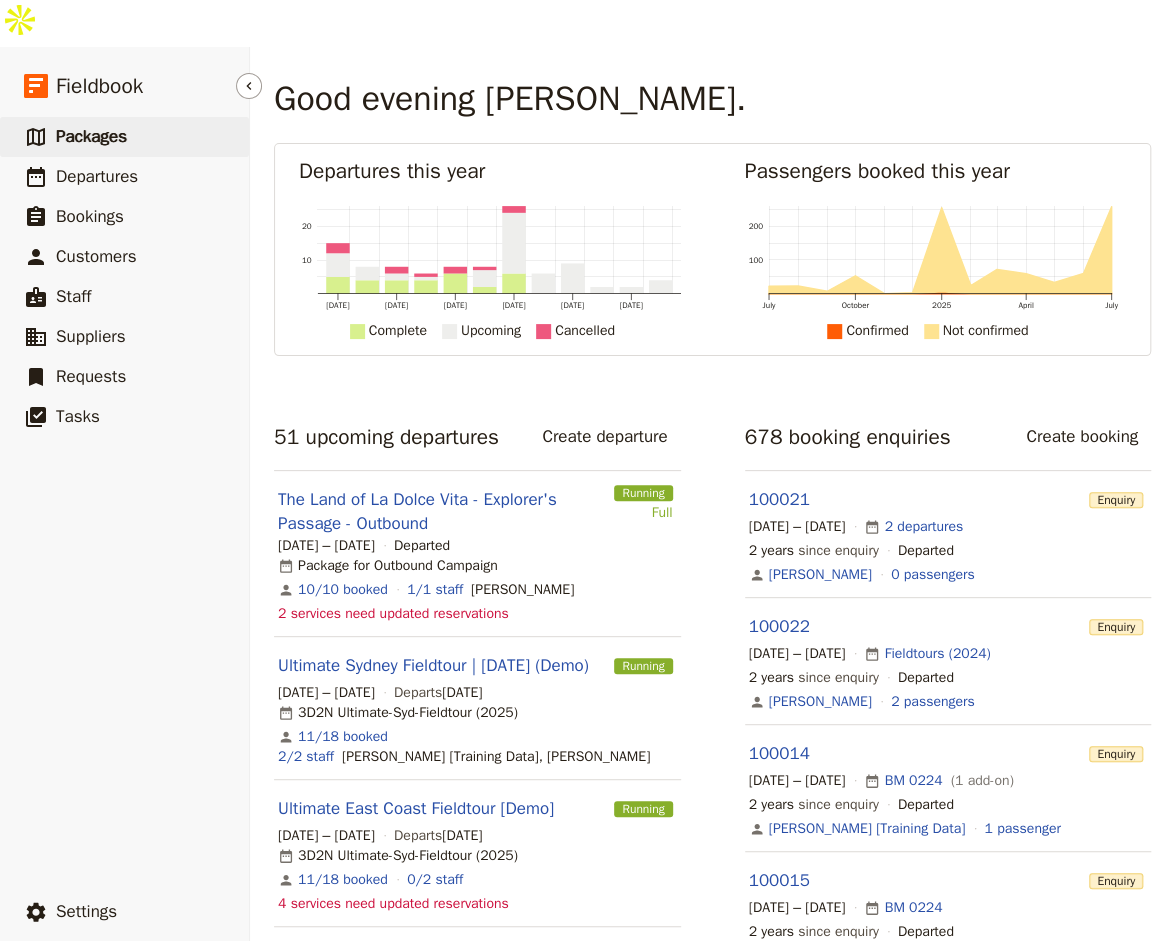 click on "​ Packages" at bounding box center (124, 137) 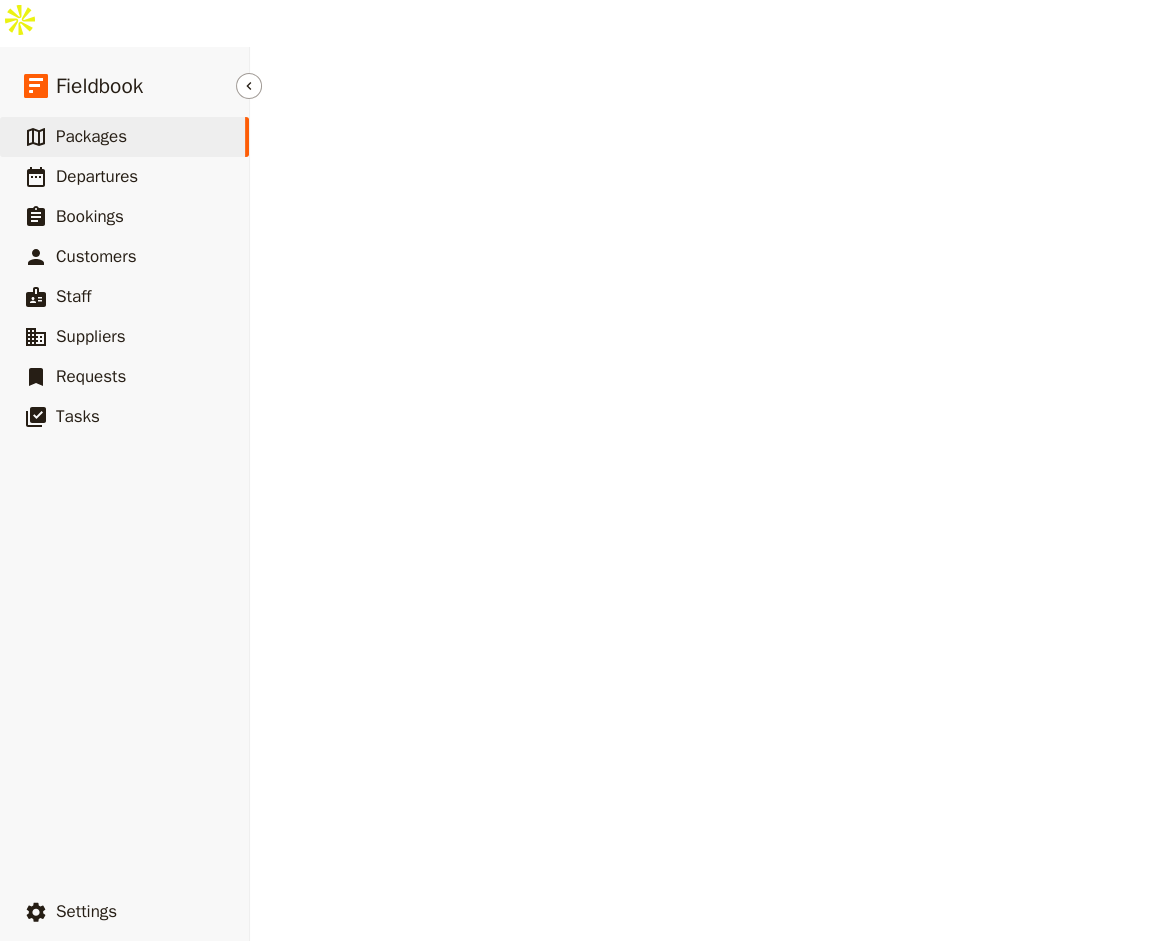 select on "CREATED_AT" 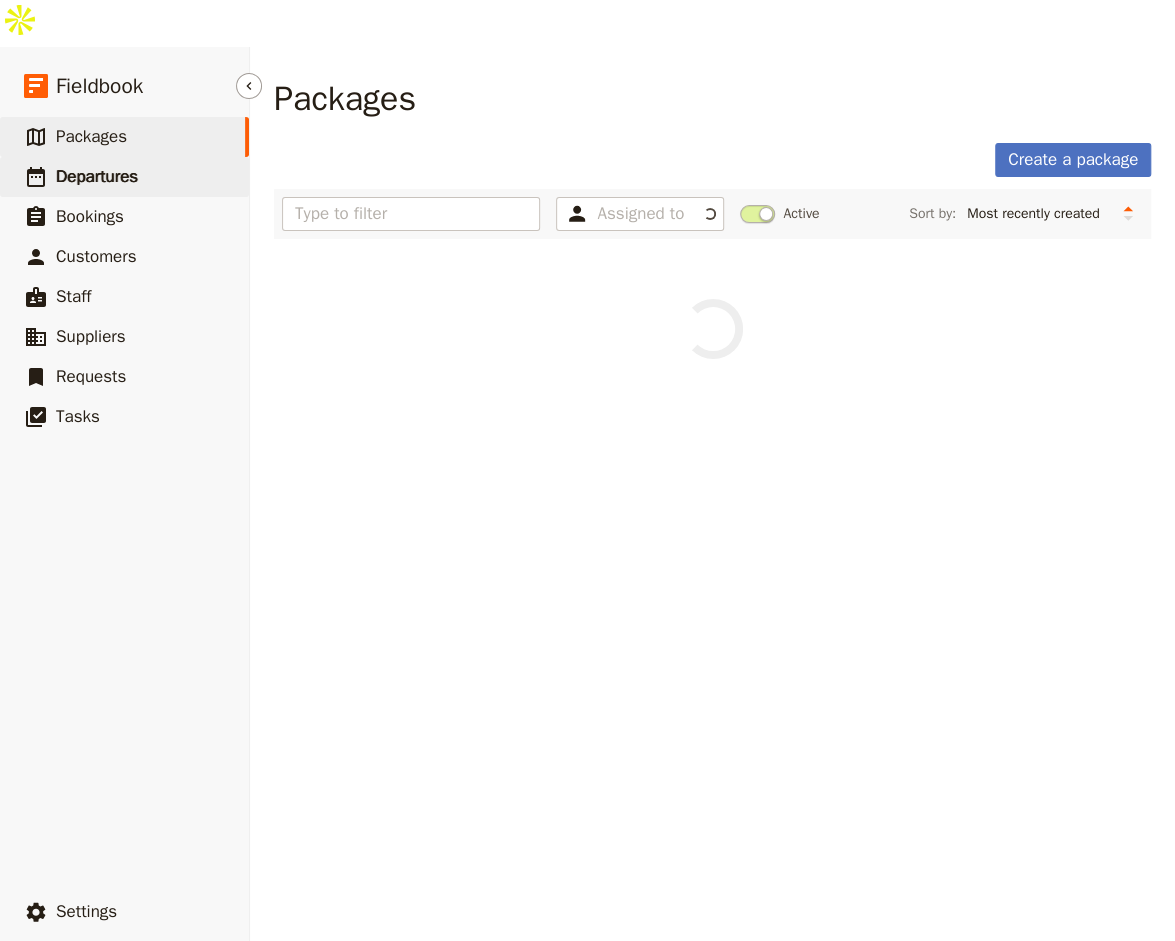 click on "Departures" at bounding box center (97, 176) 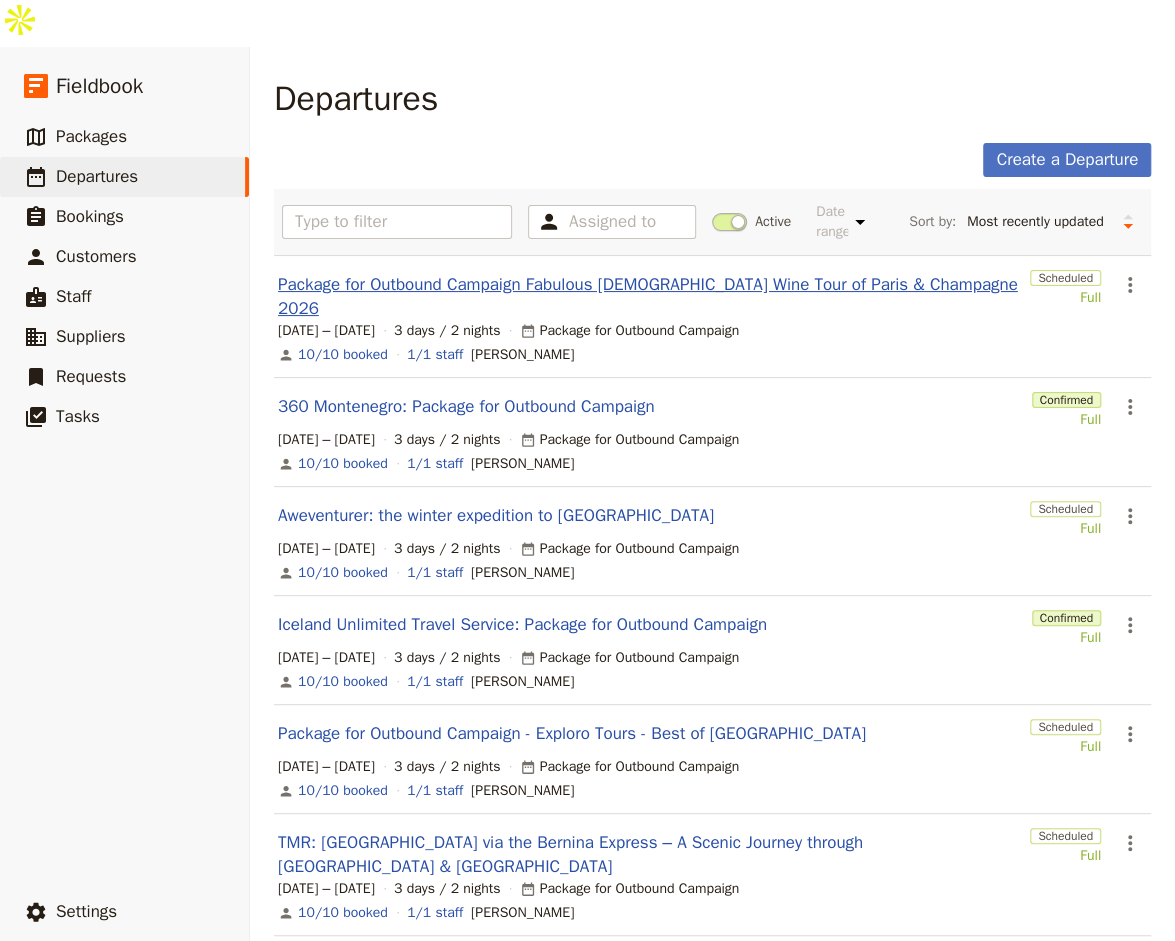 click on "Package for Outbound Campaign Fabulous [DEMOGRAPHIC_DATA] Wine Tour of Paris & Champagne 2026" at bounding box center [650, 297] 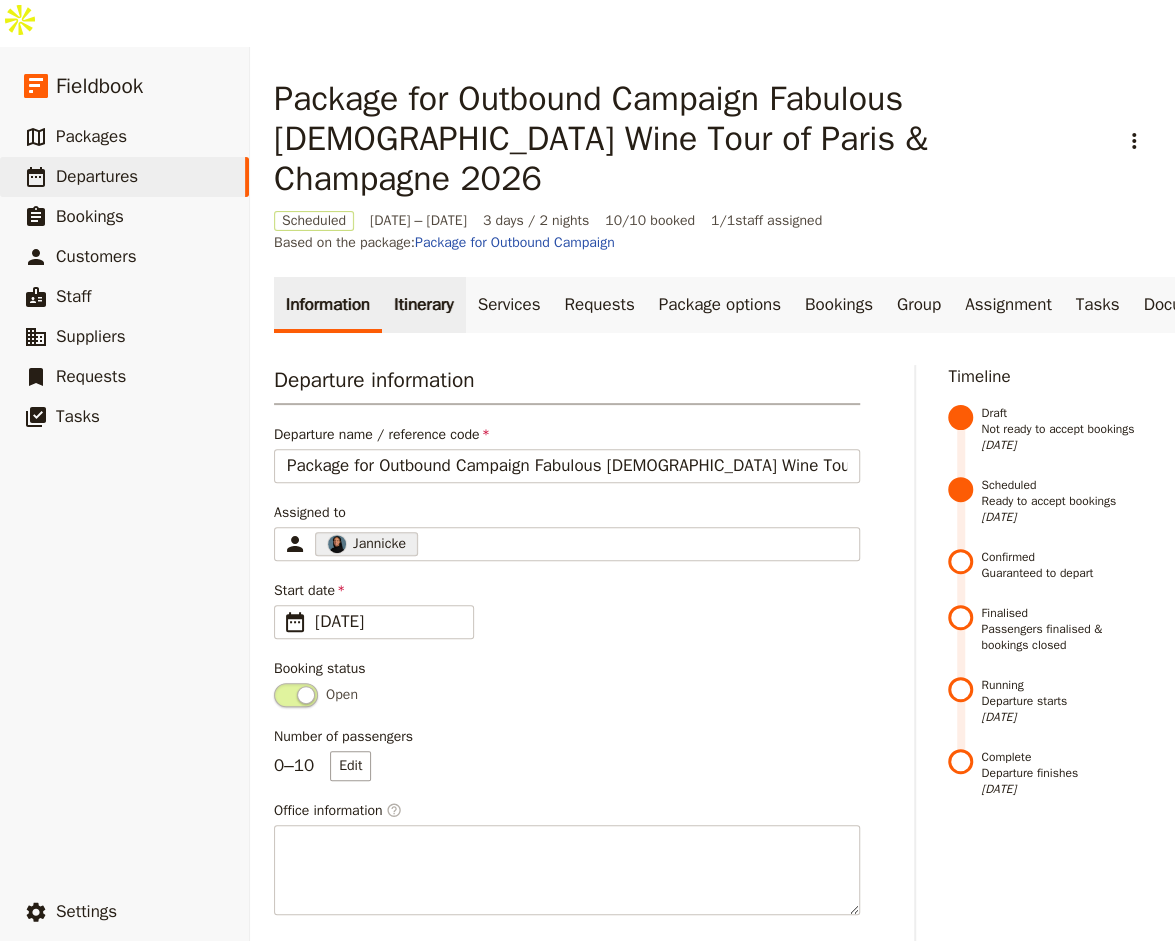click on "Itinerary" at bounding box center (423, 305) 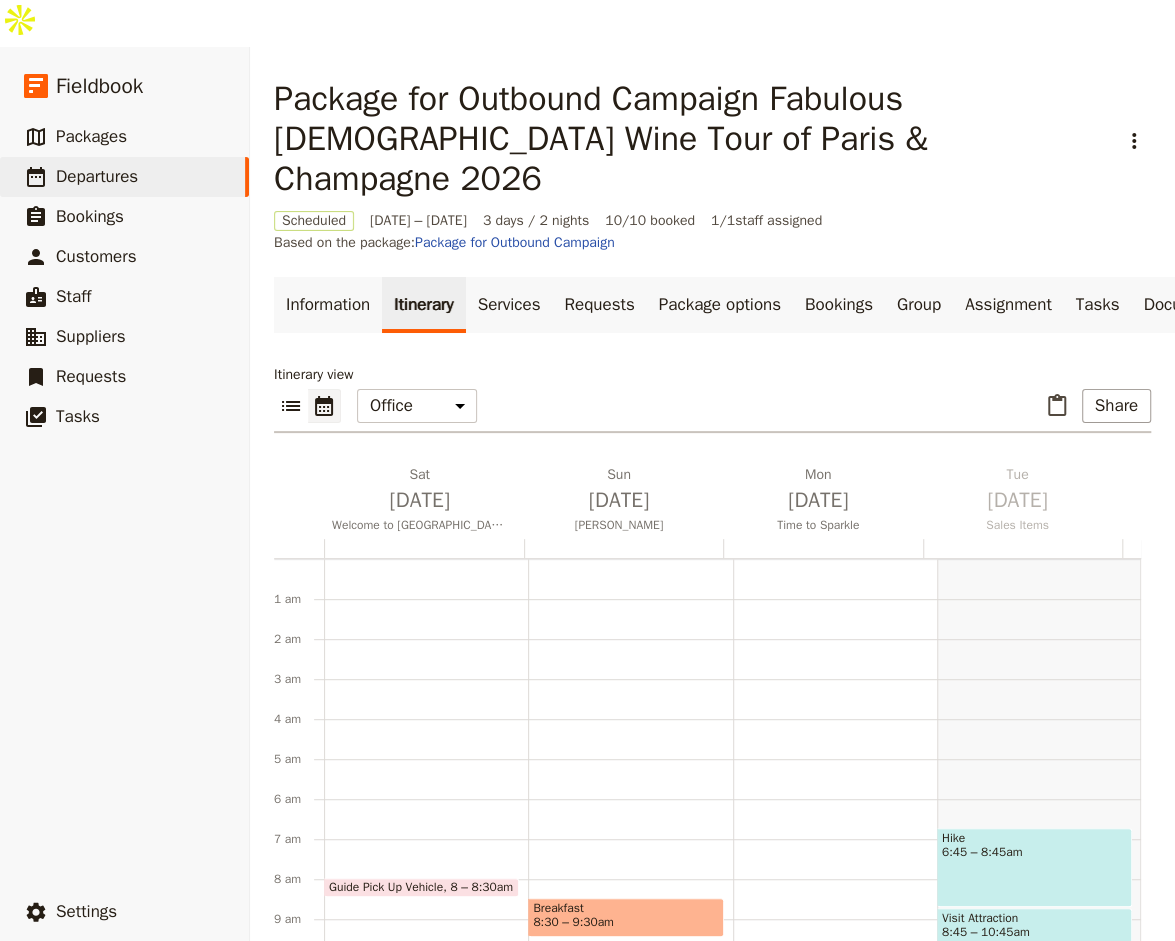 scroll, scrollTop: 250, scrollLeft: 0, axis: vertical 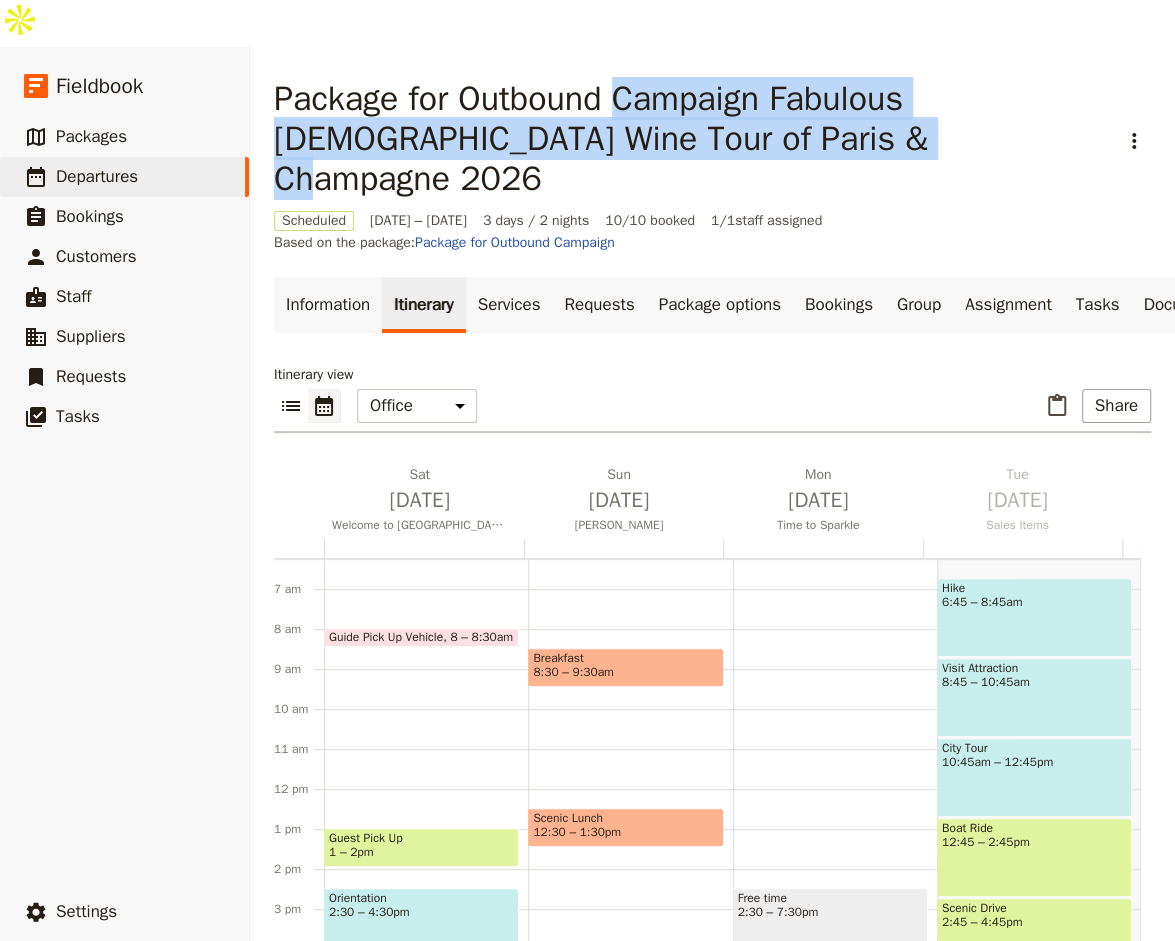 drag, startPoint x: 880, startPoint y: 100, endPoint x: 630, endPoint y: 64, distance: 252.5787 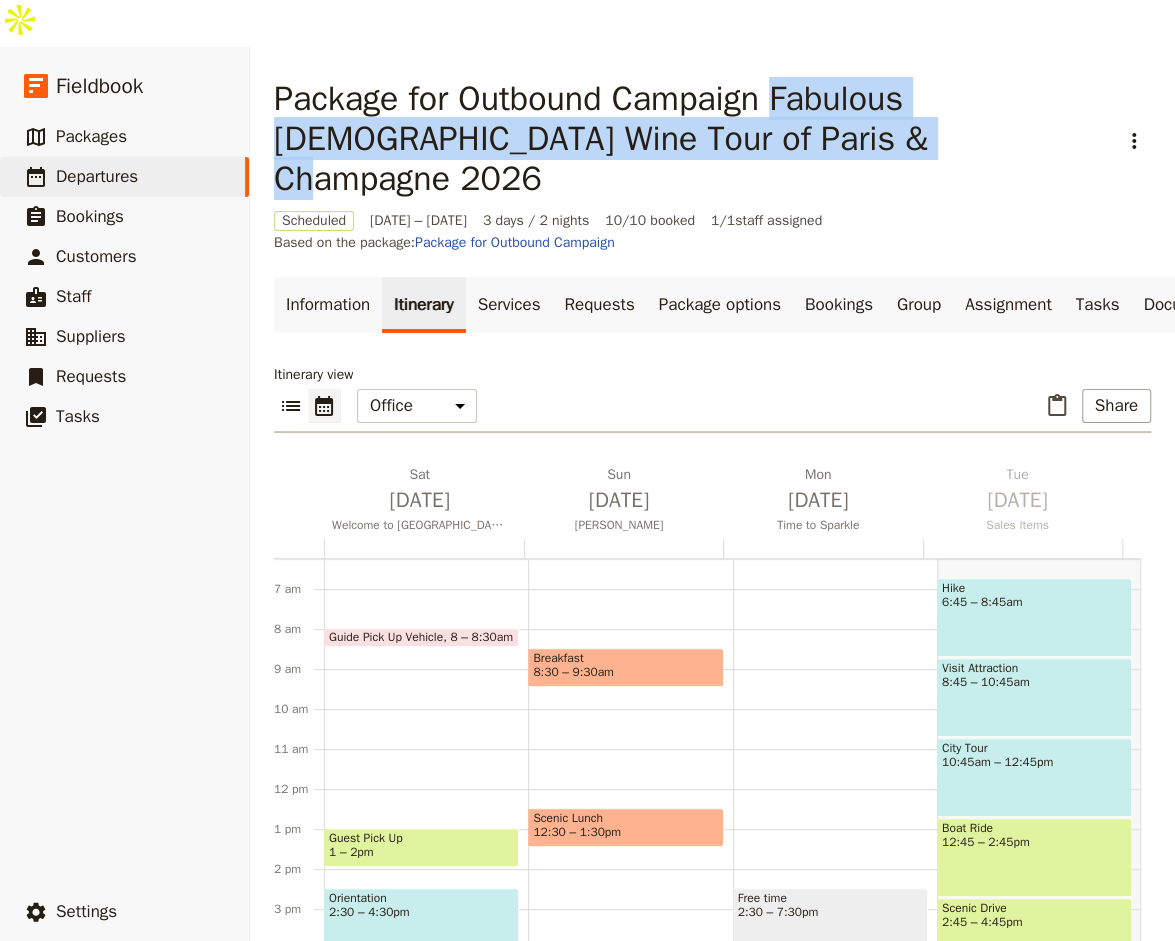 drag, startPoint x: 870, startPoint y: 94, endPoint x: 794, endPoint y: 55, distance: 85.42248 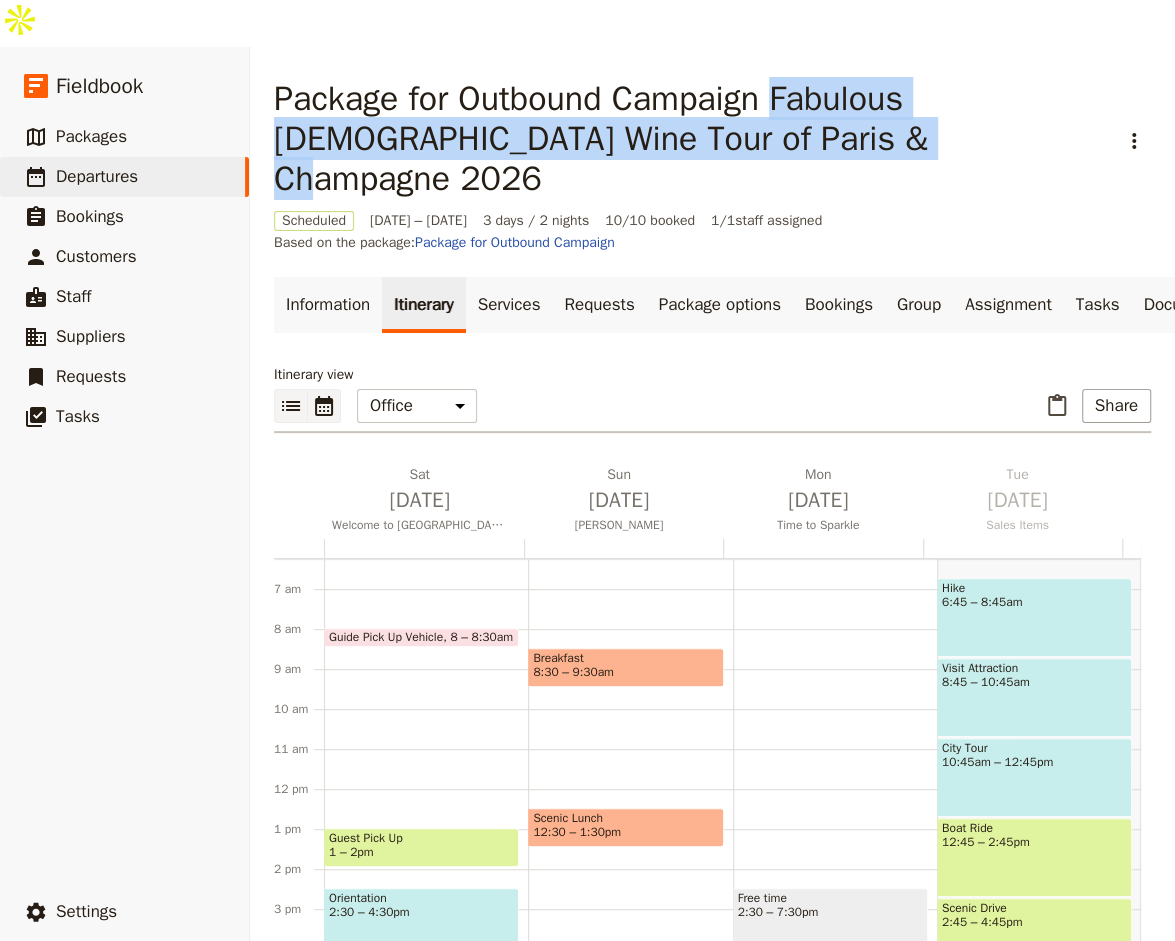 click 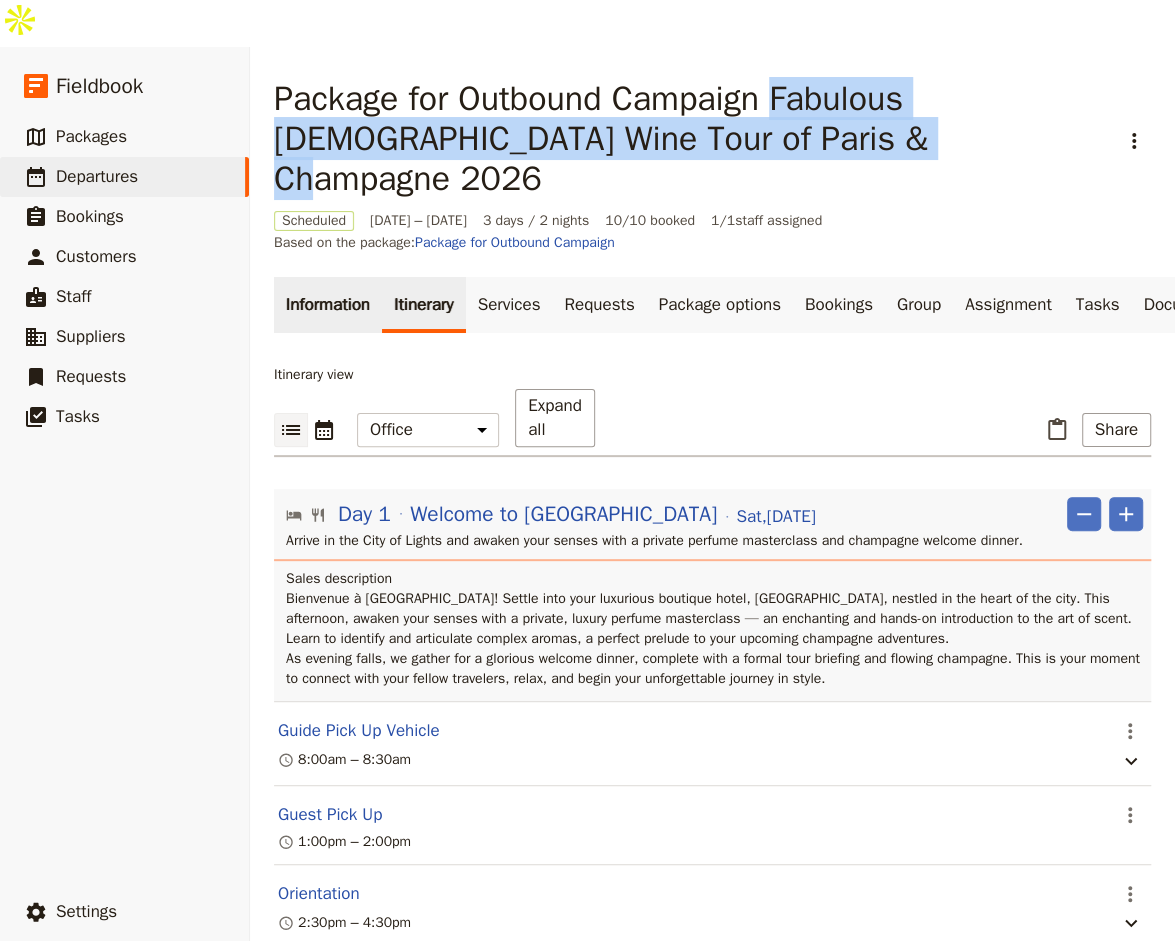 click on "Information" at bounding box center [328, 305] 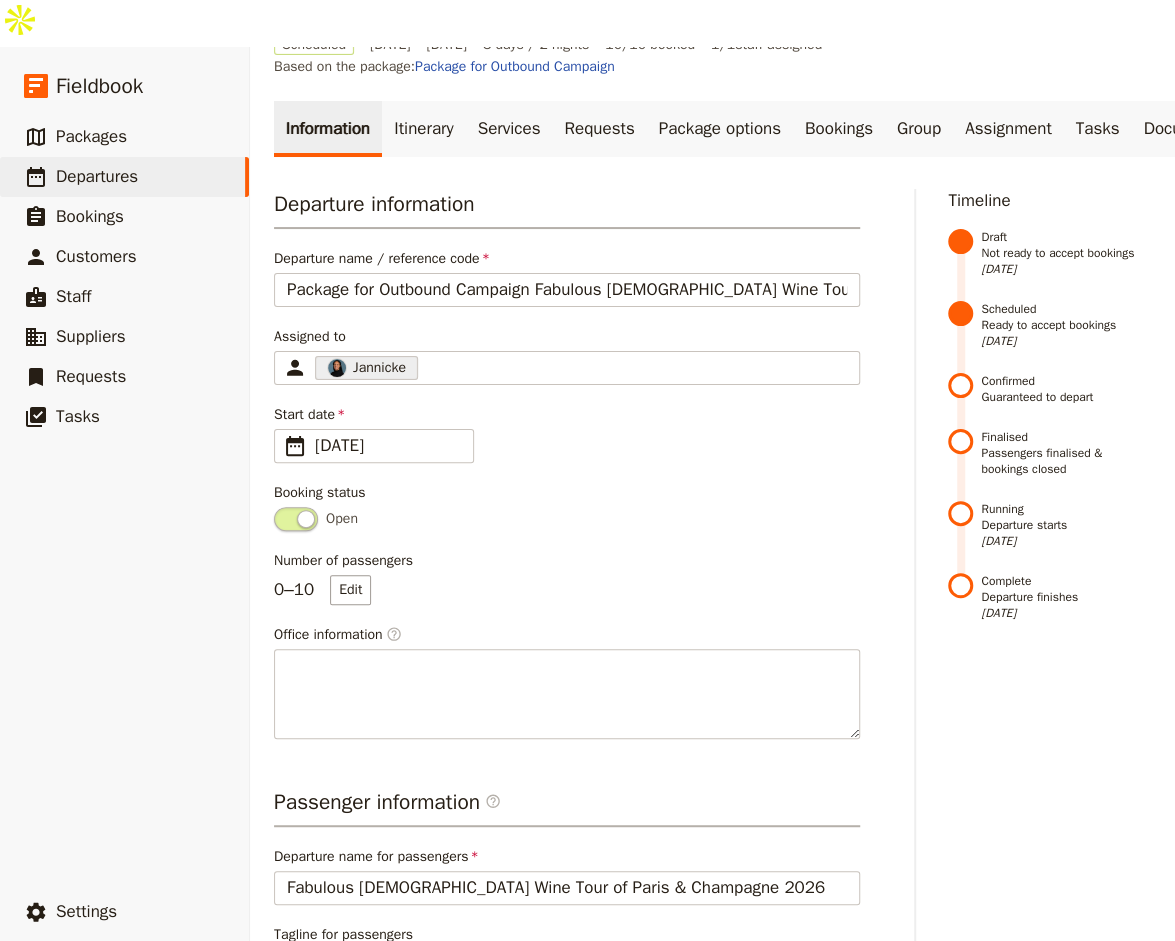 scroll, scrollTop: 622, scrollLeft: 0, axis: vertical 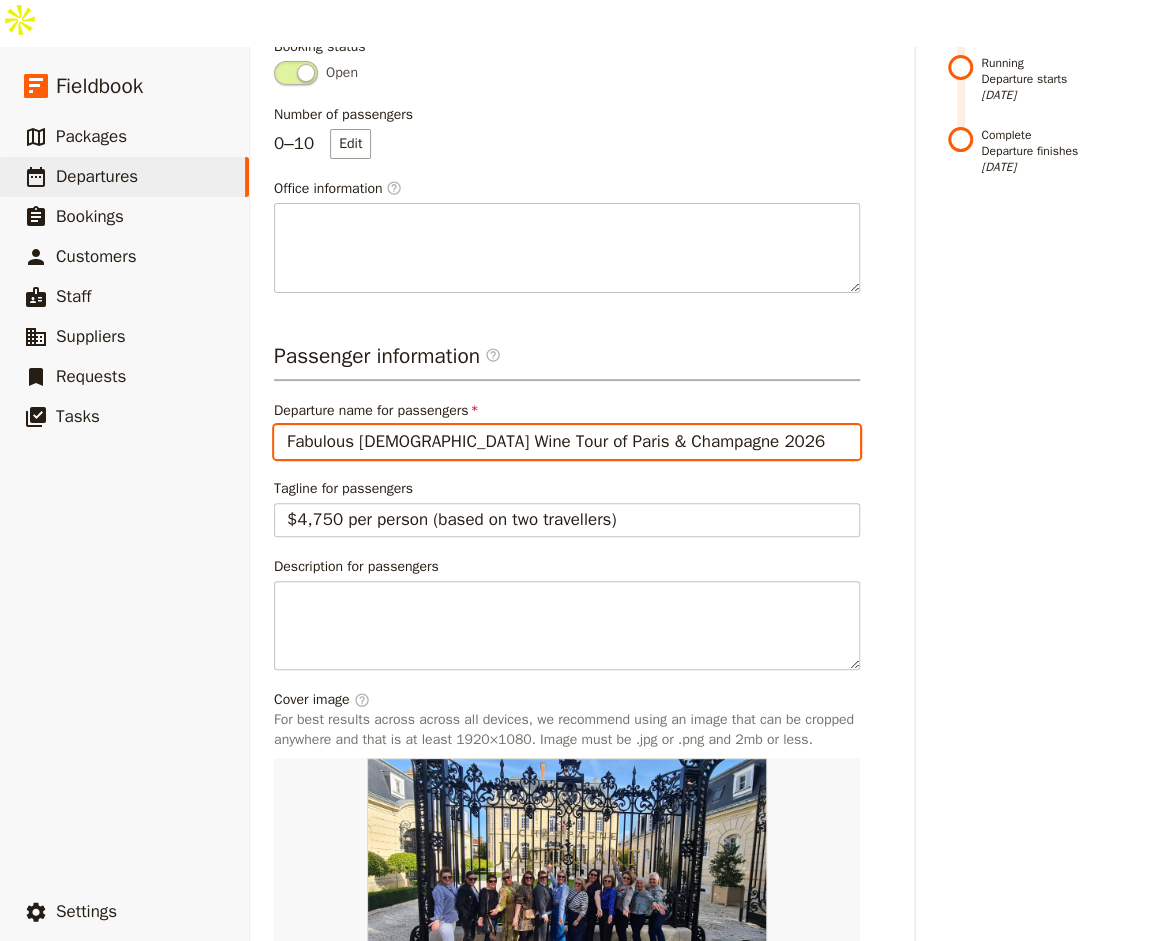 click on "Fabulous [DEMOGRAPHIC_DATA] Wine Tour of Paris & Champagne 2026" at bounding box center [567, 442] 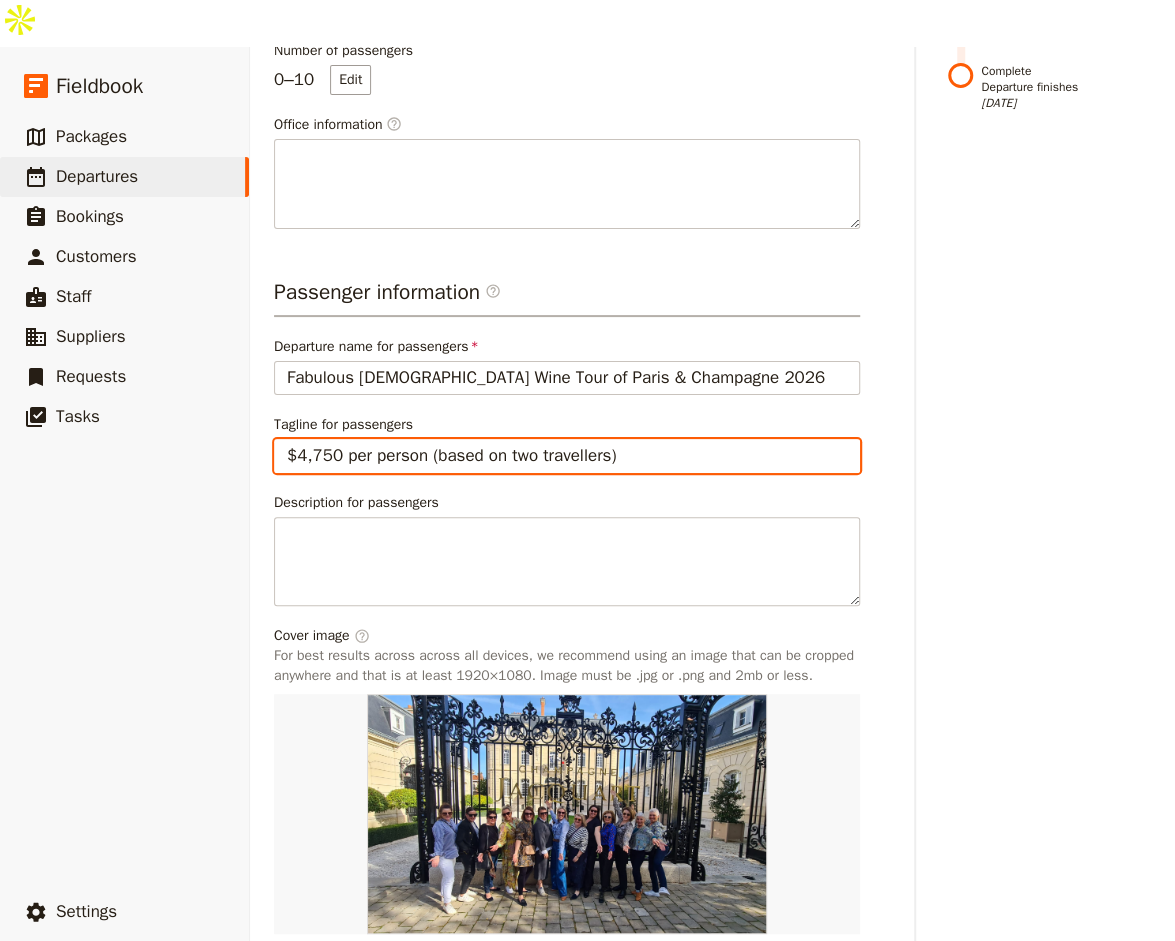 click on "$4,750 per person (based on two travellers)" at bounding box center (567, 456) 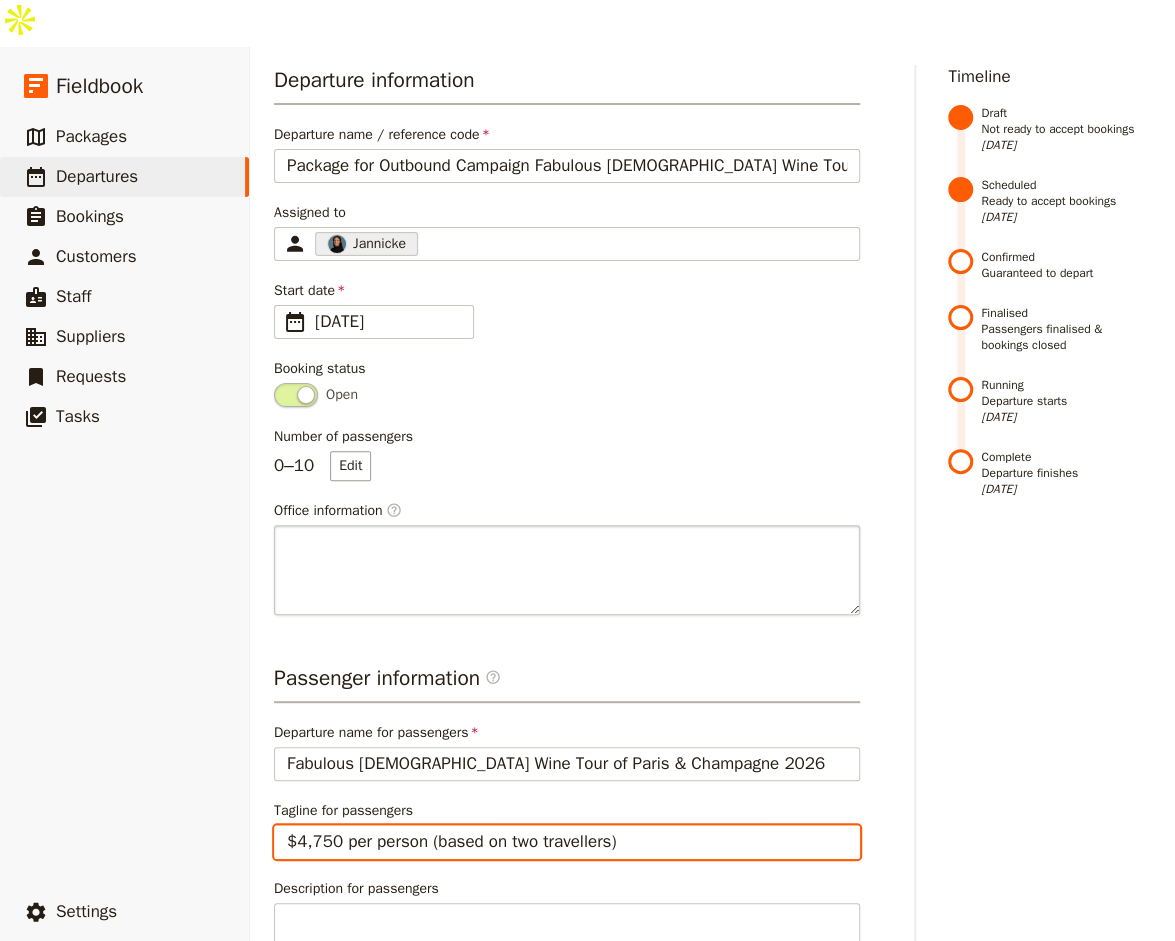 scroll, scrollTop: 0, scrollLeft: 0, axis: both 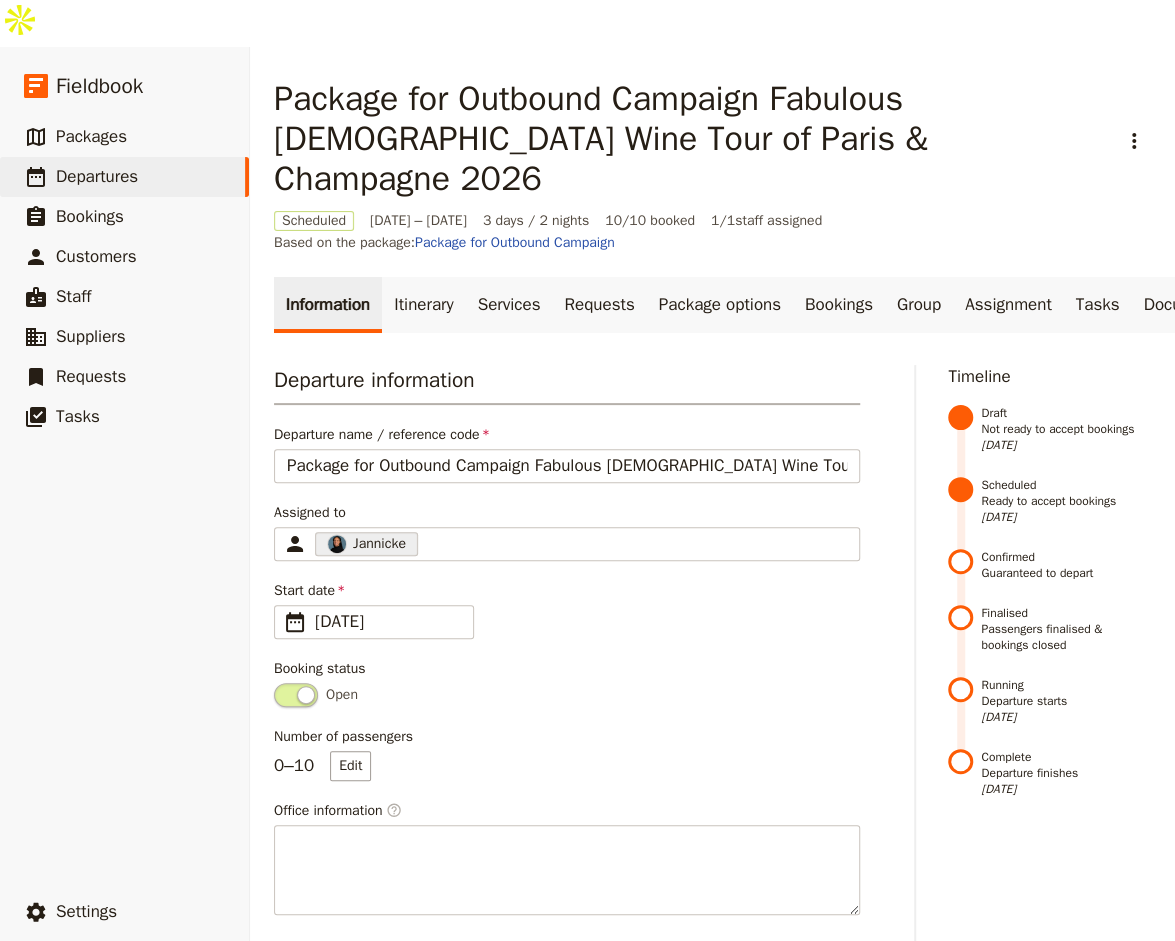 click on "Package for Outbound Campaign Fabulous [DEMOGRAPHIC_DATA] Wine Tour of Paris & Champagne 2026 ​ Scheduled [DATE] – [DATE] 3 days   /   2 nights 10/10 booked 1 / 1  staff assigned Based on the package:  Package for Outbound Campaign Information Itinerary Services Requests Package options Bookings Group Assignment Tasks Documents Departure information Departure name / reference code Package for Outbound Campaign Fabulous [DEMOGRAPHIC_DATA] Wine Tour of Paris & Champagne 2026 Assigned to Jannicke 6666e71a7b40342051581b28 Start date ​ [DATE] [DATE] [DATE] Booking status Open Number of passengers 0  –  10   Edit Office information ​ Passenger information ​ Departure name for passengers Fabulous [DEMOGRAPHIC_DATA] Wine Tour of [GEOGRAPHIC_DATA] & Champagne 2026 Tagline for passengers $4,750 per person (based on two travellers) Description for passengers 750 / 750   characters  remaining Cover image ​ Change Remove Confirm departure ​ Save changes Cancel Timeline Draft Not ready to accept bookings   [DATE] Scheduled" at bounding box center (712, 903) 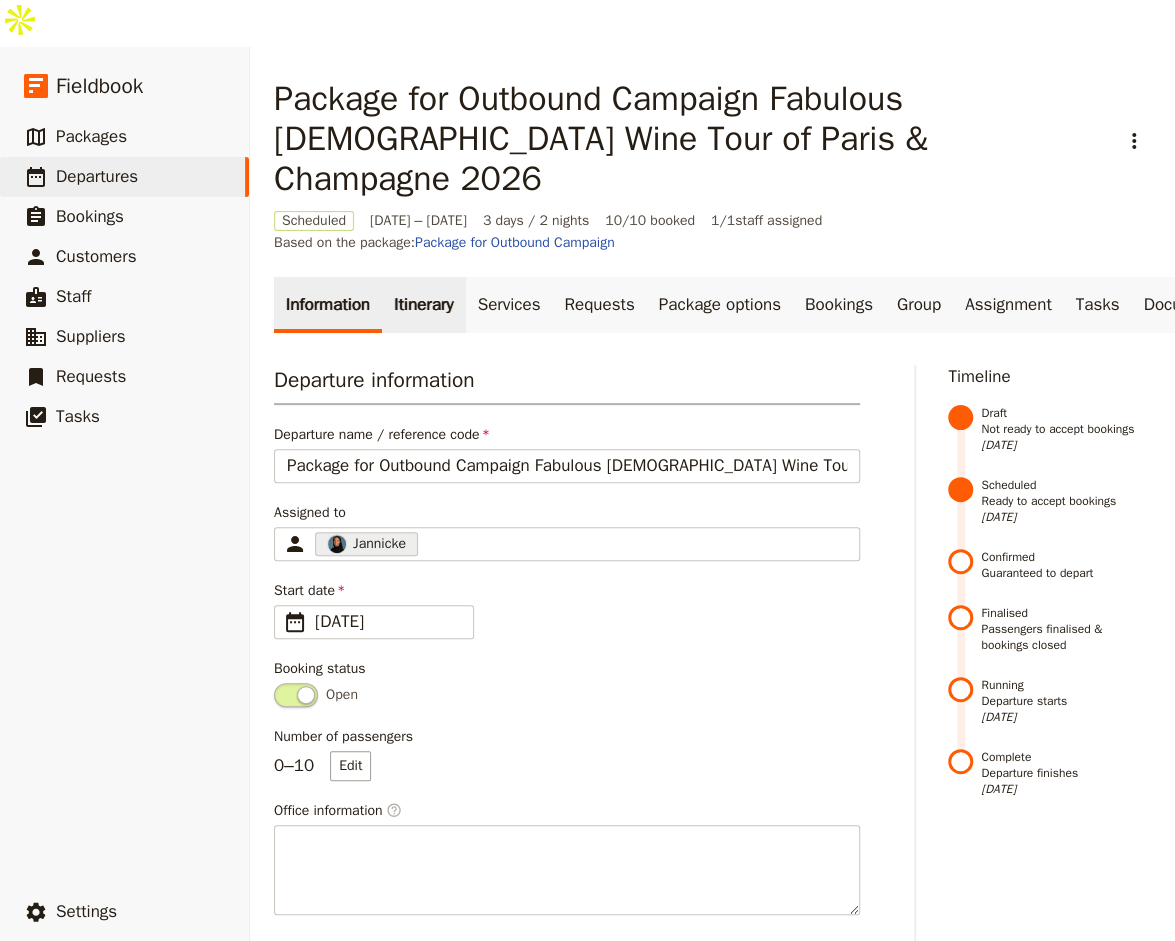 click on "Itinerary" at bounding box center [423, 305] 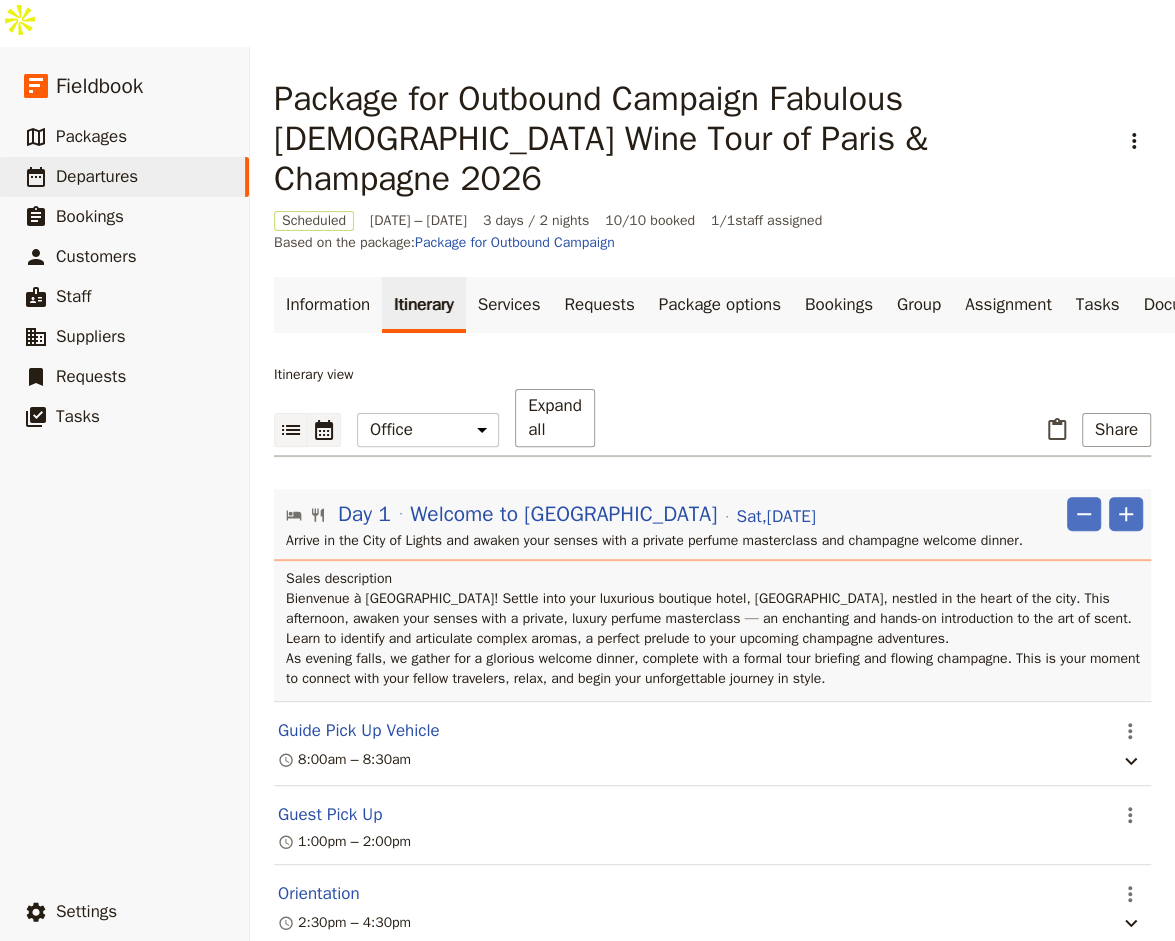click 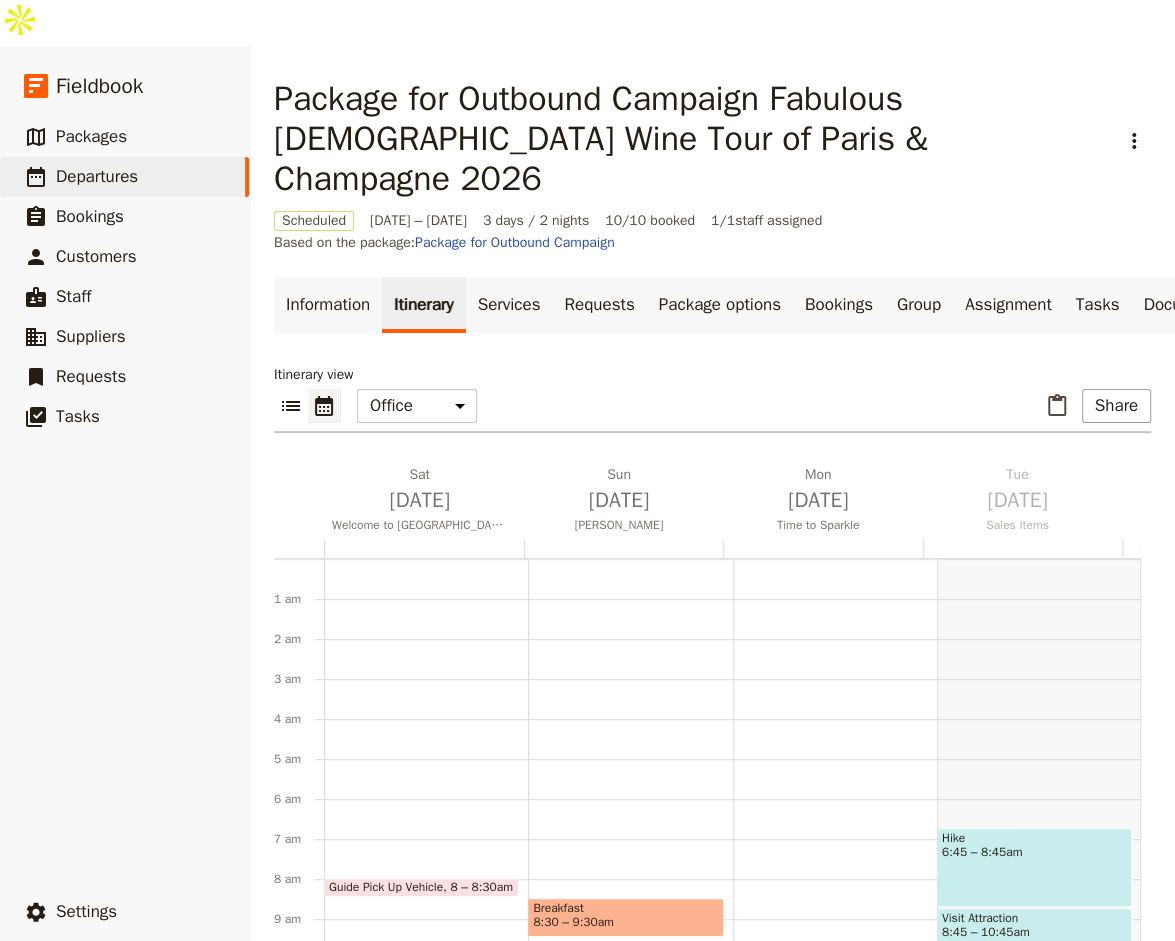 scroll, scrollTop: 250, scrollLeft: 0, axis: vertical 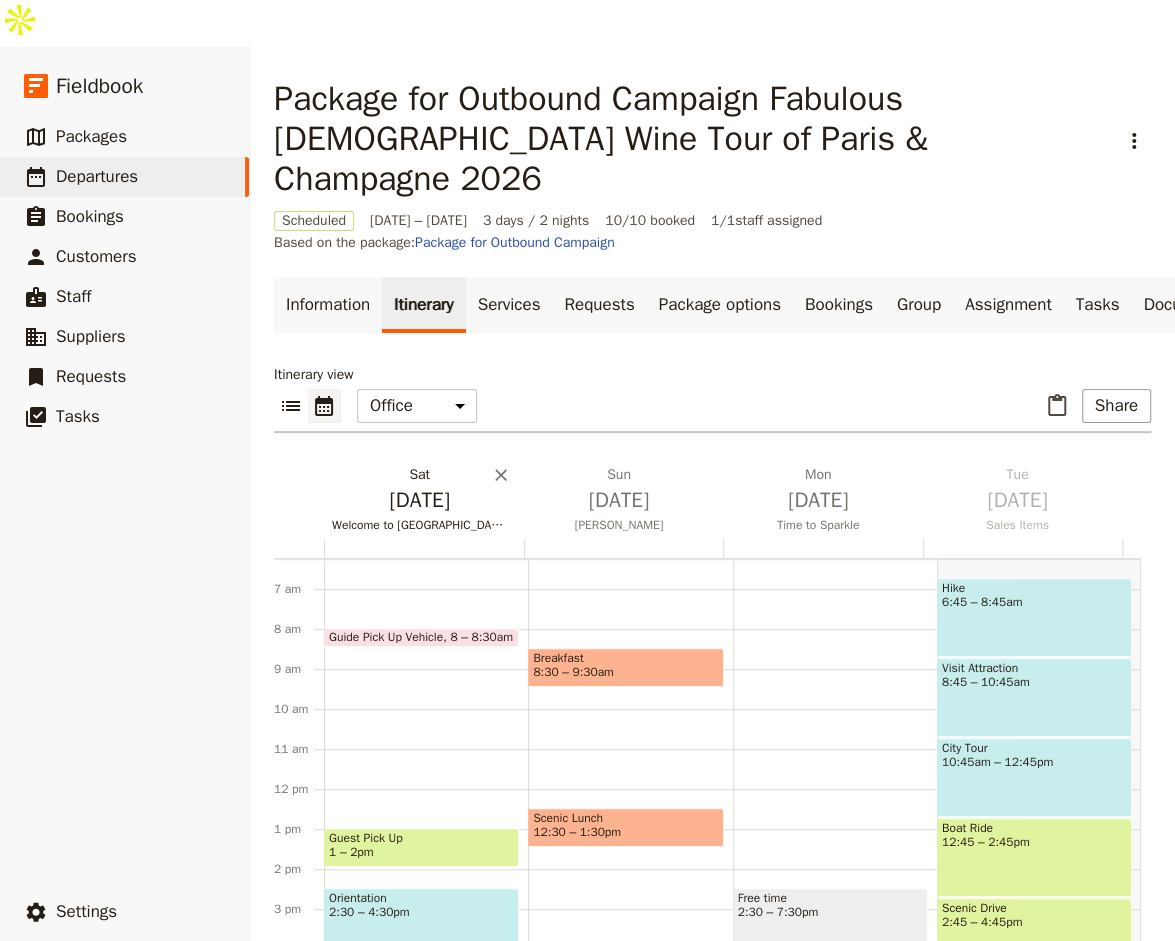 click on "Welcome to [GEOGRAPHIC_DATA]" at bounding box center (419, 525) 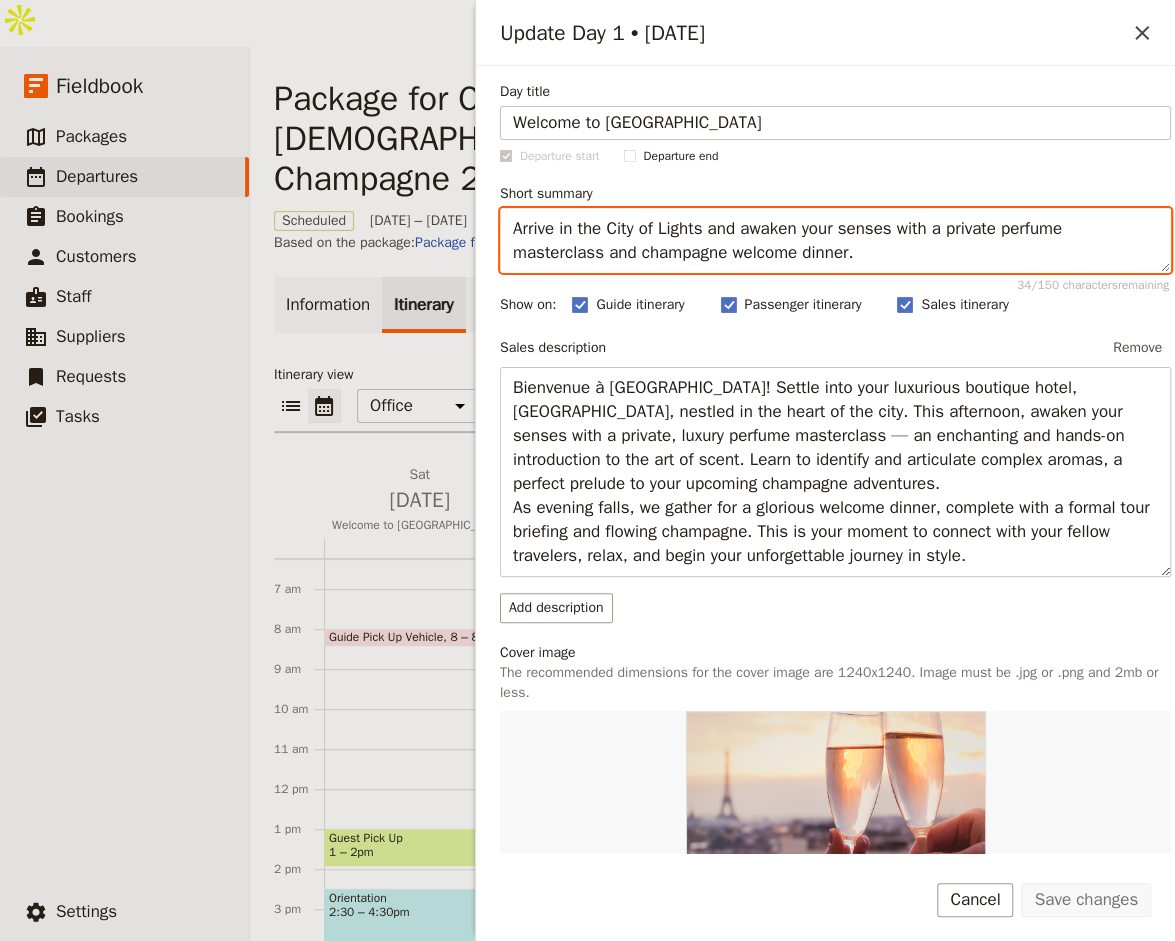 click on "Arrive in the City of Lights and awaken your senses with a private perfume masterclass and champagne welcome dinner." at bounding box center [835, 240] 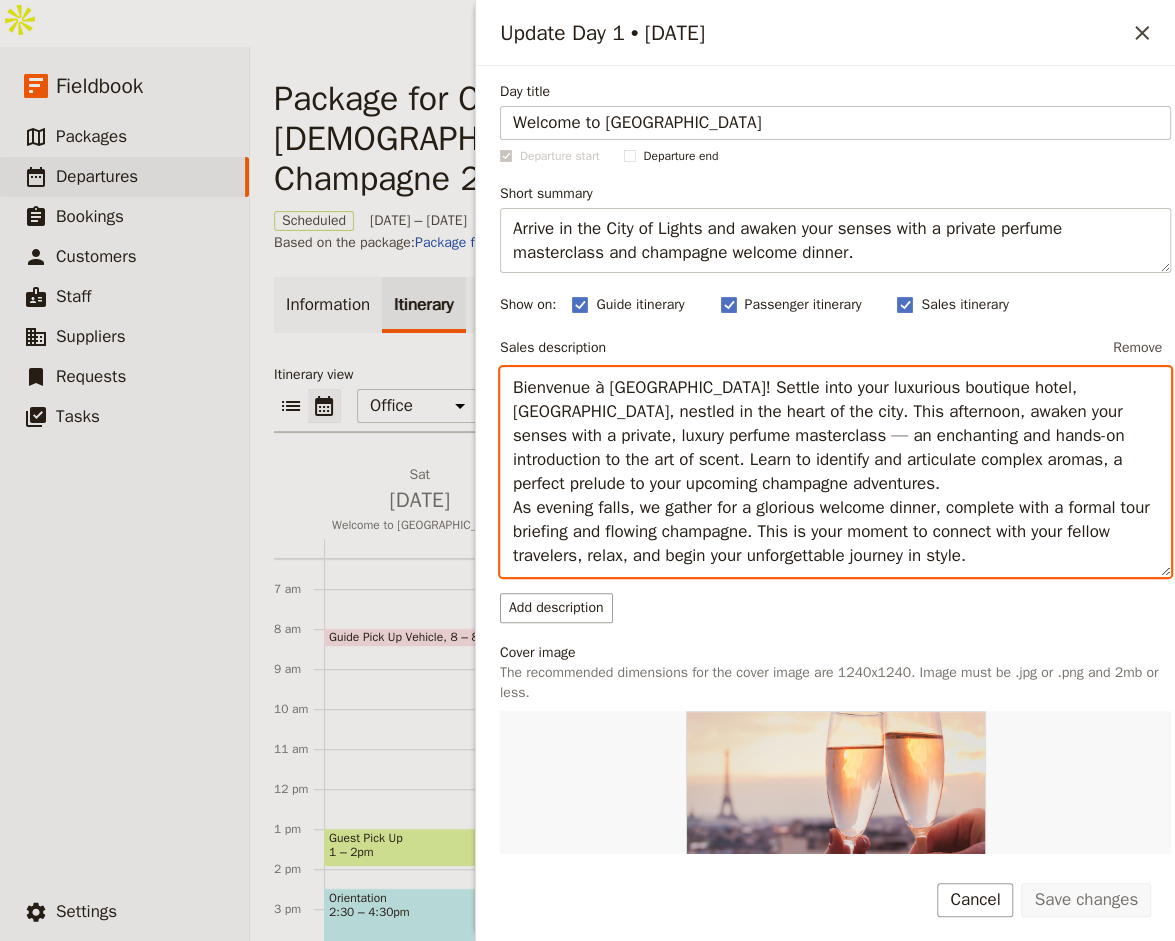 click on "Bienvenue à [GEOGRAPHIC_DATA]! Settle into your luxurious boutique hotel, [GEOGRAPHIC_DATA], nestled in the heart of the city. This afternoon, awaken your senses with a private, luxury perfume masterclass — an enchanting and hands-on introduction to the art of scent. Learn to identify and articulate complex aromas, a perfect prelude to your upcoming champagne adventures.
As evening falls, we gather for a glorious welcome dinner, complete with a formal tour briefing and flowing champagne. This is your moment to connect with your fellow travelers, relax, and begin your unforgettable journey in style." at bounding box center [835, 471] 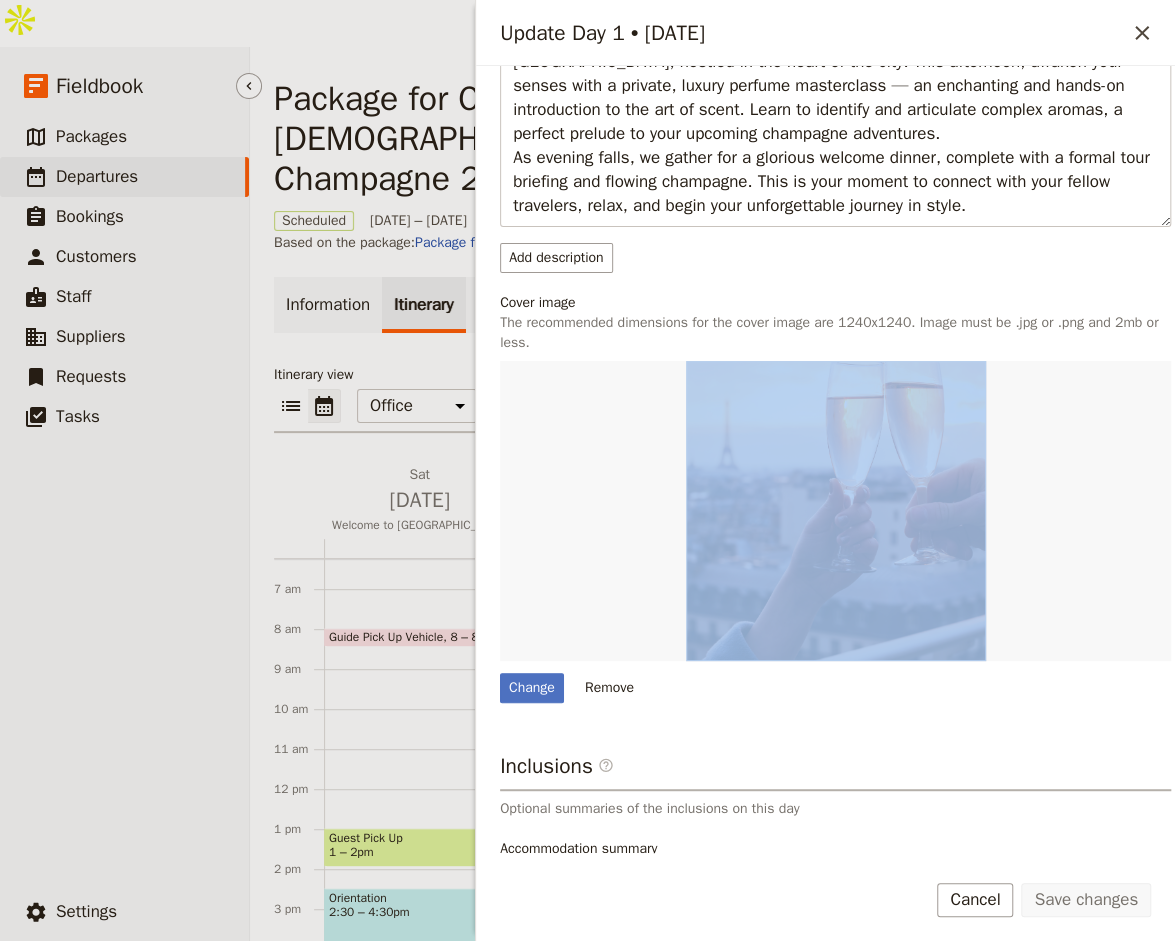 scroll, scrollTop: 492, scrollLeft: 0, axis: vertical 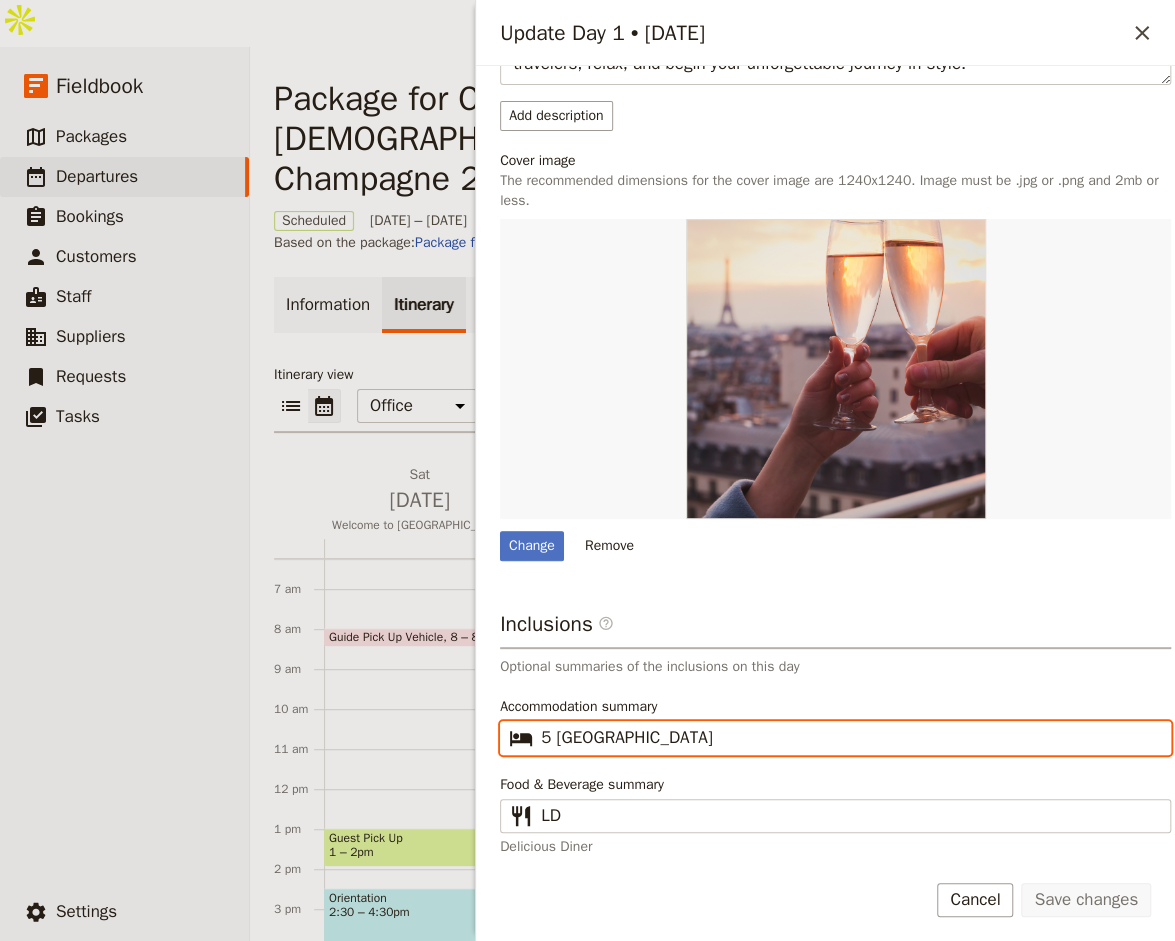click on "5 [GEOGRAPHIC_DATA]" at bounding box center [849, 738] 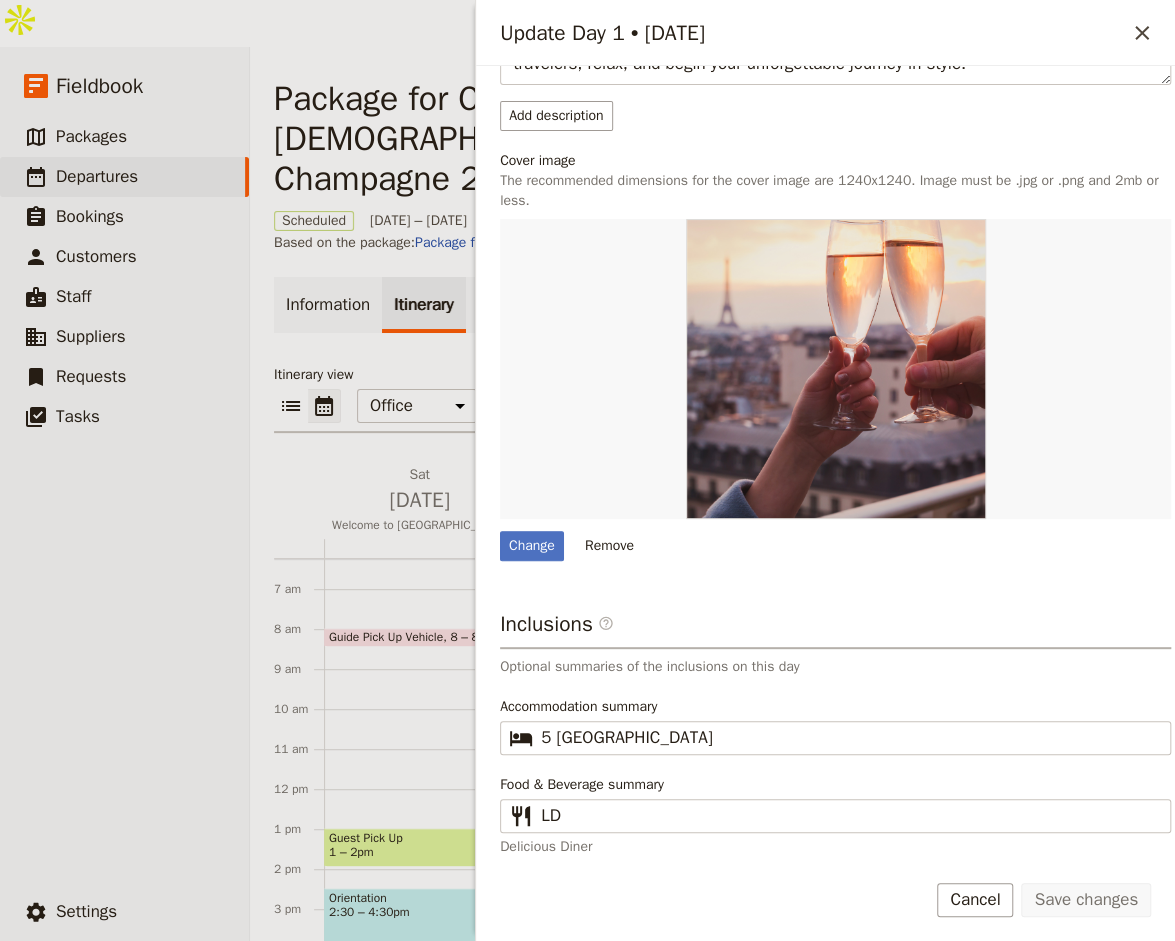 click on "Food & Beverage summary ​ LD Delicious Diner" at bounding box center (835, 816) 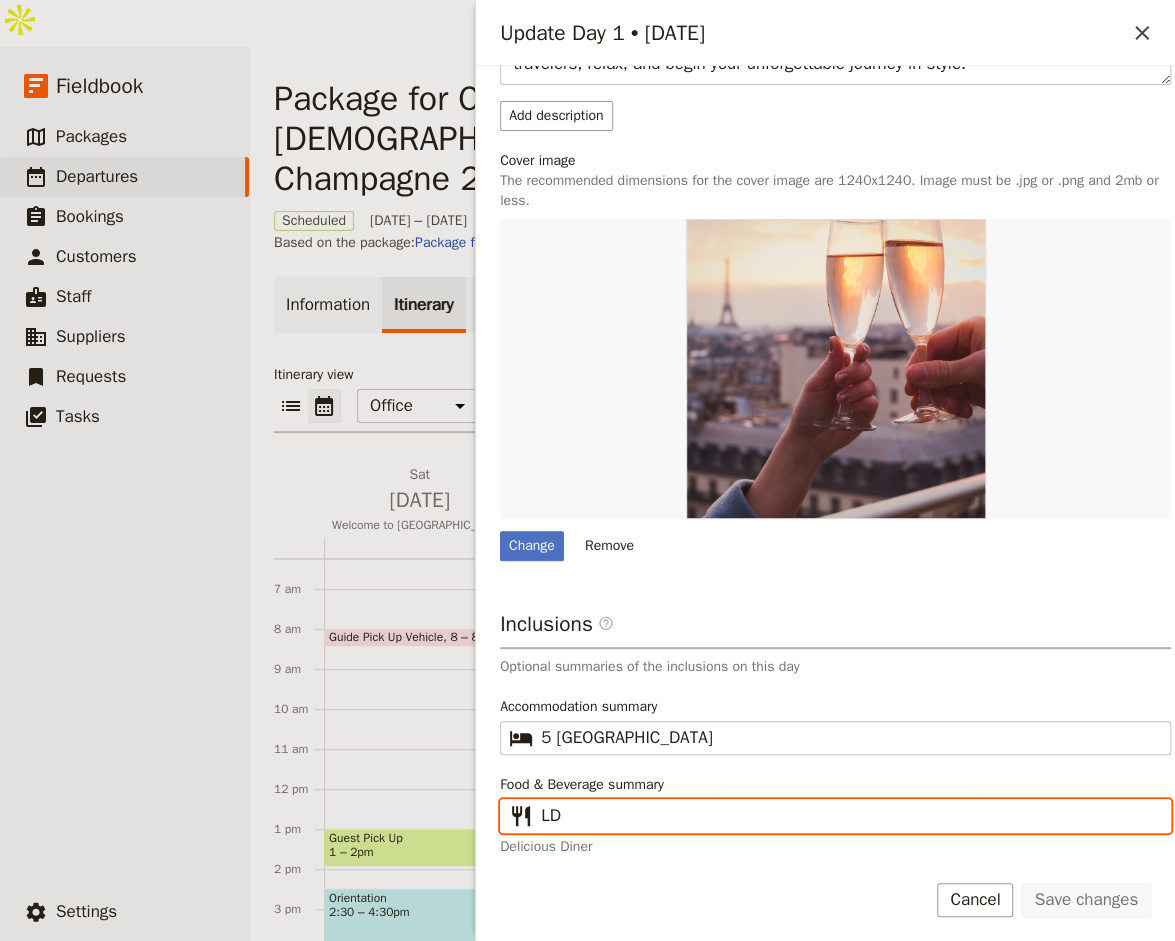 click on "LD" at bounding box center (849, 816) 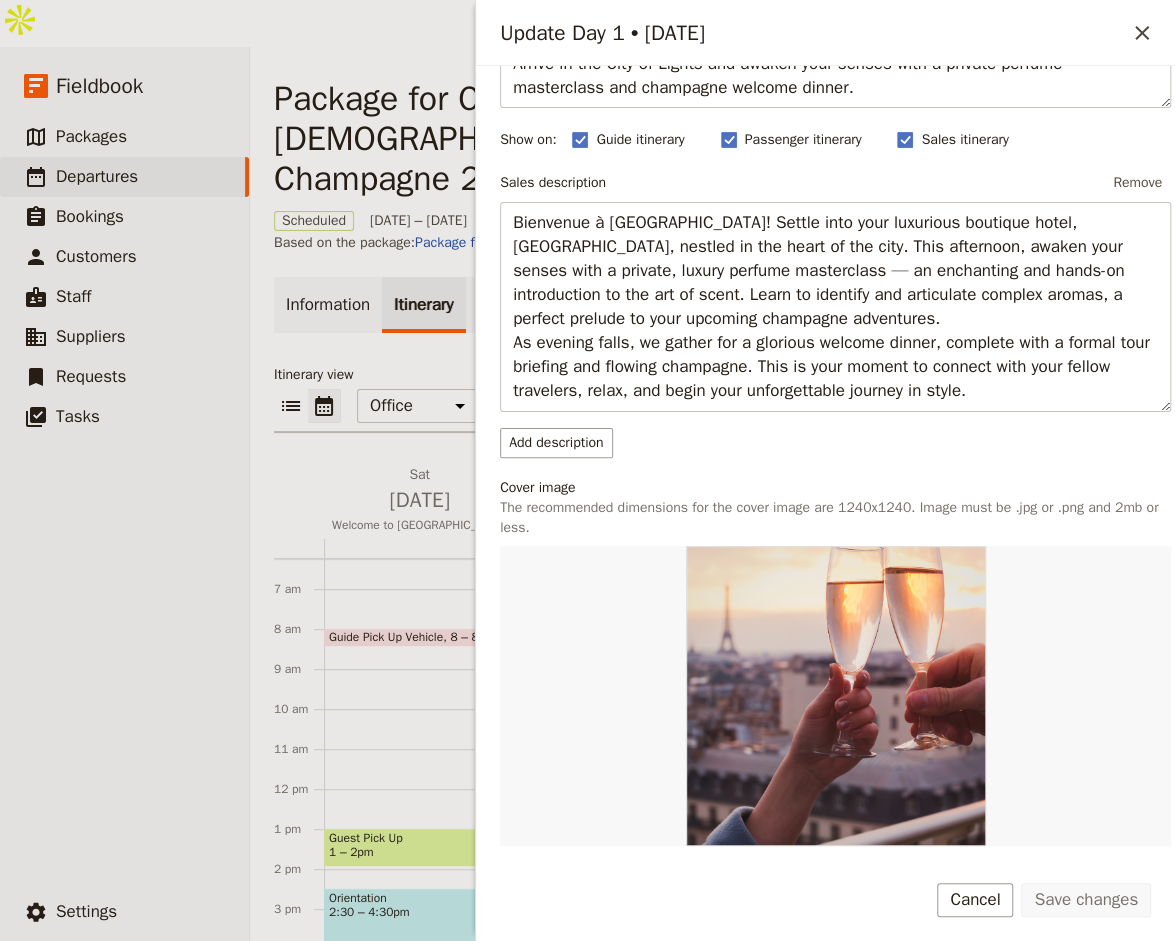 scroll, scrollTop: 0, scrollLeft: 0, axis: both 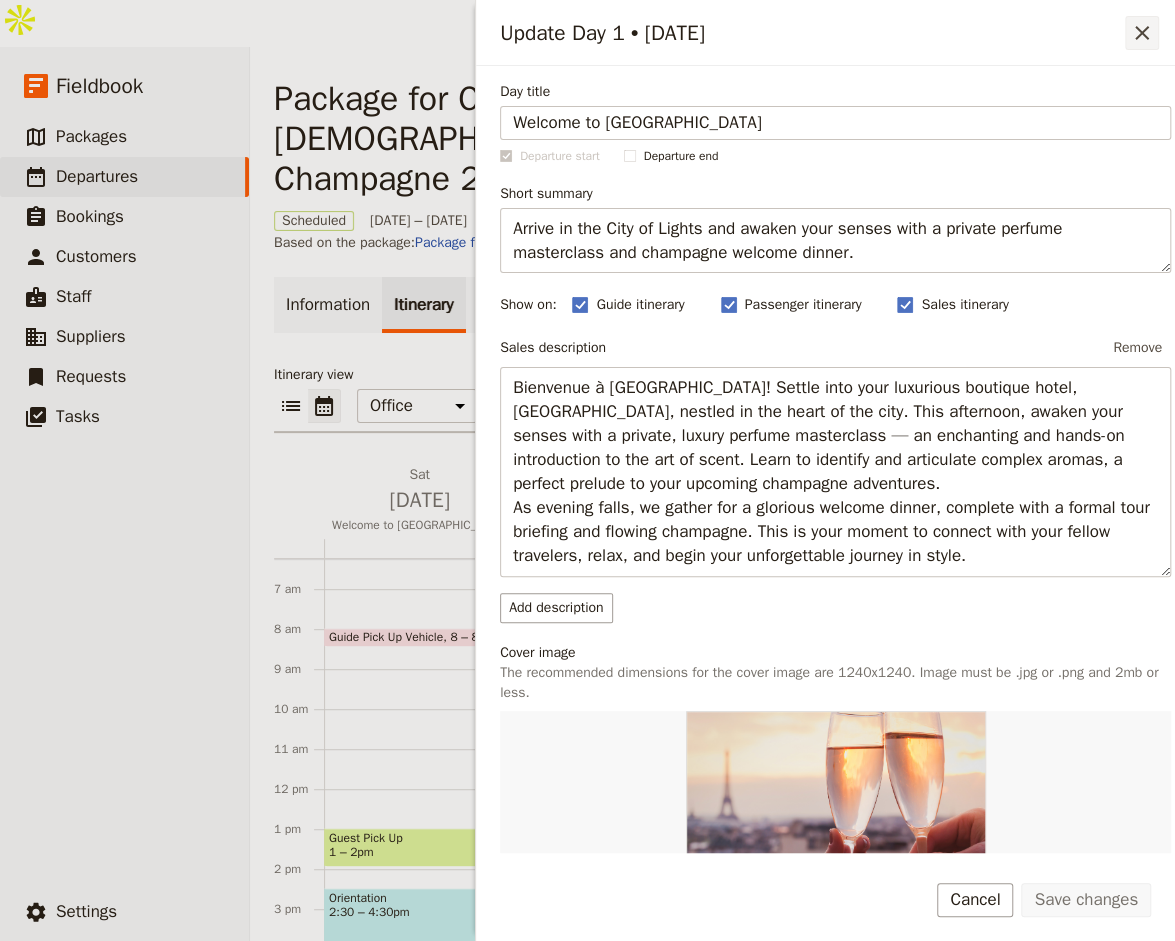 click 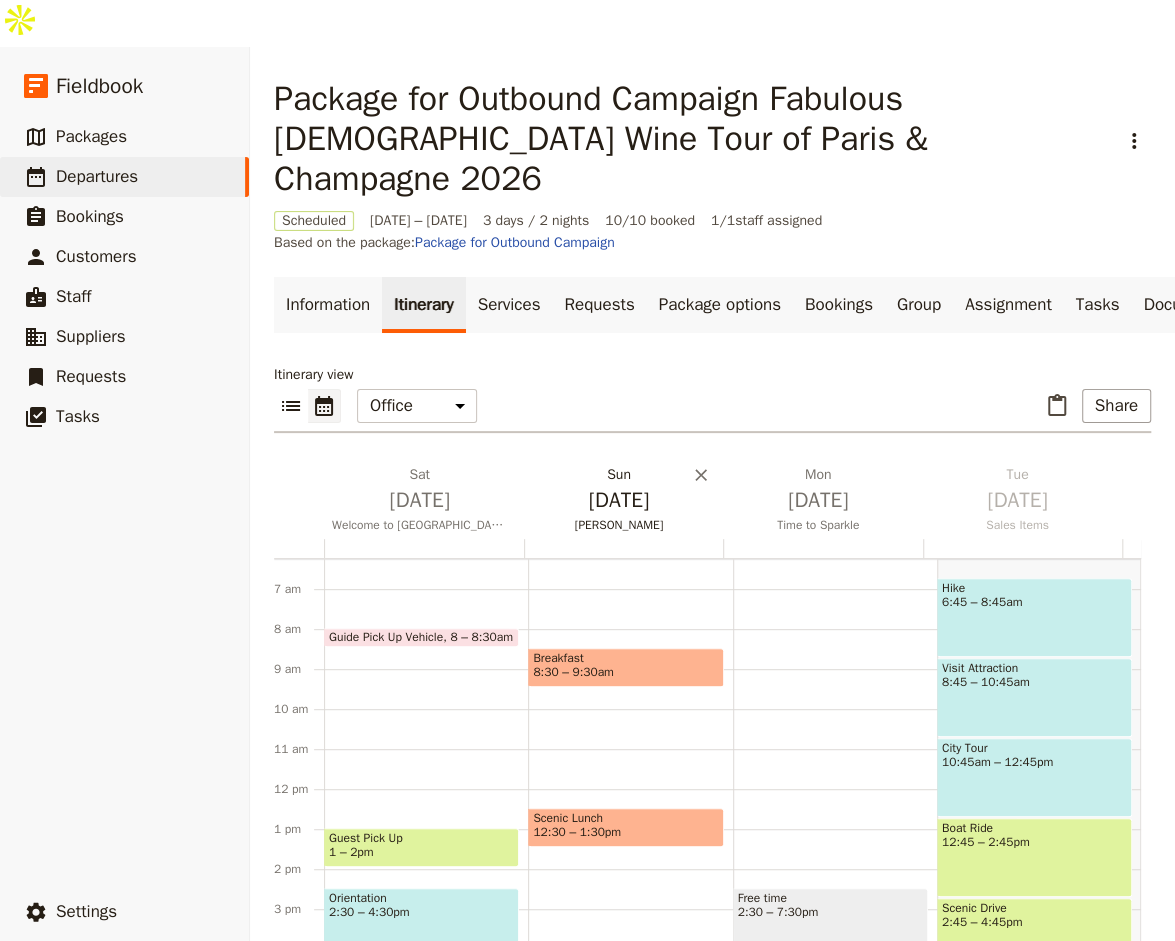 click on "[DATE]" at bounding box center [618, 500] 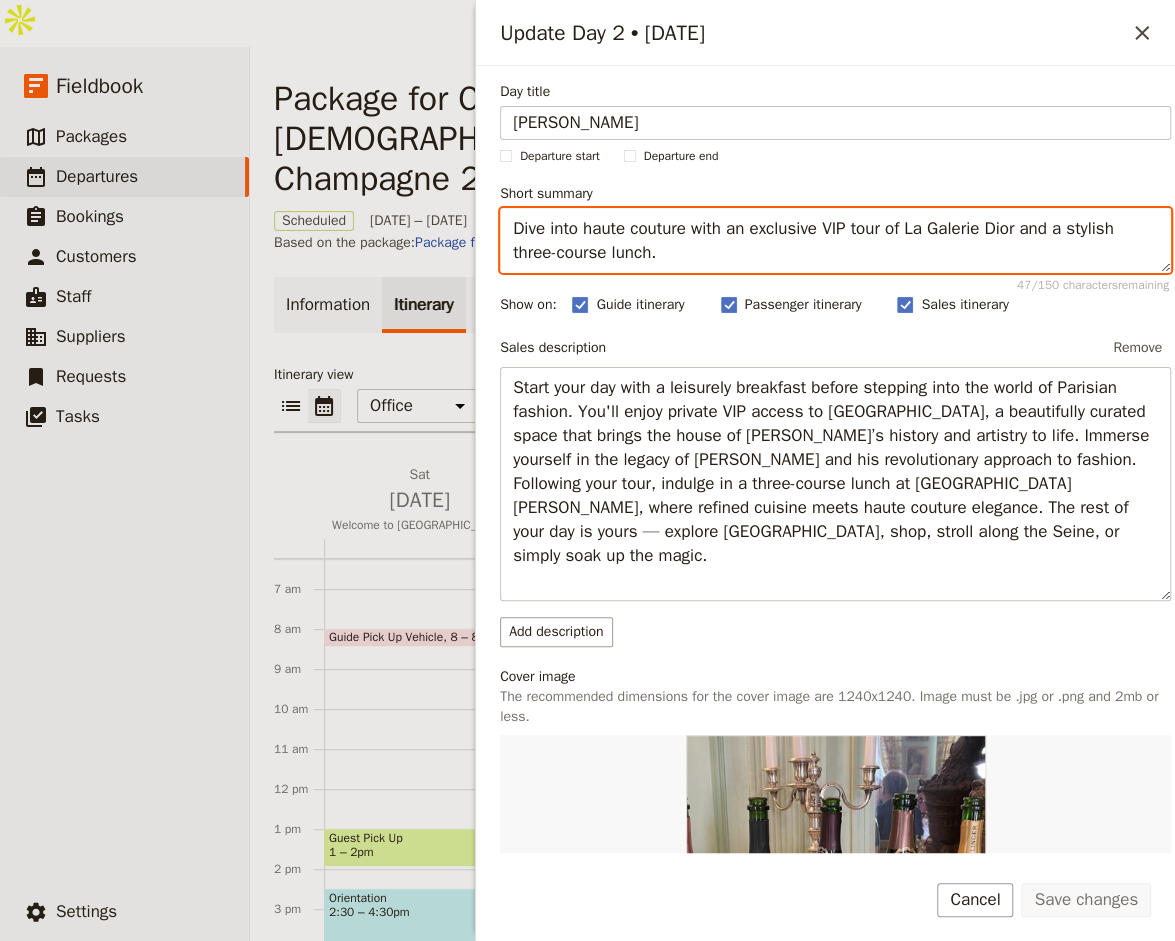 click on "Dive into haute couture with an exclusive VIP tour of La Galerie Dior and a stylish three-course lunch." at bounding box center (835, 240) 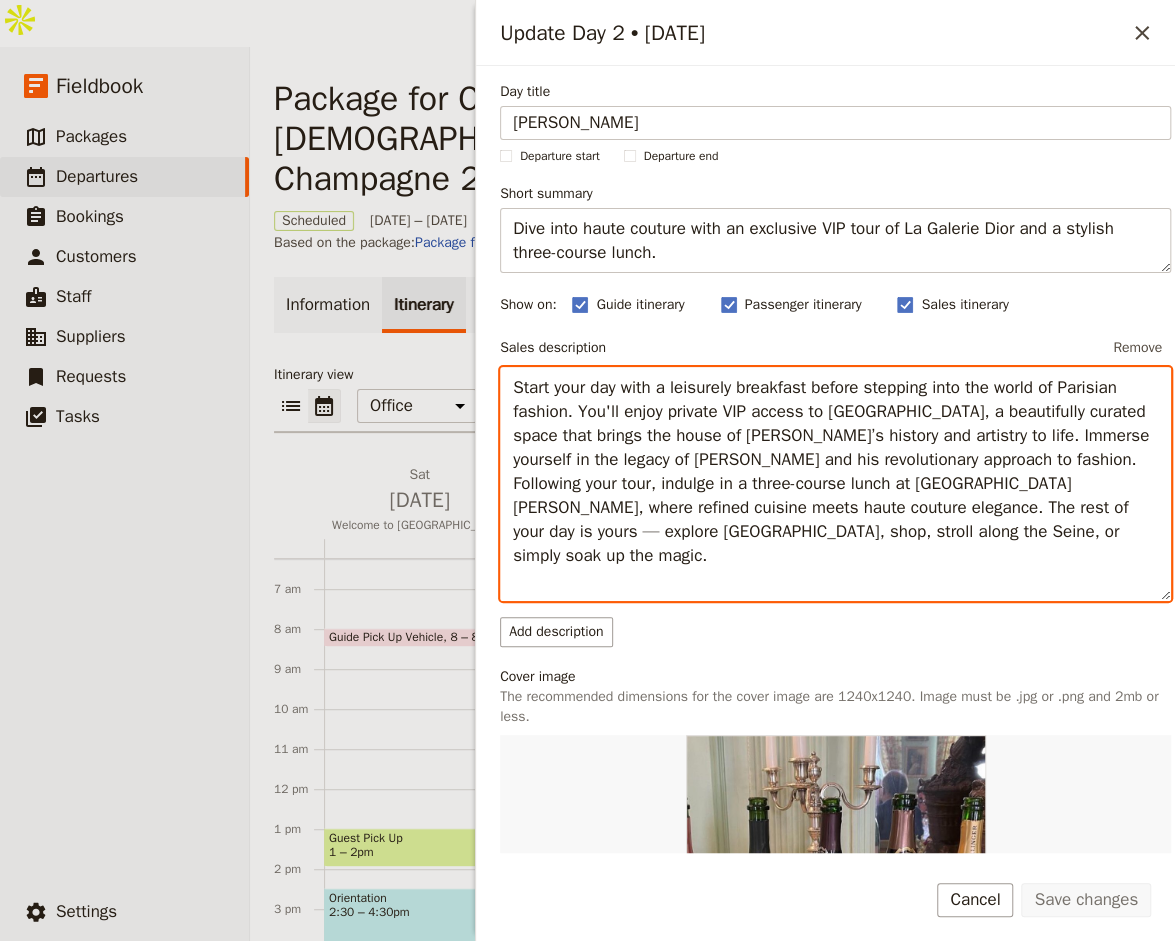 click on "Start your day with a leisurely breakfast before stepping into the world of Parisian fashion. You'll enjoy private VIP access to [GEOGRAPHIC_DATA], a beautifully curated space that brings the house of [PERSON_NAME]’s history and artistry to life. Immerse yourself in the legacy of [PERSON_NAME] and his revolutionary approach to fashion.
Following your tour, indulge in a three-course lunch at [GEOGRAPHIC_DATA][PERSON_NAME], where refined cuisine meets haute couture elegance. The rest of your day is yours — explore [GEOGRAPHIC_DATA], shop, stroll along the Seine, or simply soak up the magic." at bounding box center (835, 483) 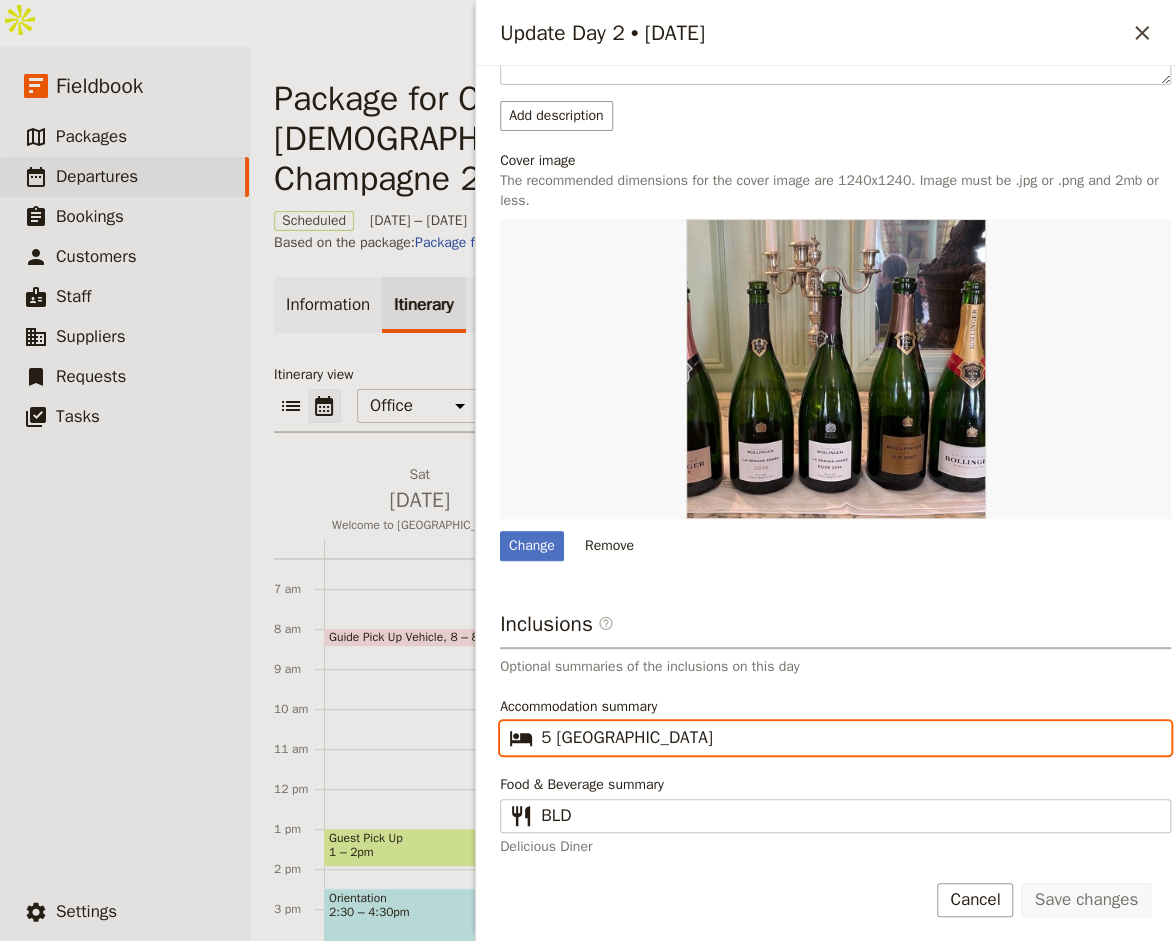 click on "5 [GEOGRAPHIC_DATA]" at bounding box center [849, 738] 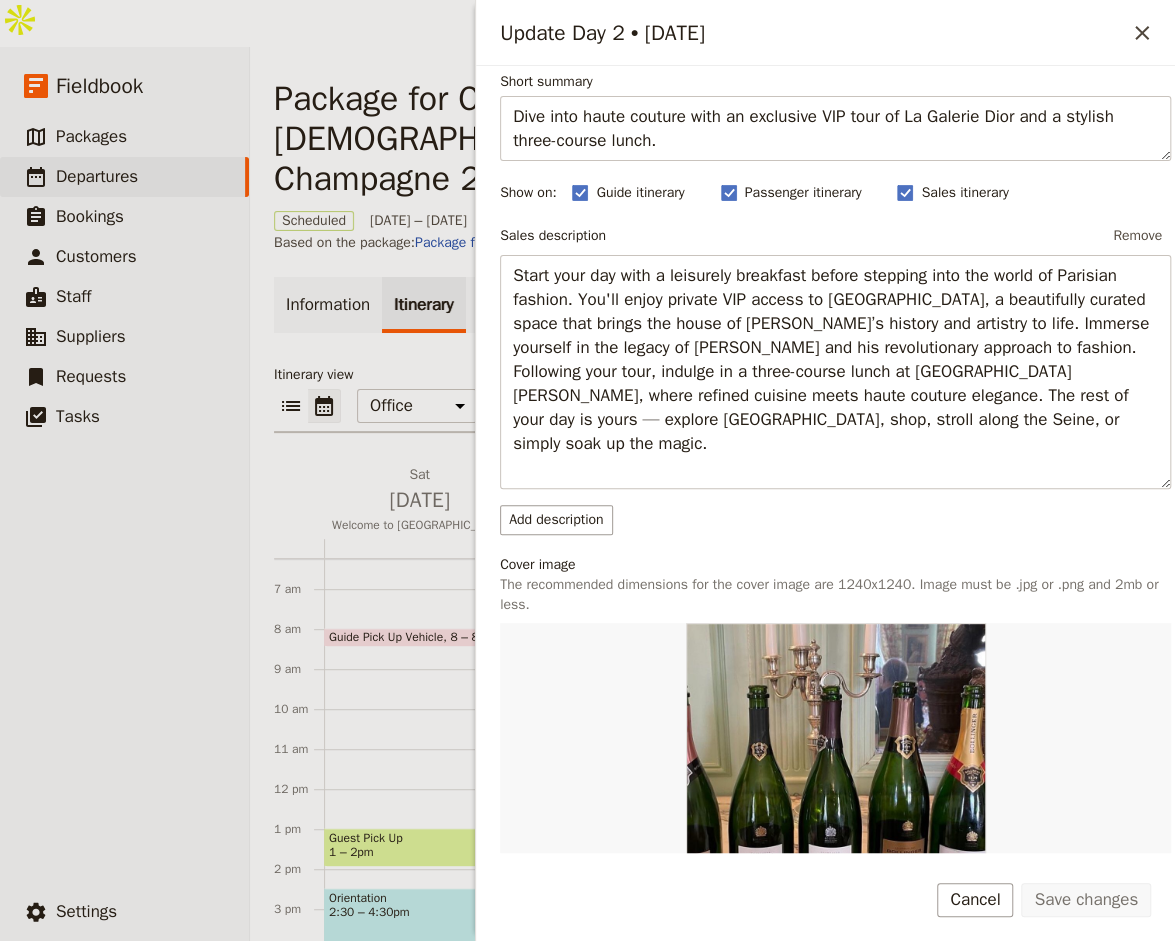 scroll, scrollTop: 72, scrollLeft: 0, axis: vertical 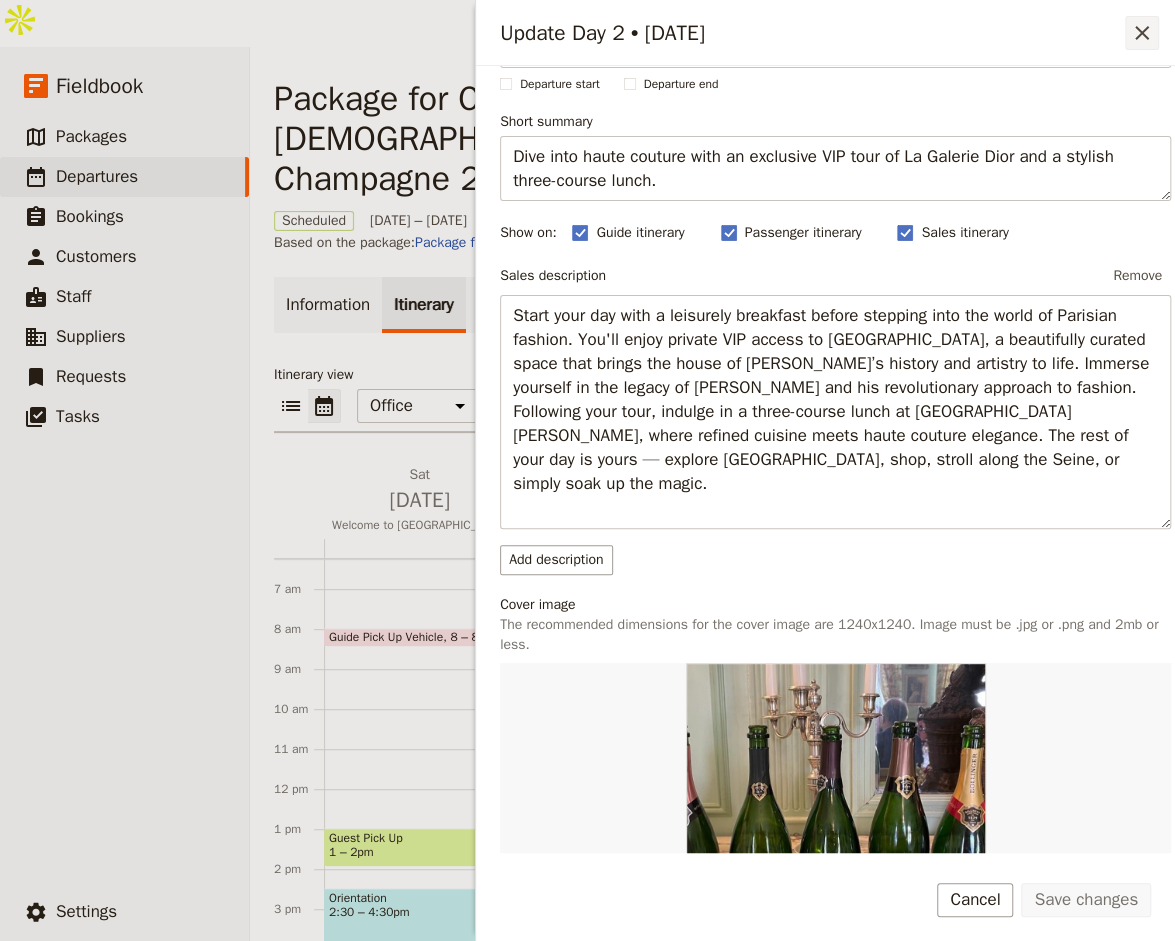 click 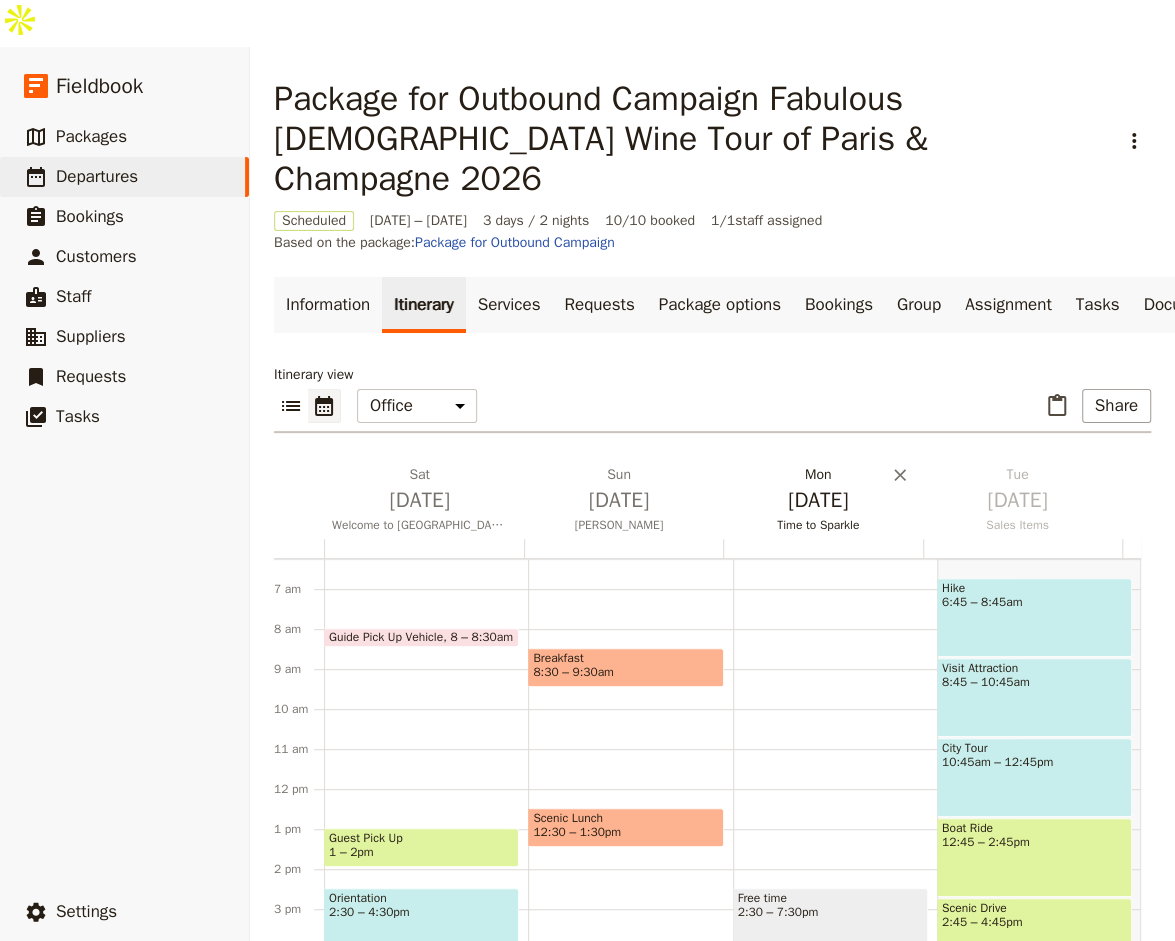 click on "[DATE]" at bounding box center (818, 500) 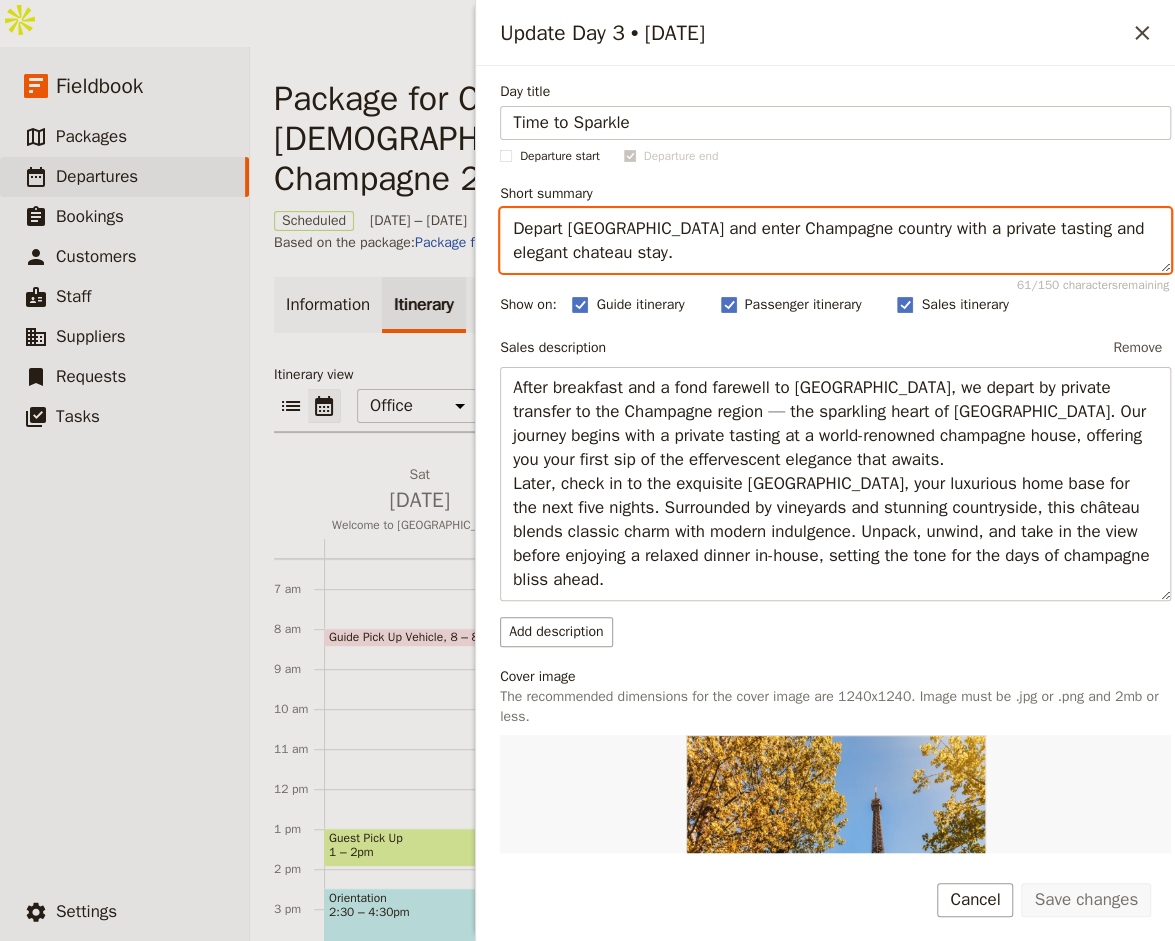 click on "Depart [GEOGRAPHIC_DATA] and enter Champagne country with a private tasting and elegant chateau stay." at bounding box center [835, 240] 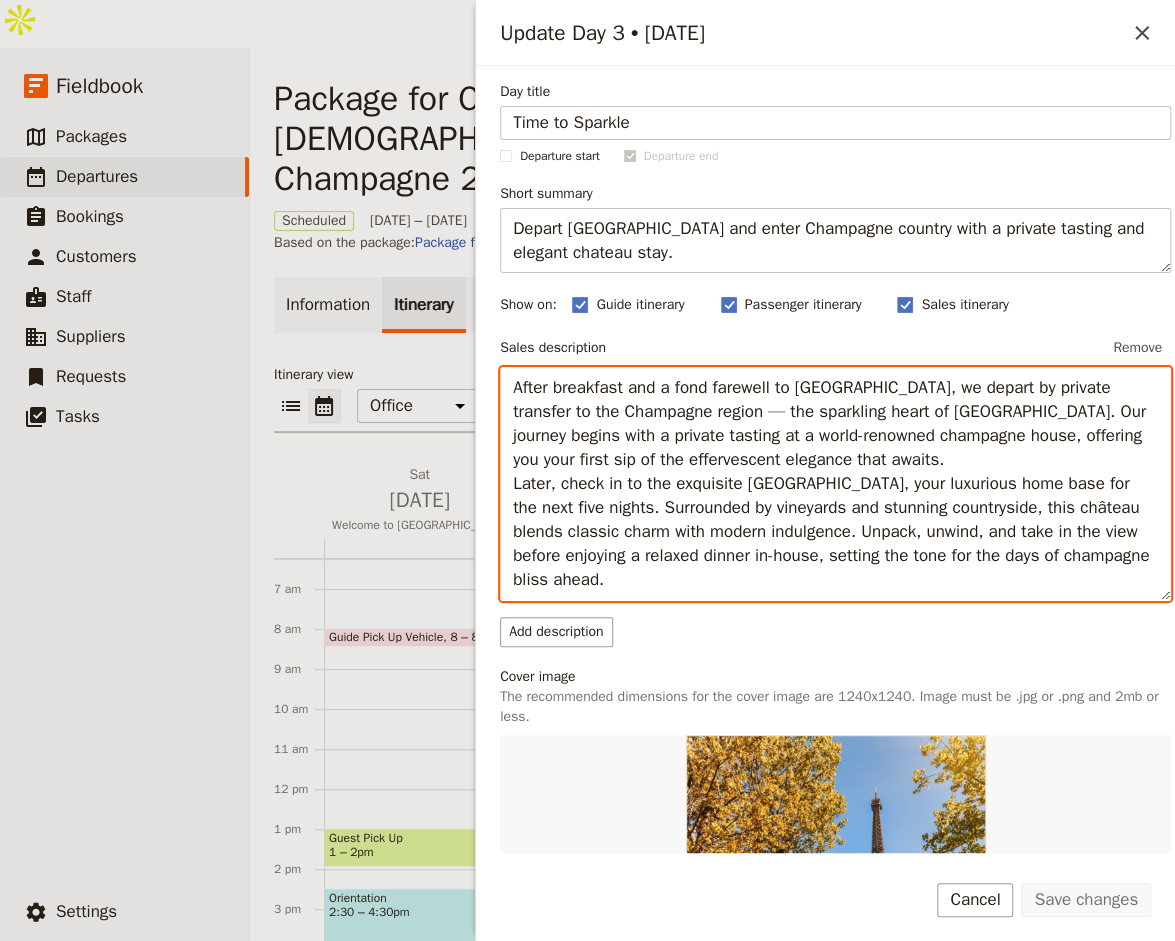 click on "After breakfast and a fond farewell to [GEOGRAPHIC_DATA], we depart by private transfer to the Champagne region — the sparkling heart of [GEOGRAPHIC_DATA]. Our journey begins with a private tasting at a world-renowned champagne house, offering you your first sip of the effervescent elegance that awaits.
Later, check in to the exquisite [GEOGRAPHIC_DATA], your luxurious home base for the next five nights. Surrounded by vineyards and stunning countryside, this château blends classic charm with modern indulgence. Unpack, unwind, and take in the view before enjoying a relaxed dinner in-house, setting the tone for the days of champagne bliss ahead." at bounding box center (835, 483) 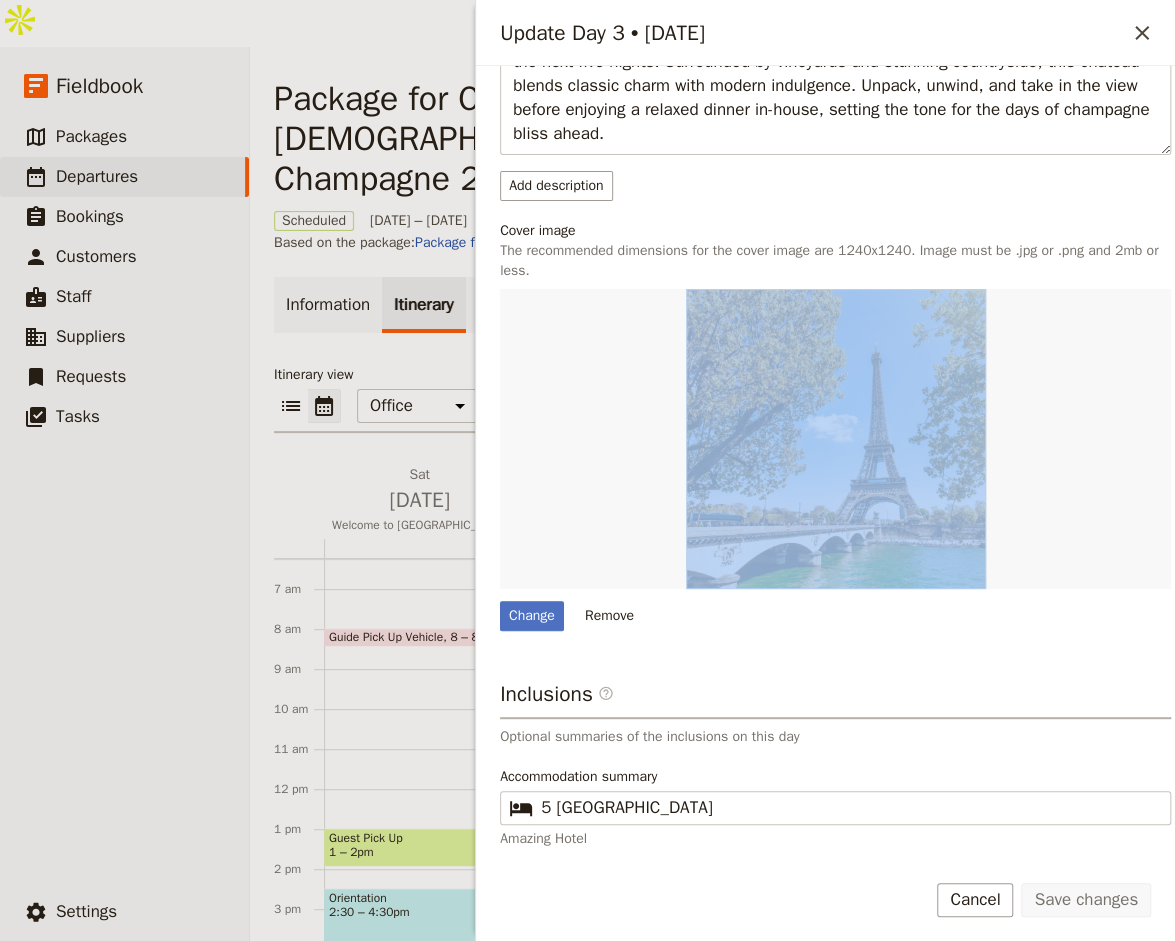 scroll, scrollTop: 540, scrollLeft: 0, axis: vertical 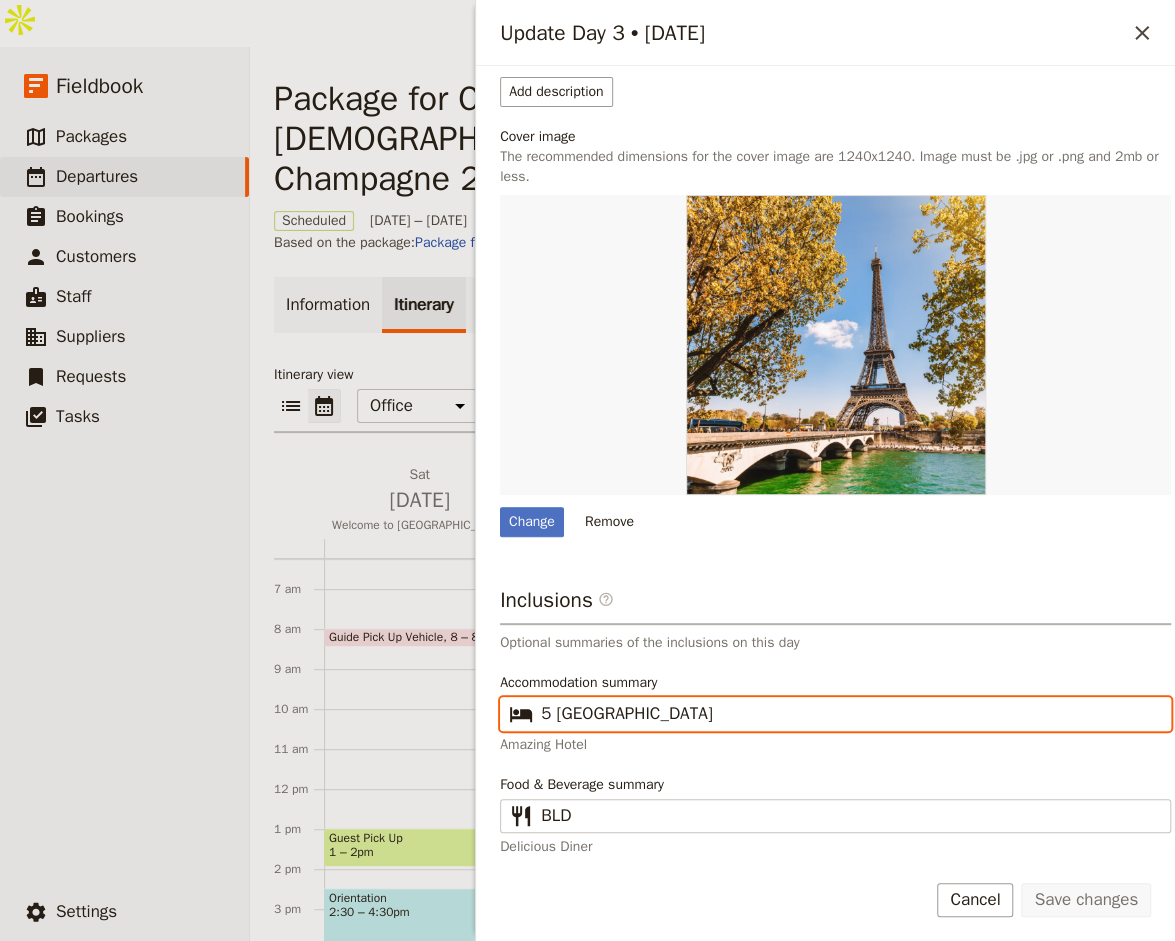 click on "5 [GEOGRAPHIC_DATA]" at bounding box center (849, 714) 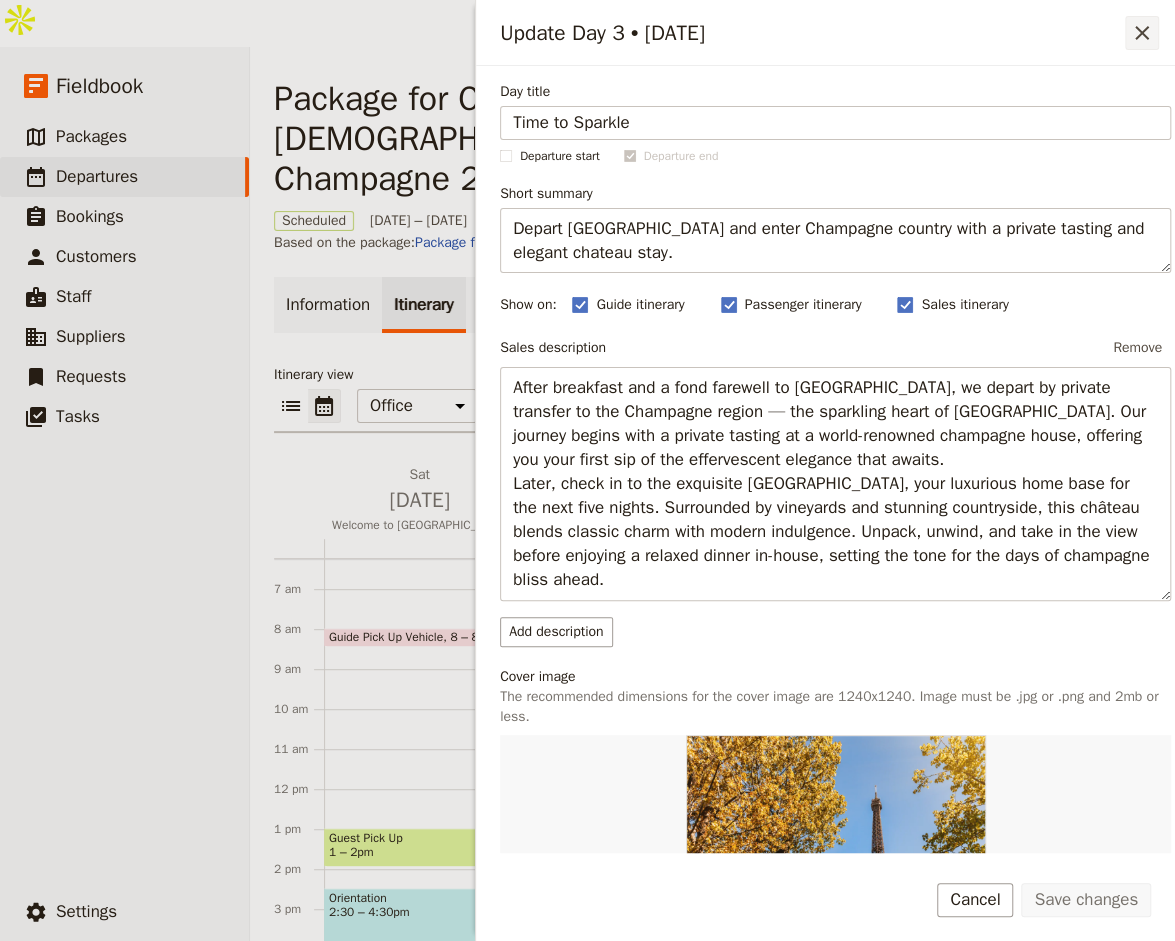 click 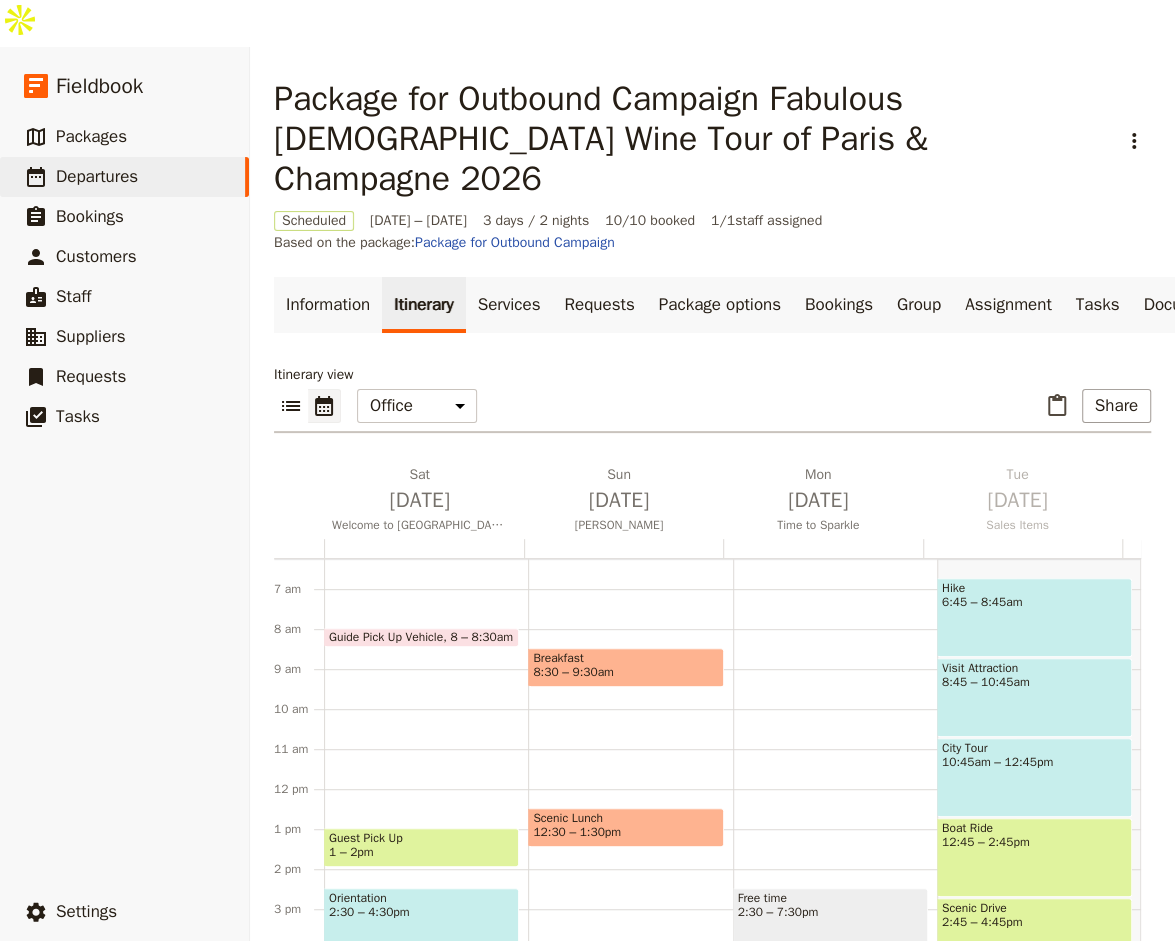 click on "Guide Pick Up Vehicle" at bounding box center (389, 637) 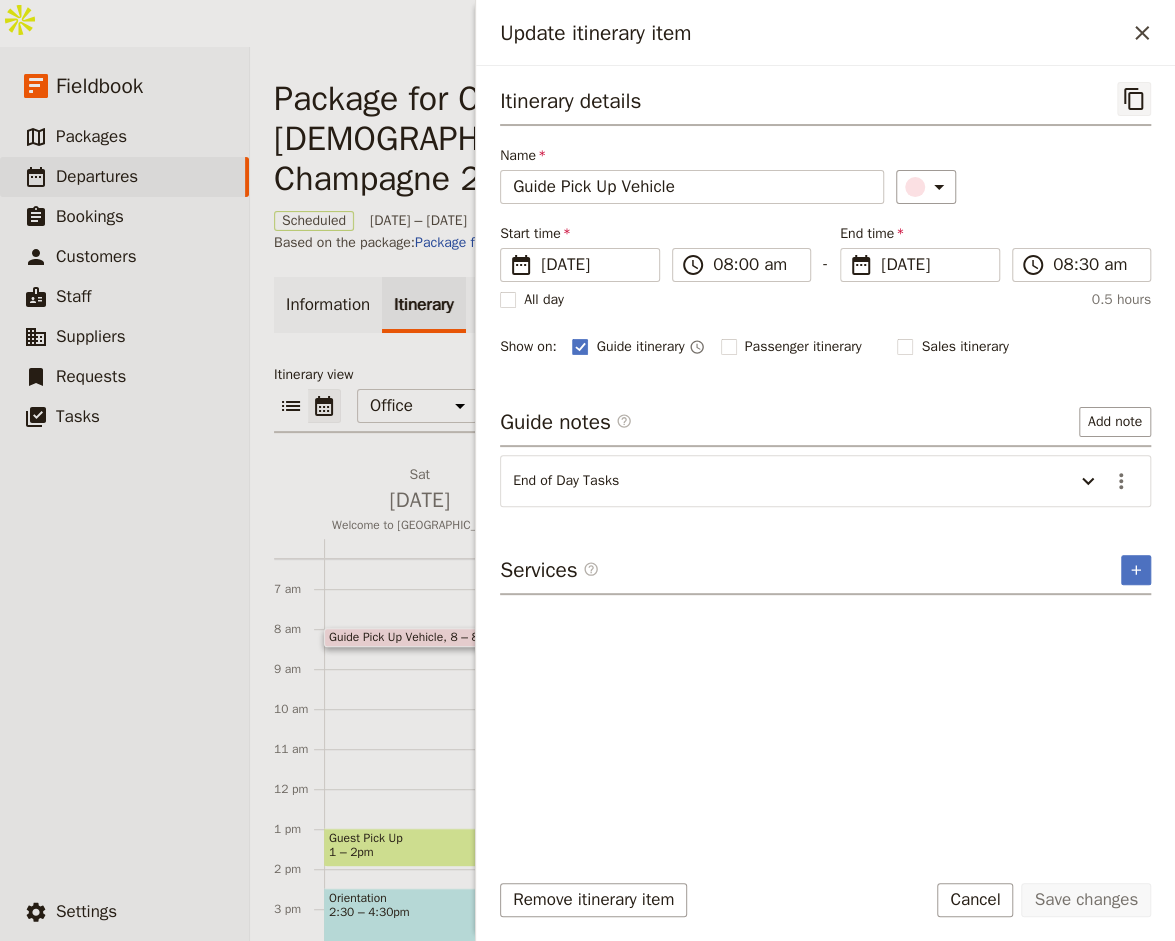 click 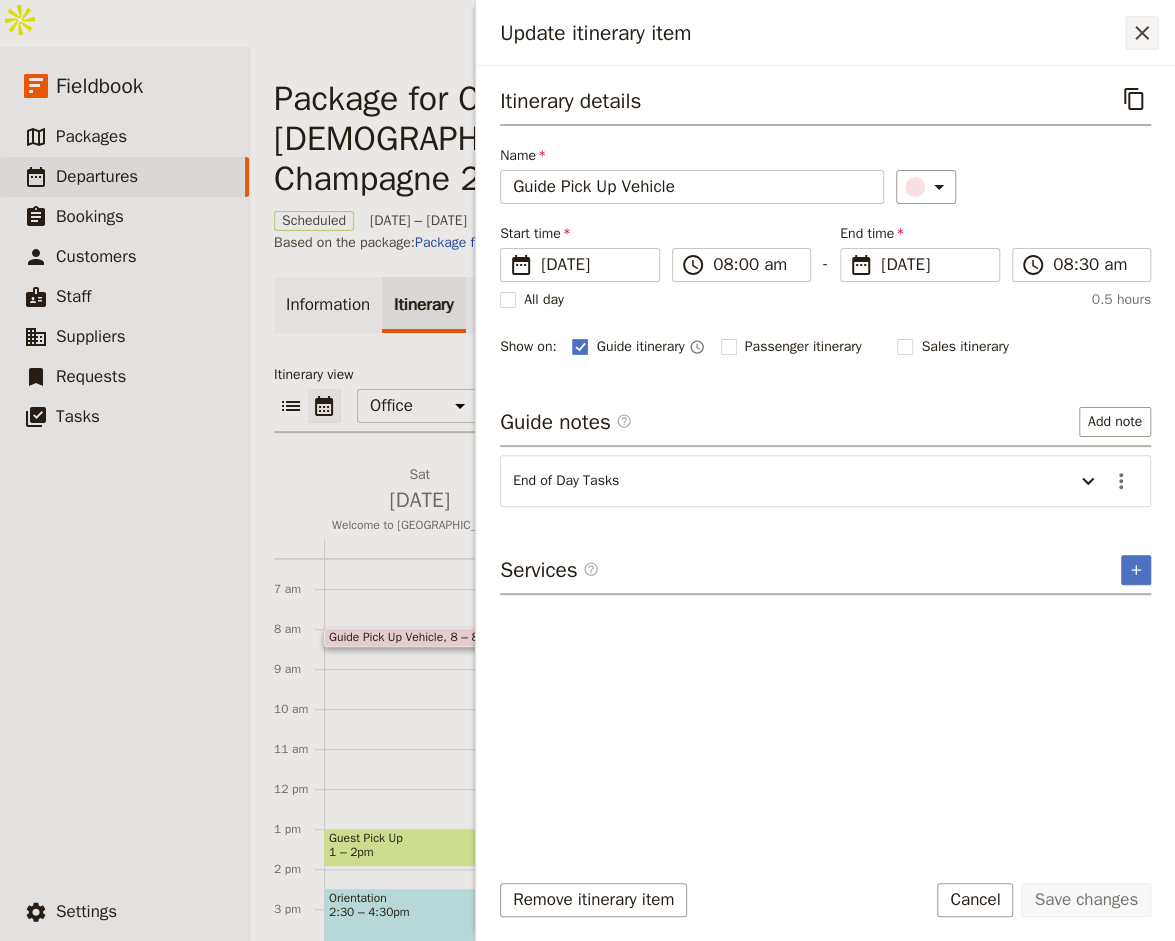 click 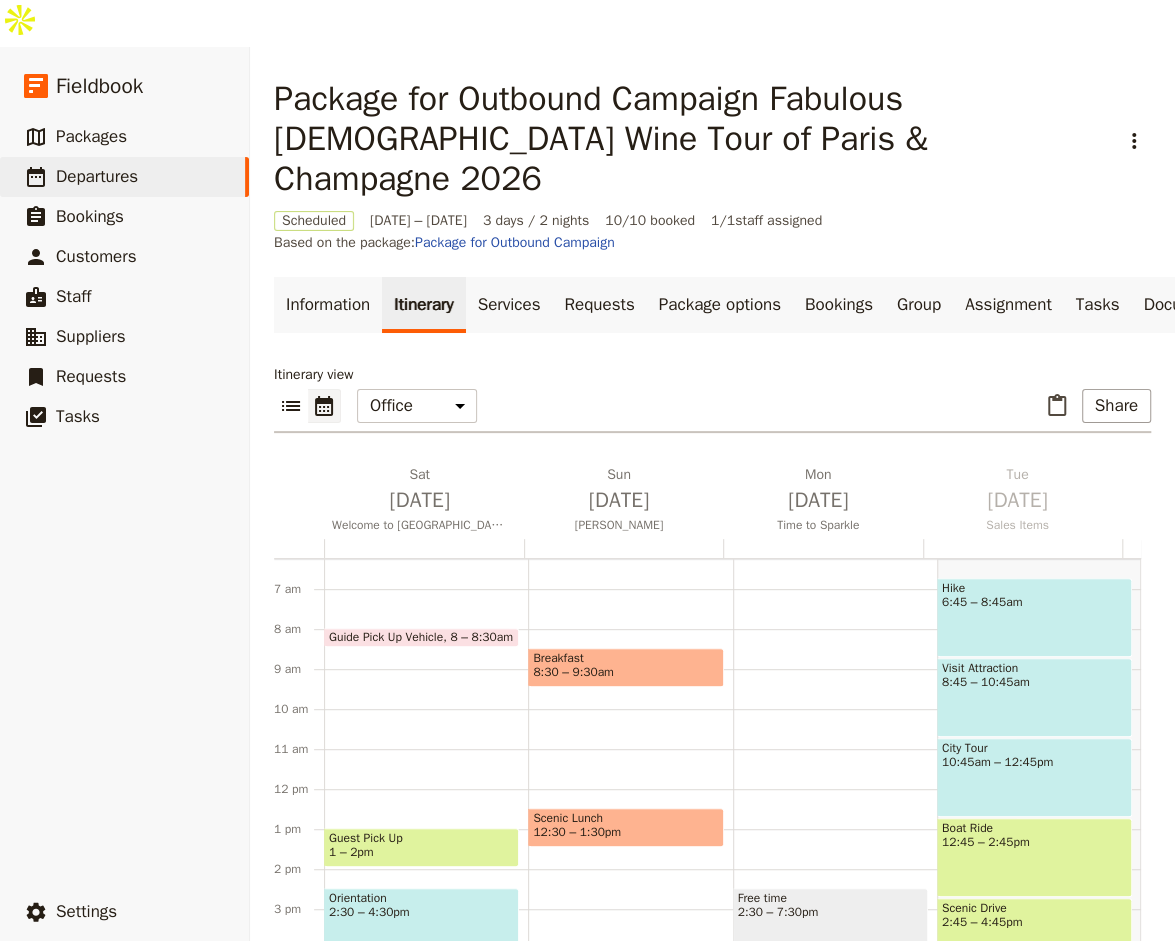 click on "1 – 2pm" at bounding box center (421, 852) 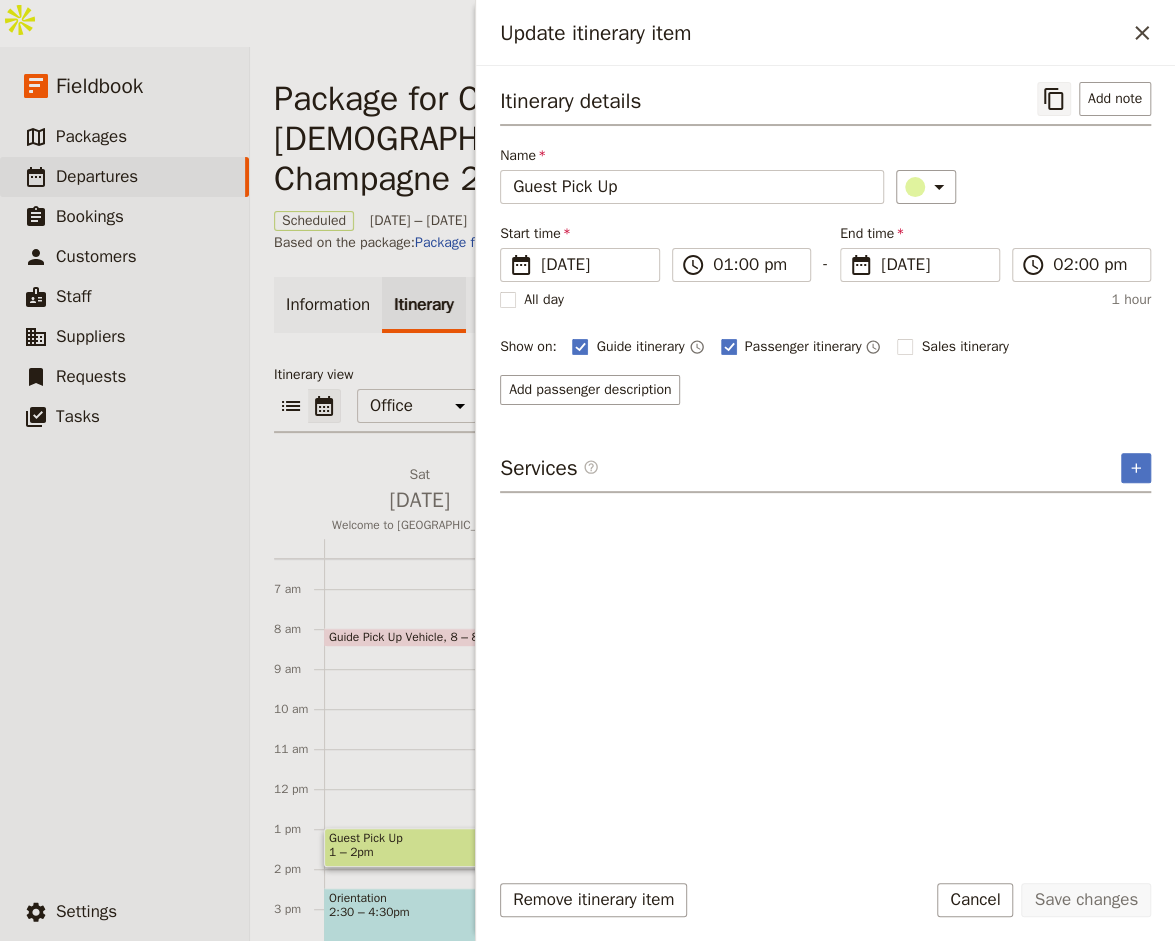 click 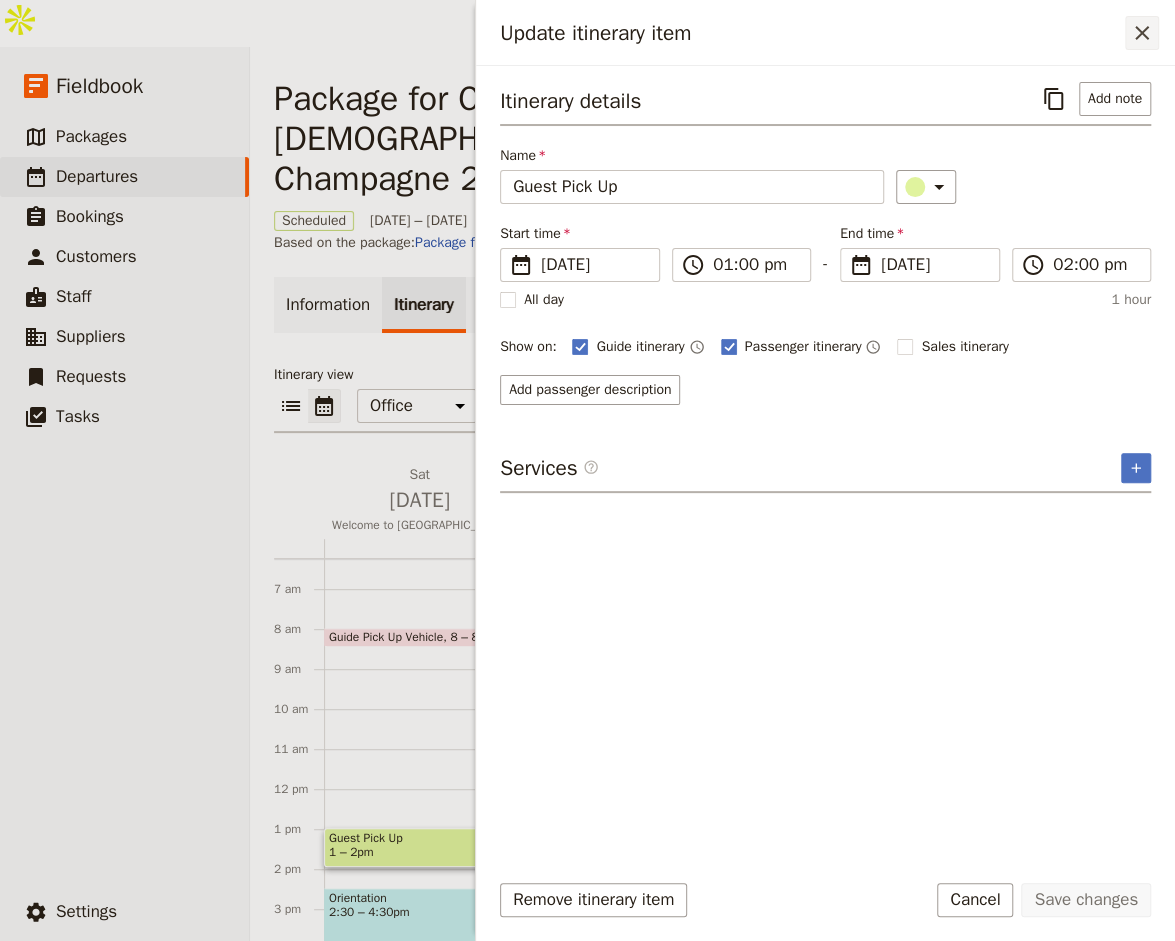 click 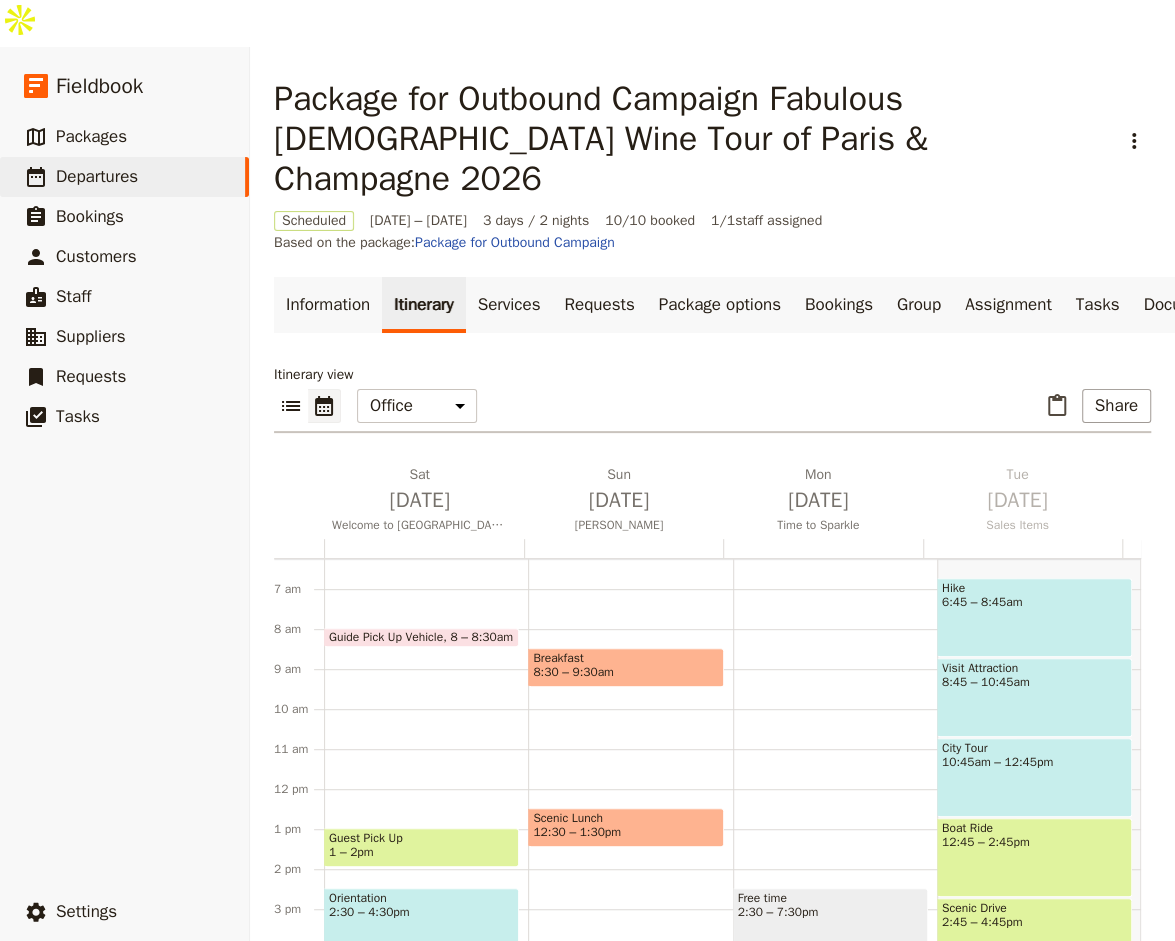 scroll, scrollTop: 474, scrollLeft: 0, axis: vertical 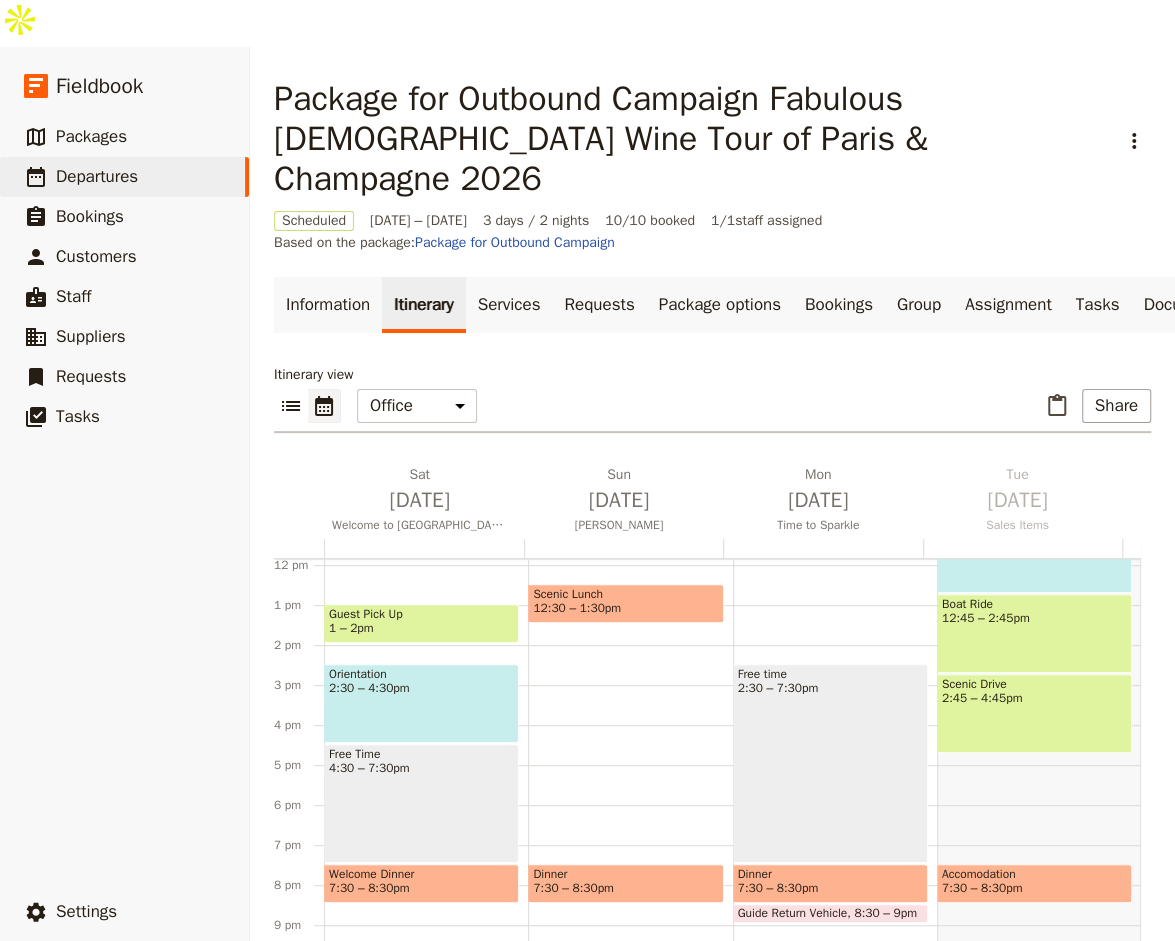 click on "2:30 – 4:30pm" at bounding box center [421, 688] 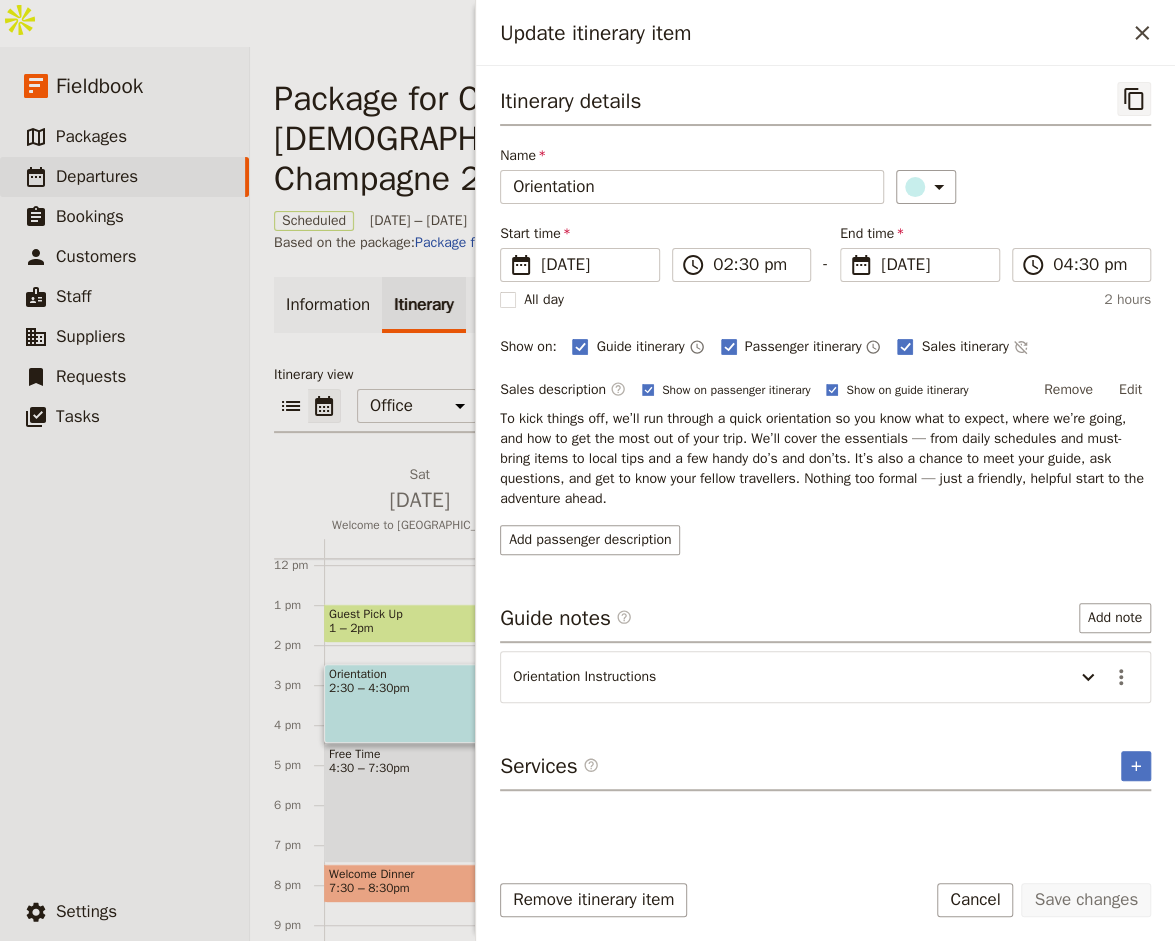 click 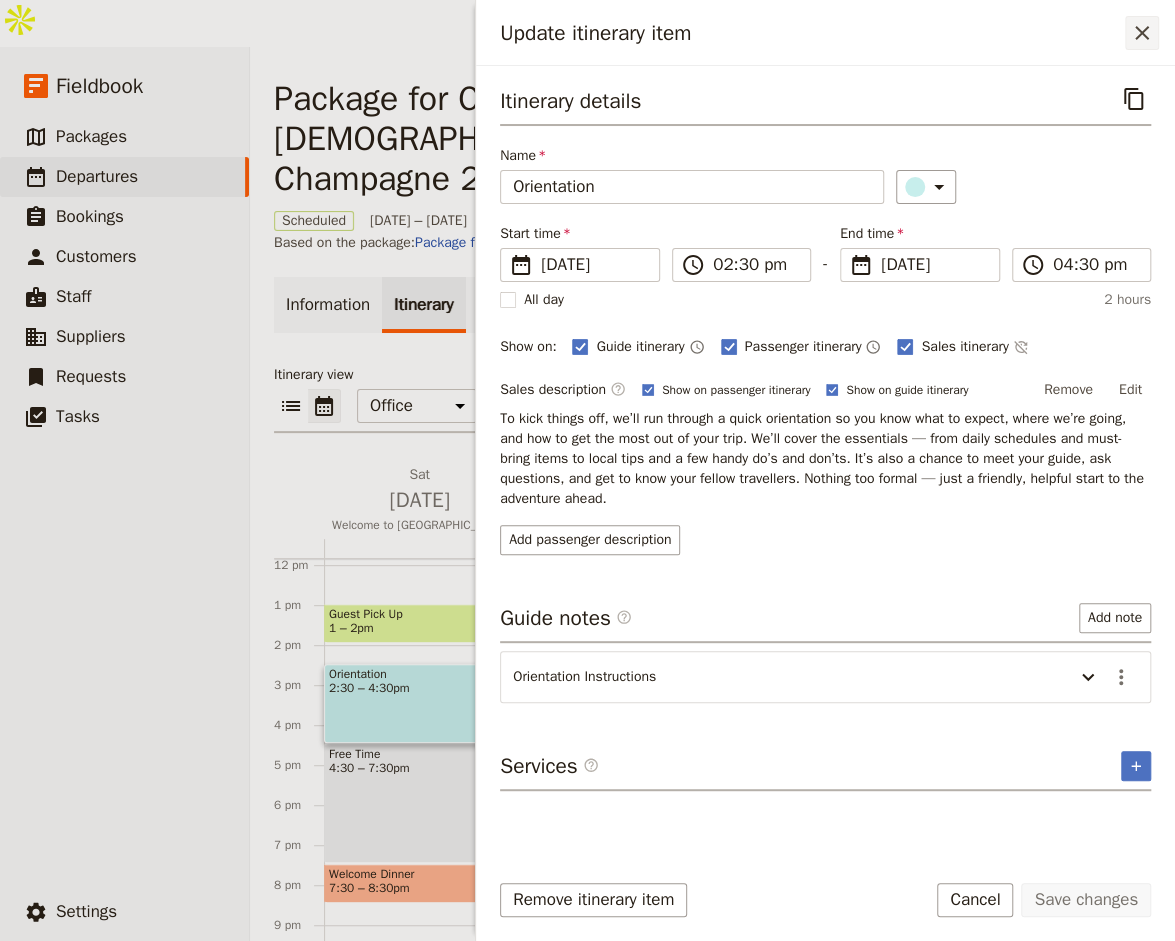 click 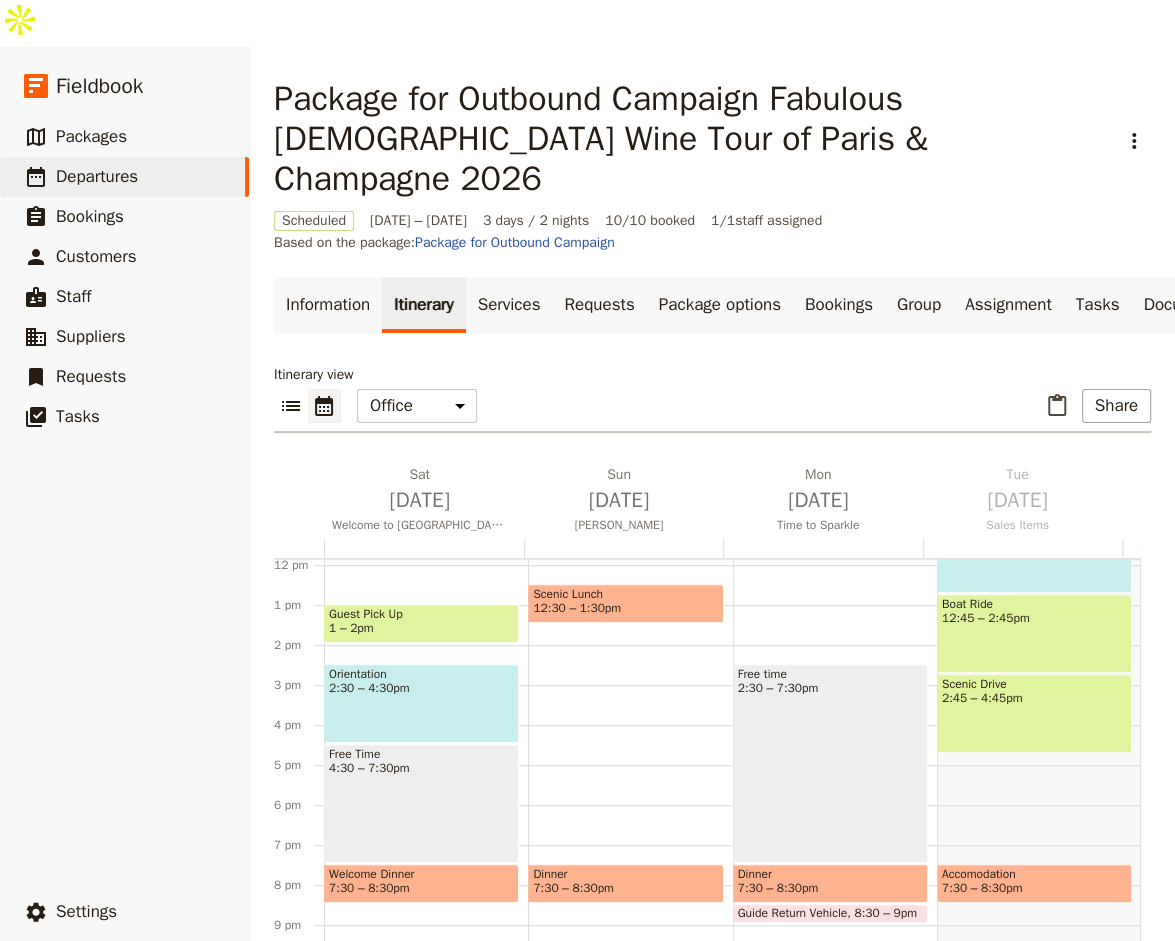 click on "Free Time 4:30 – 7:30pm" at bounding box center [421, 803] 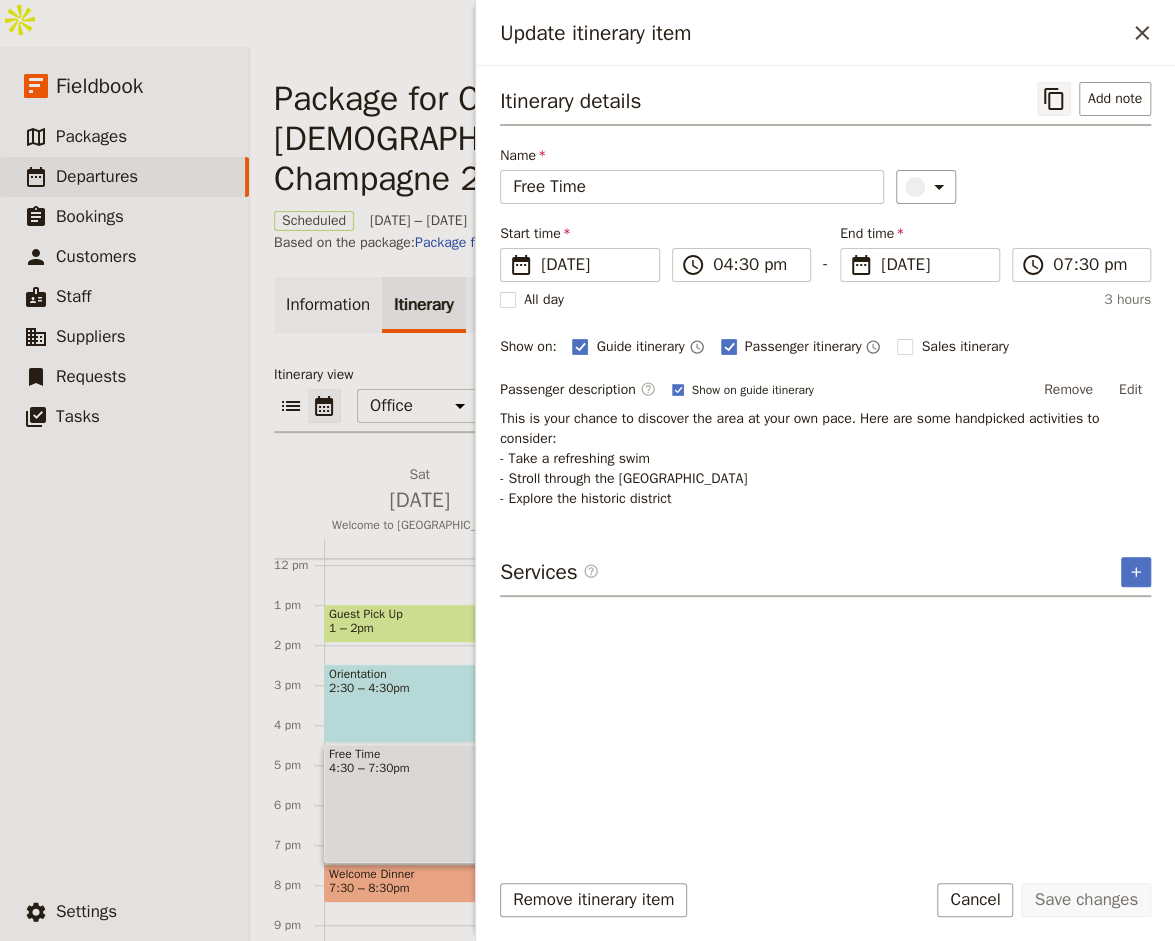 click 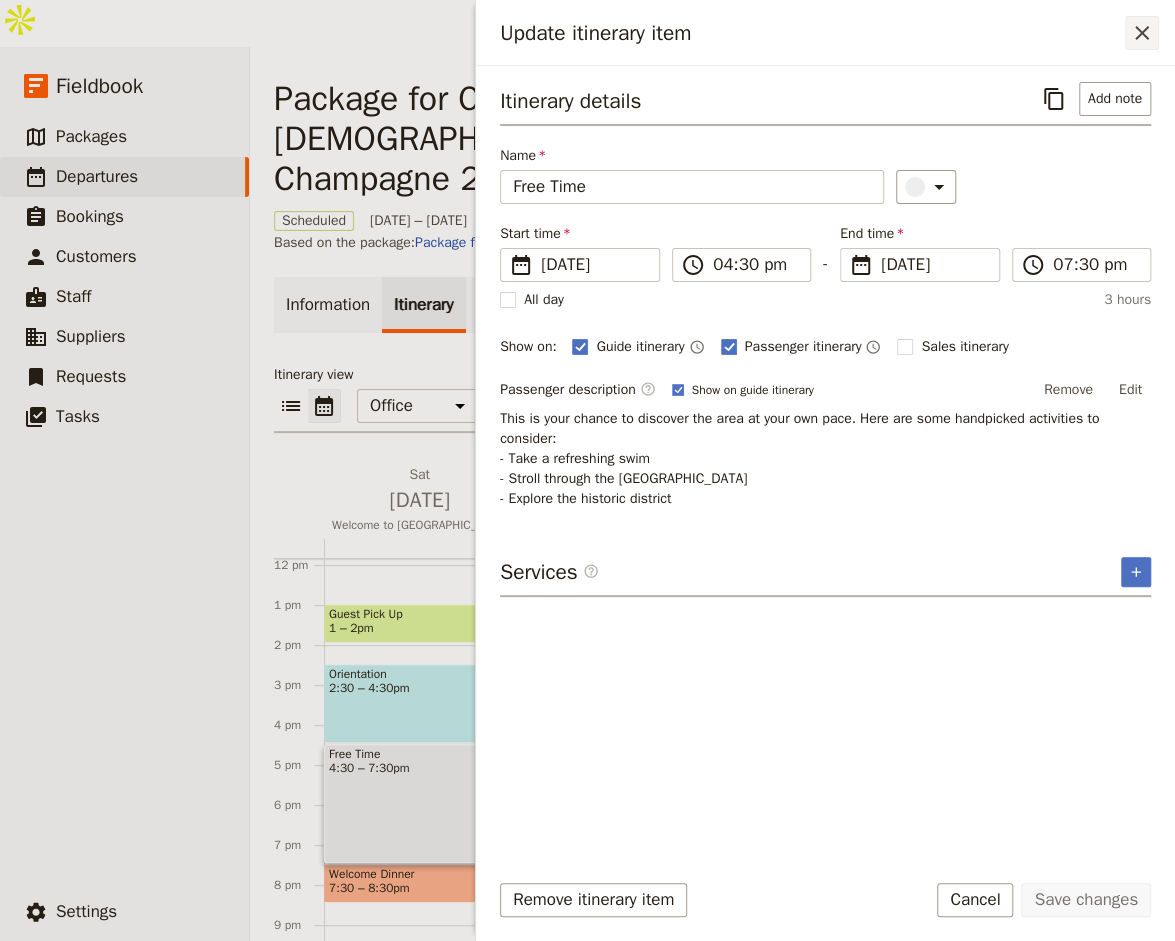 click 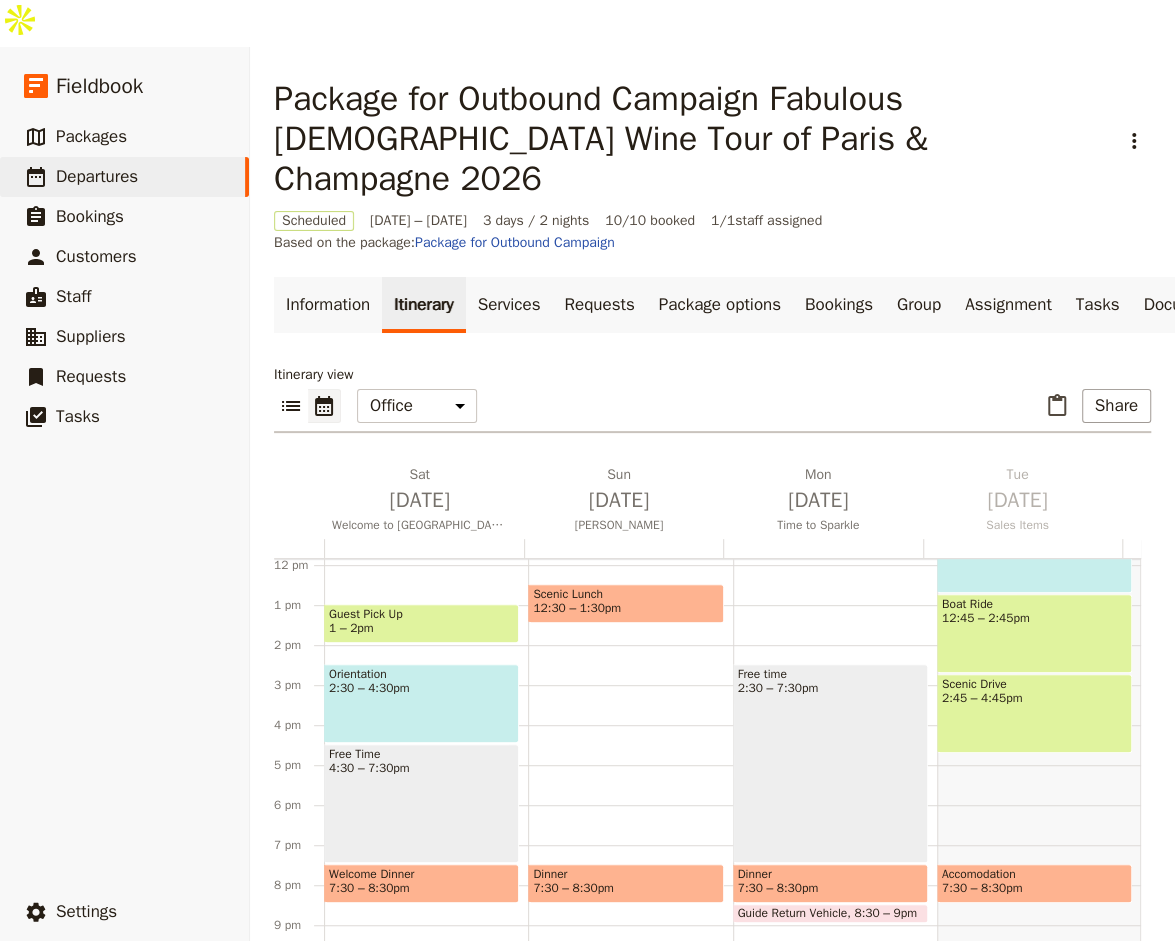 click on "7:30 – 8:30pm" at bounding box center (421, 888) 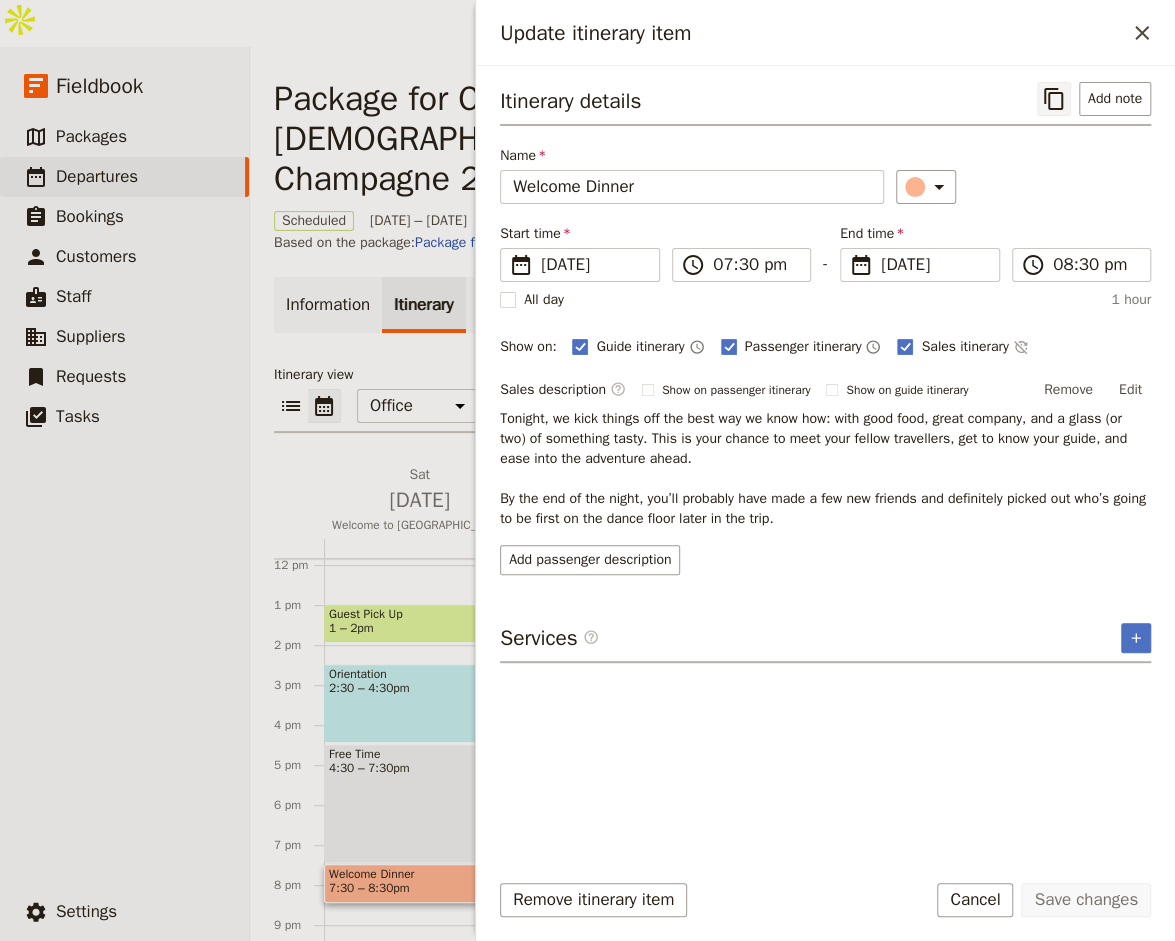 click 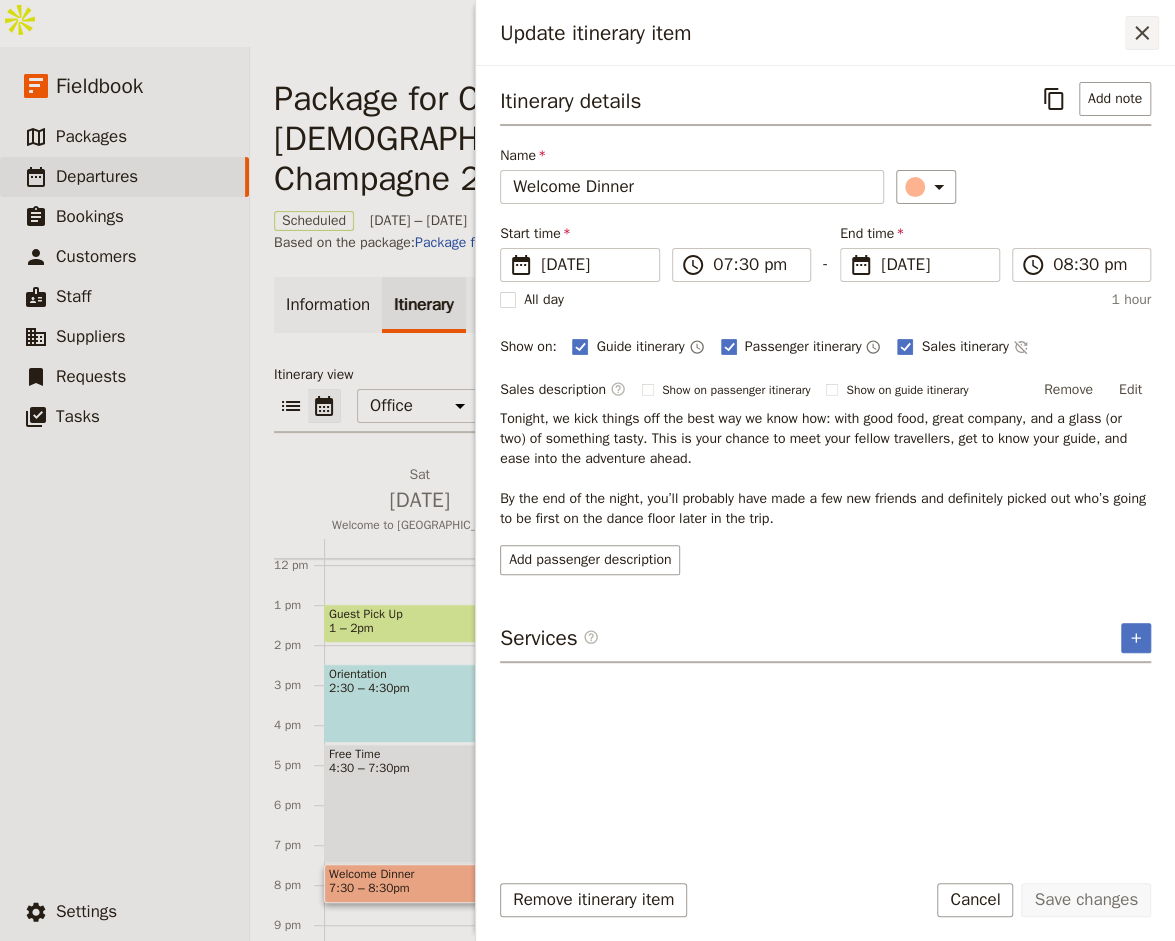click 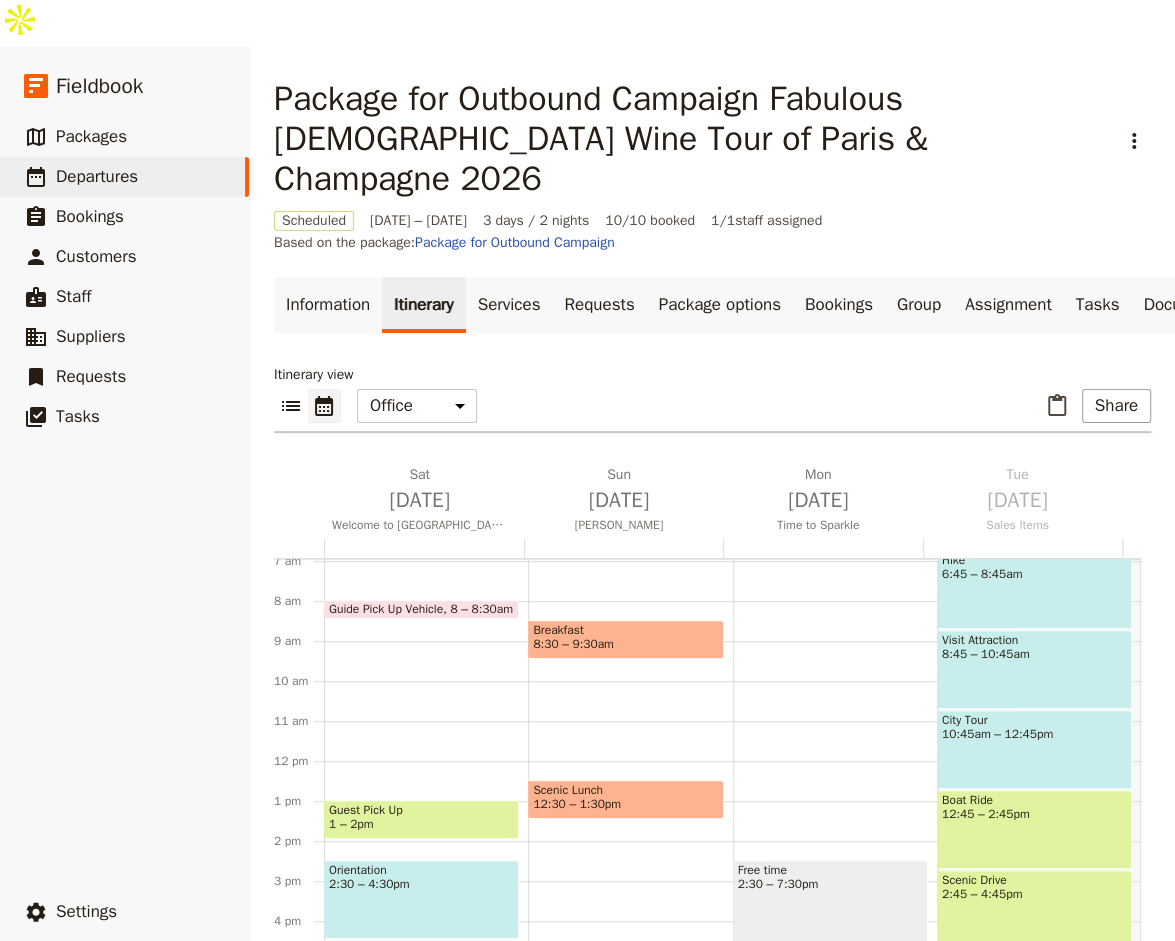 scroll, scrollTop: 275, scrollLeft: 0, axis: vertical 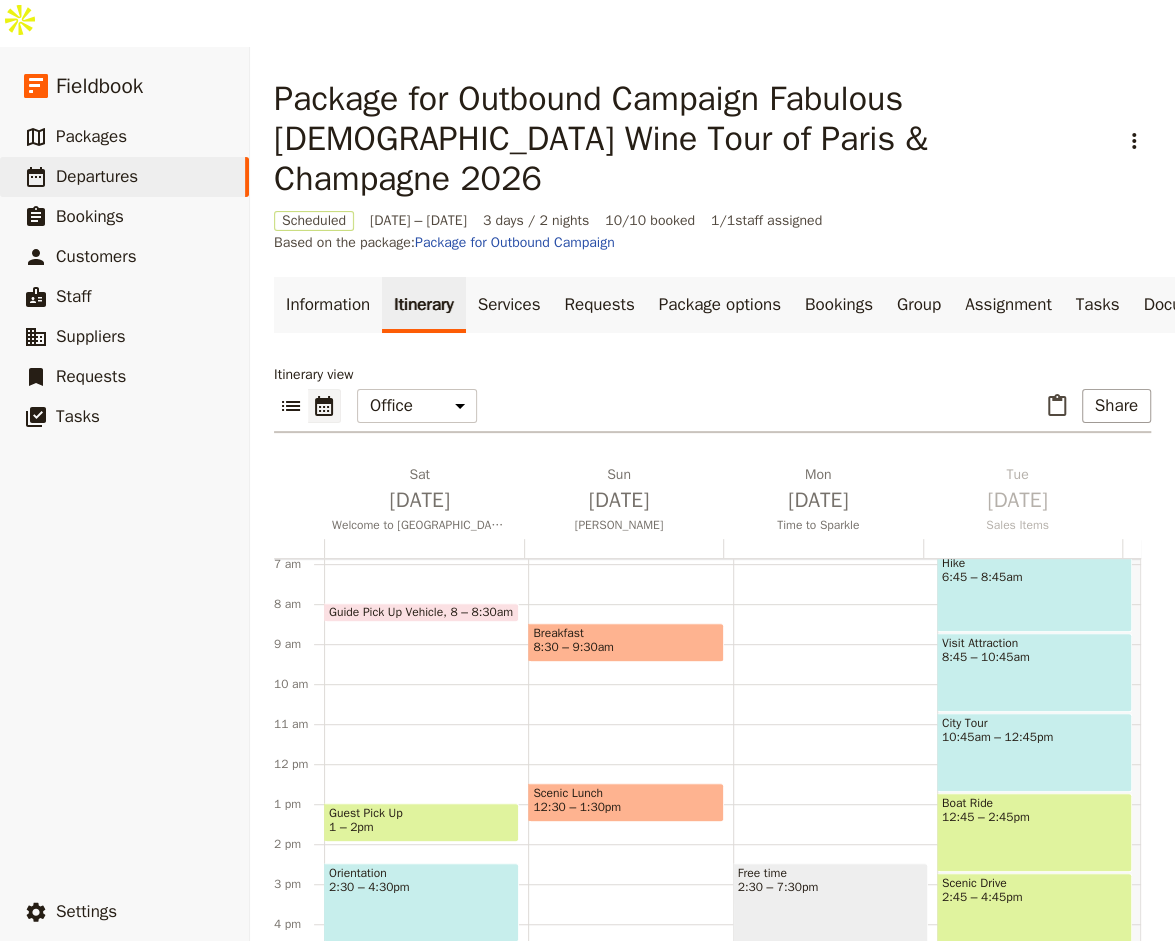 click on "Breakfast" at bounding box center (625, 633) 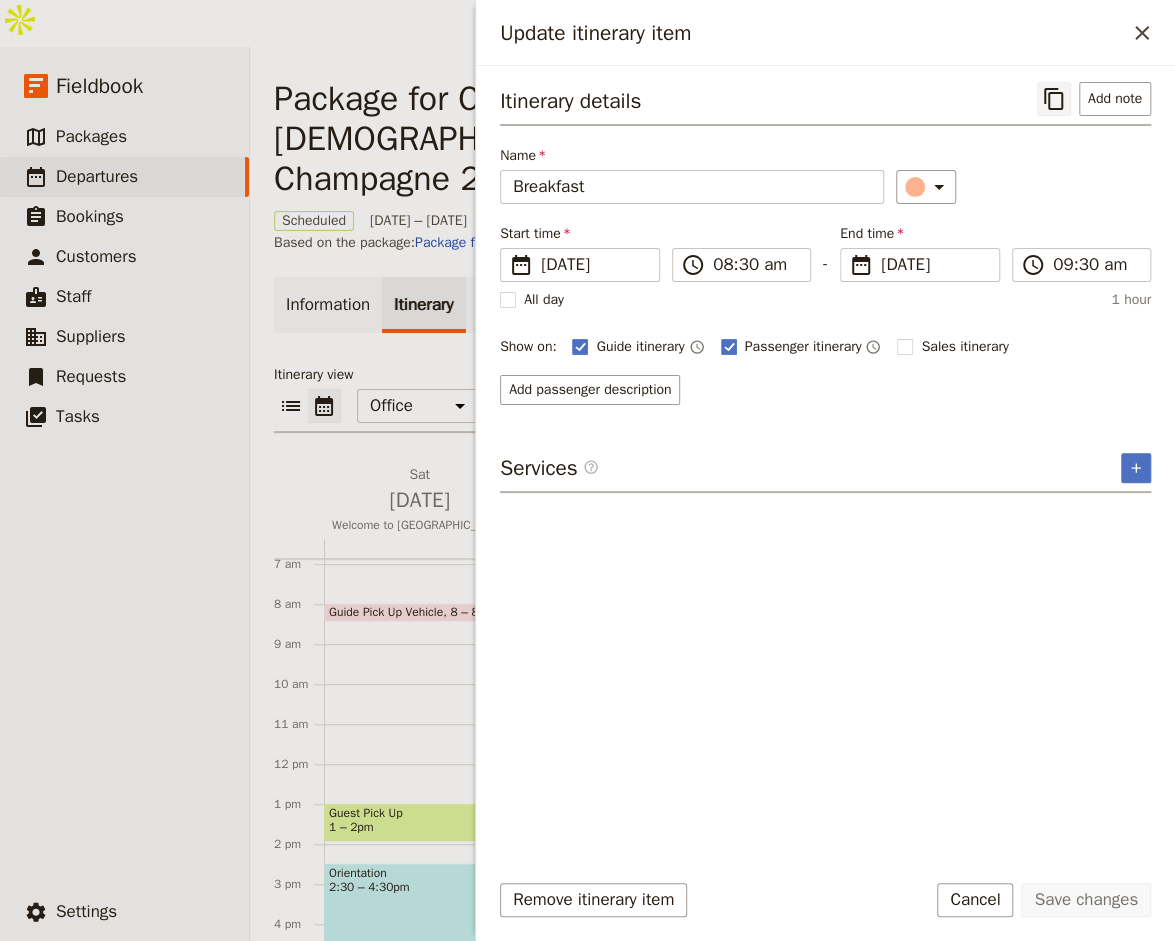 click 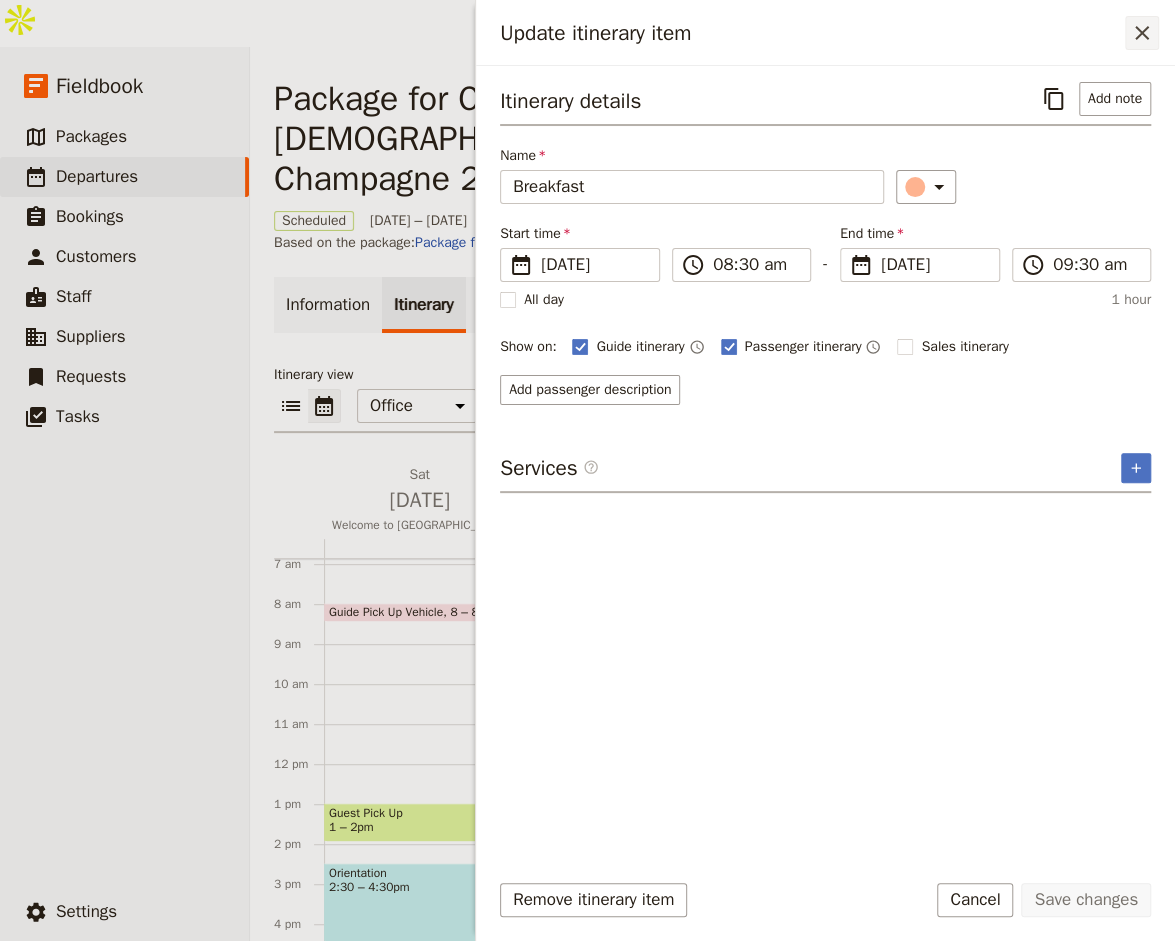 click 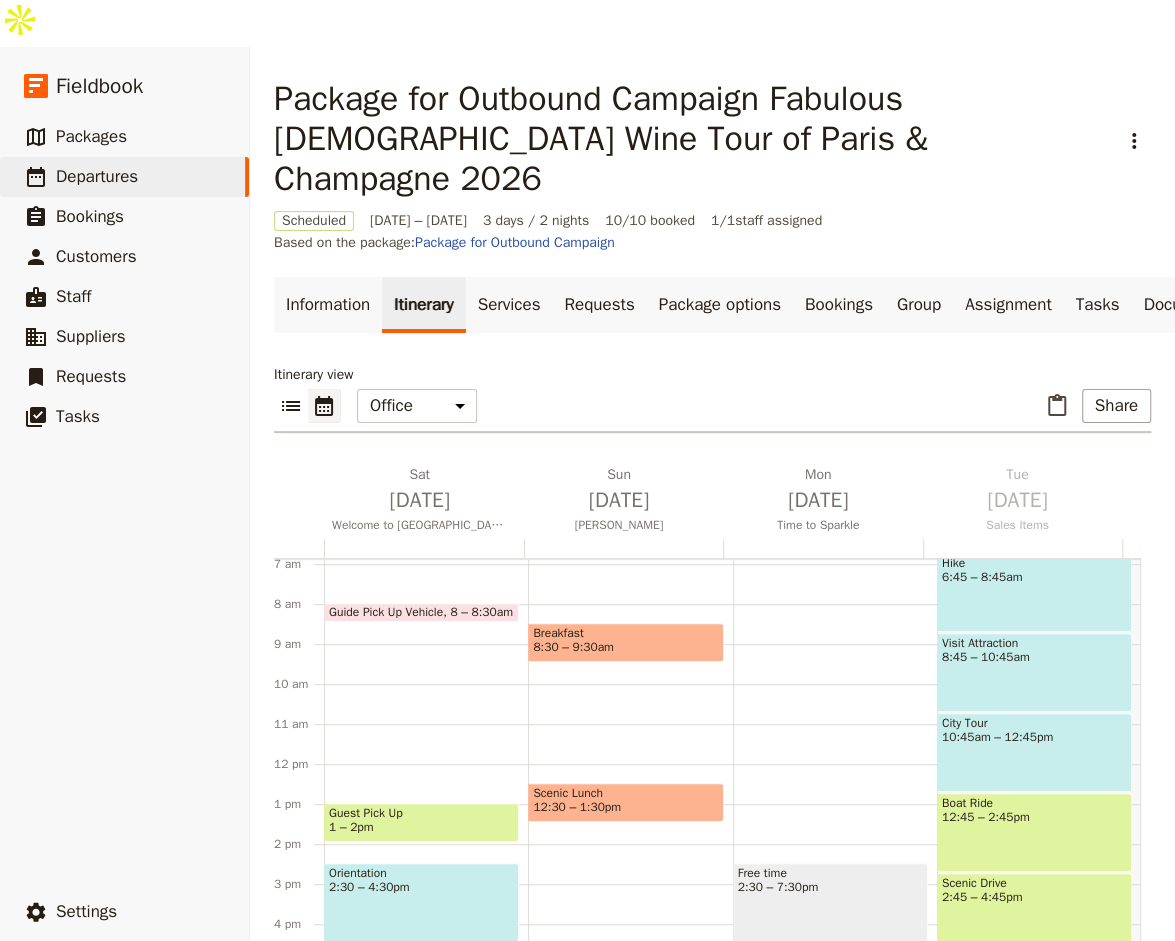 click on "Scenic Lunch" at bounding box center [625, 793] 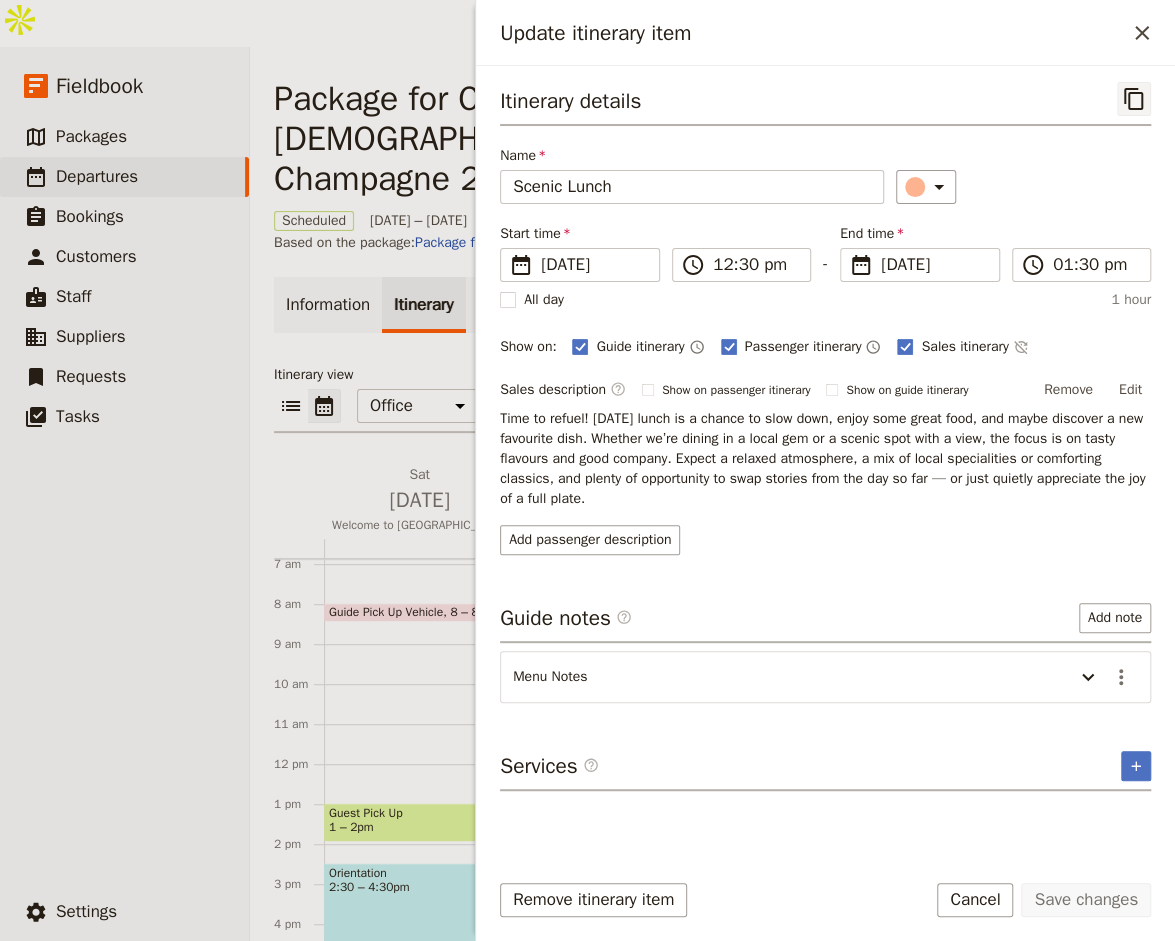 click 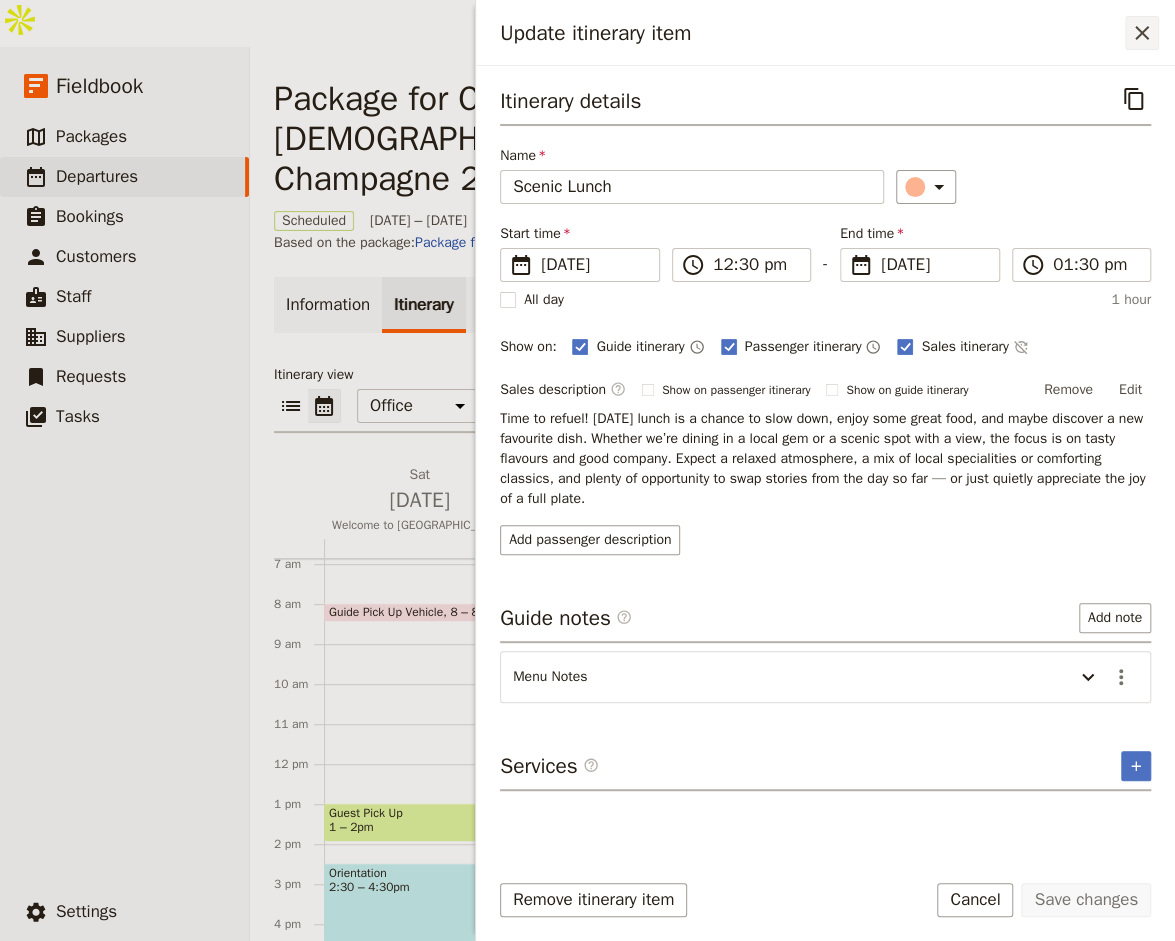 click 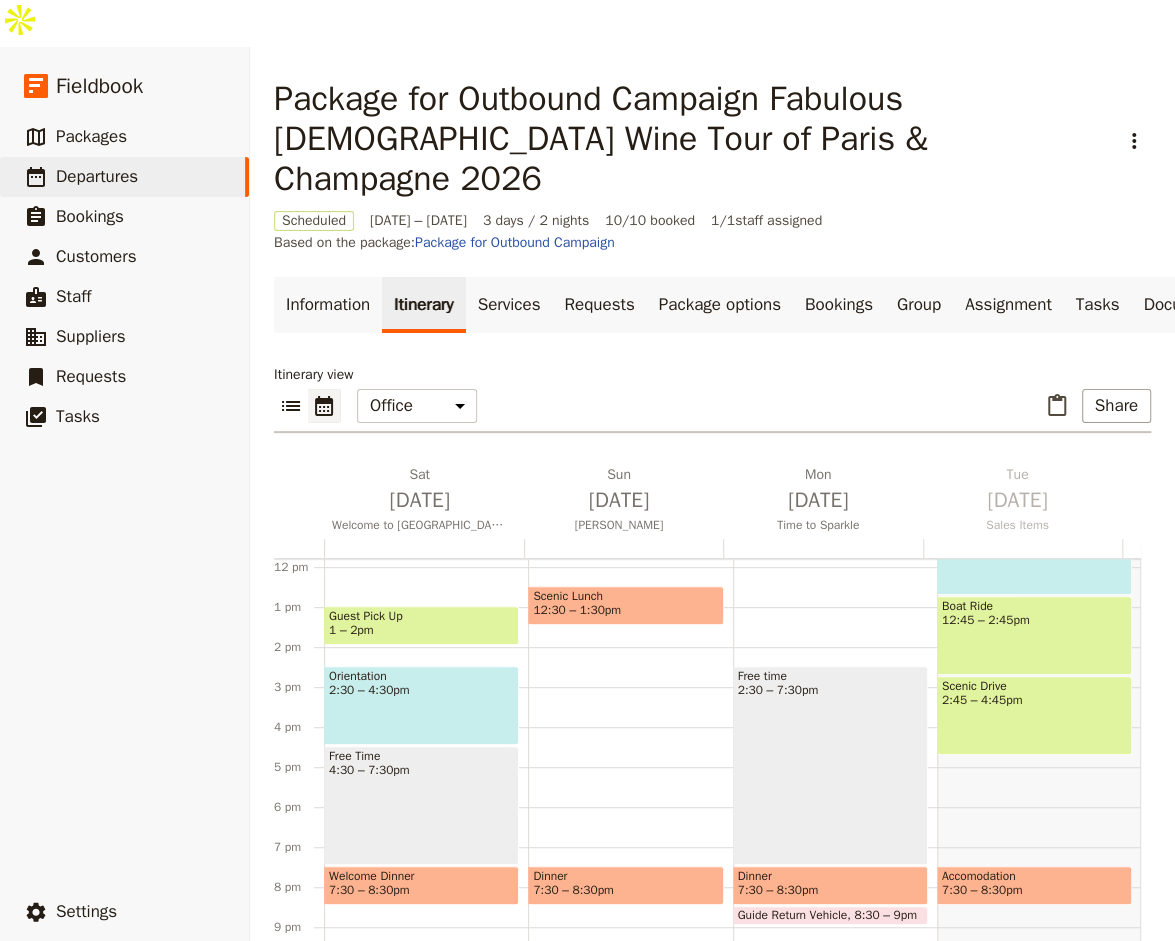 scroll, scrollTop: 474, scrollLeft: 0, axis: vertical 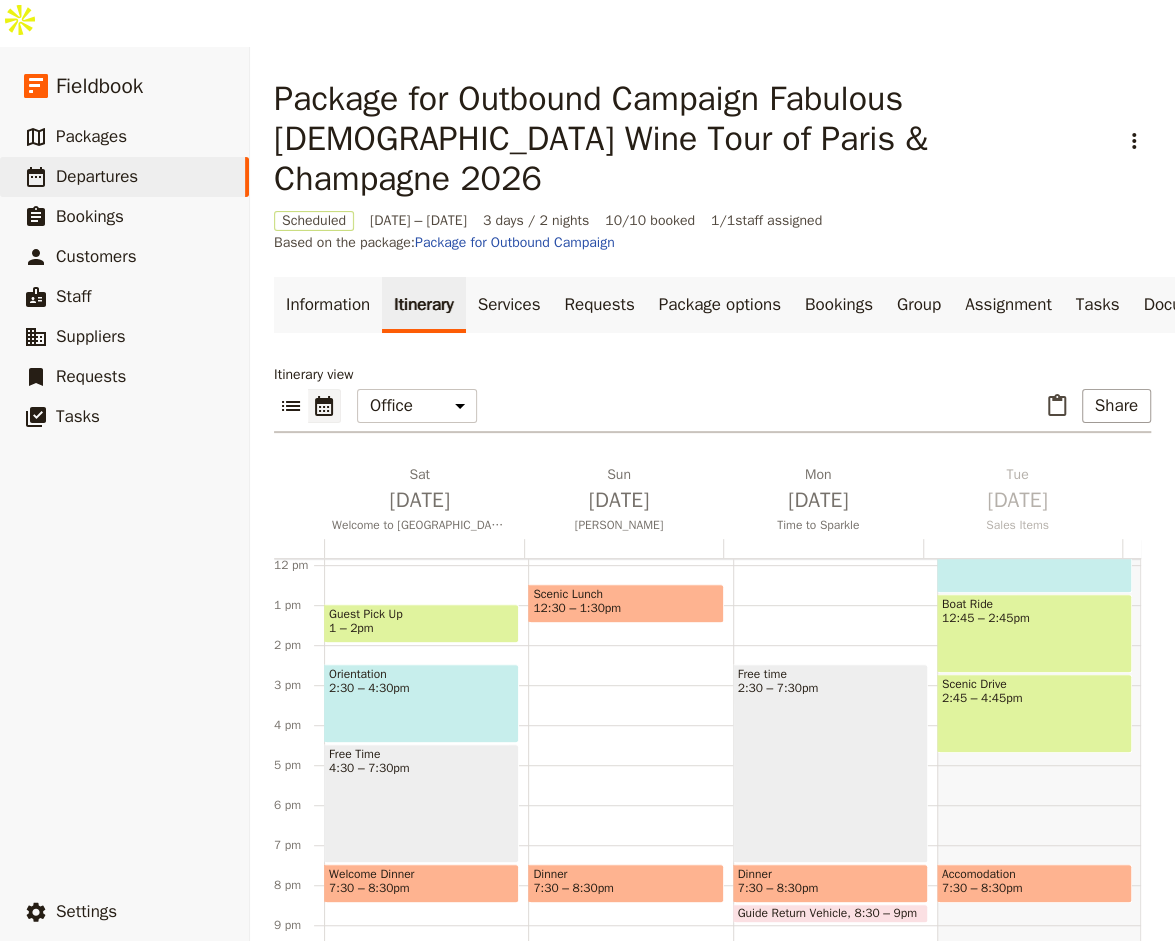 click on "Free time 2:30 – 7:30pm" at bounding box center [830, 763] 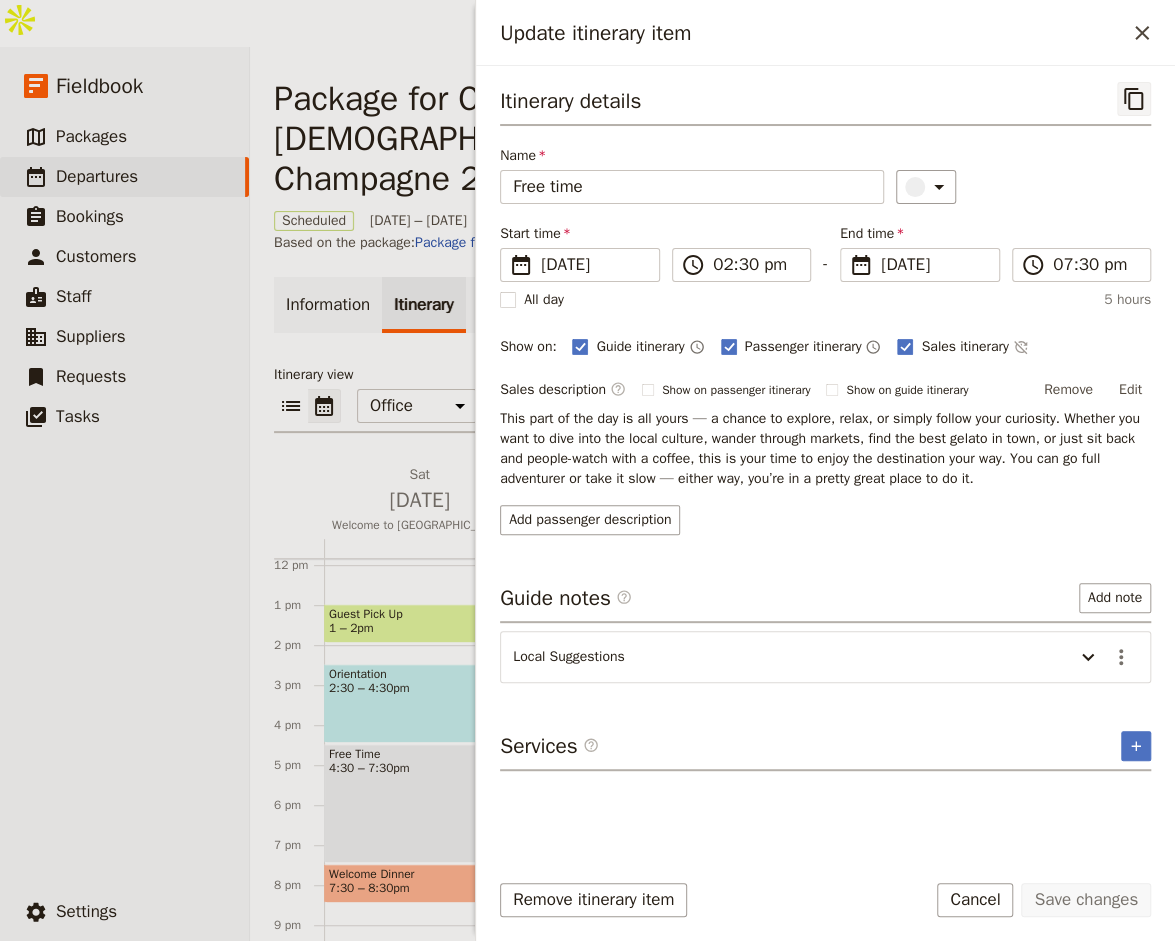 click 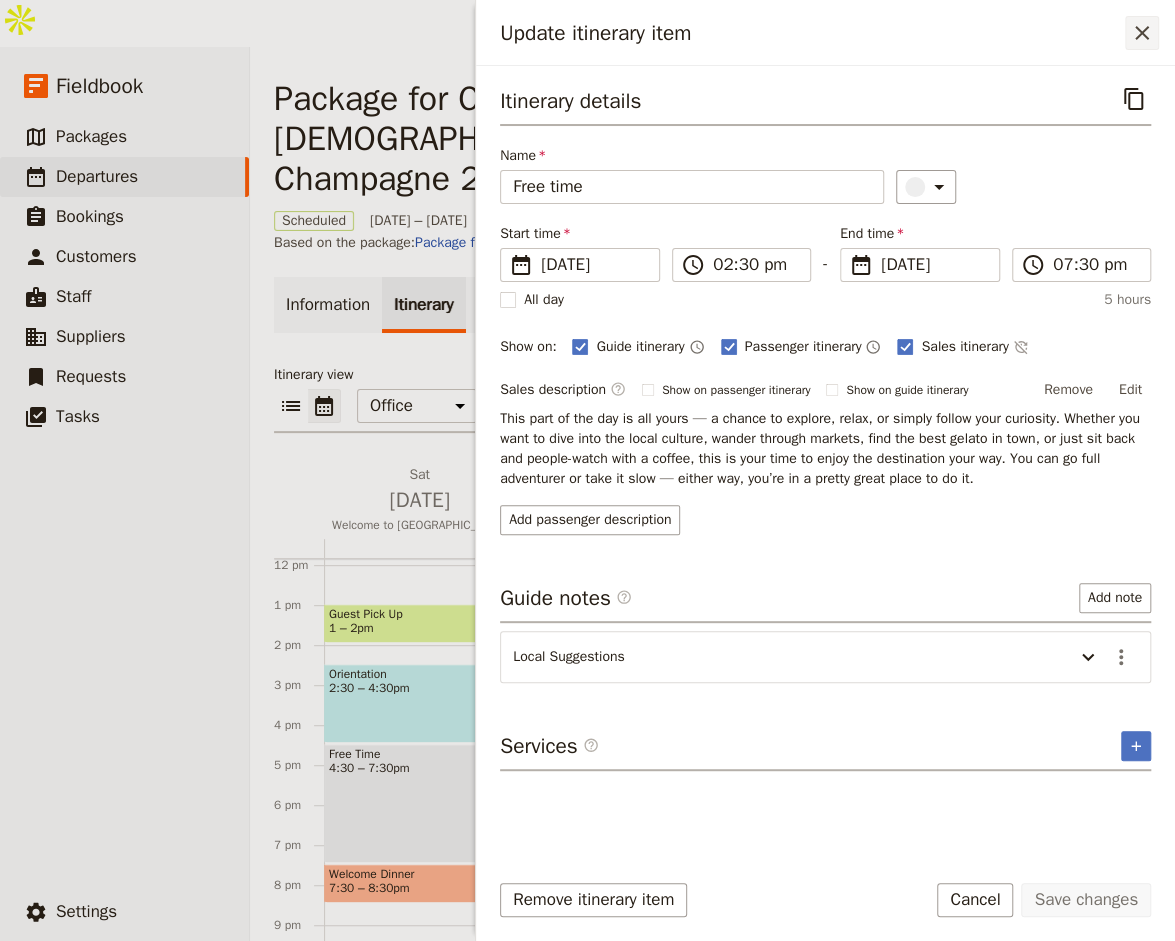 click 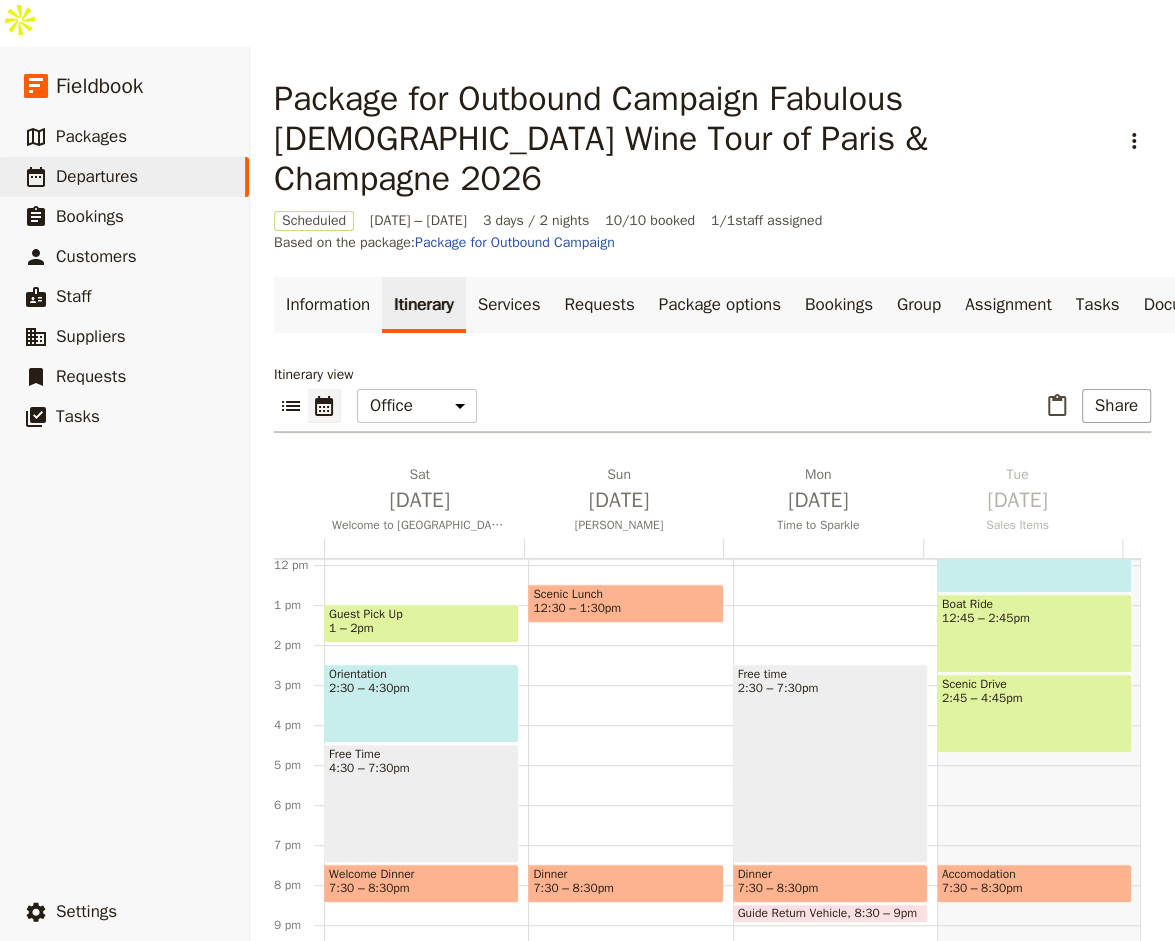 click on "7:30 – 8:30pm" at bounding box center (573, 888) 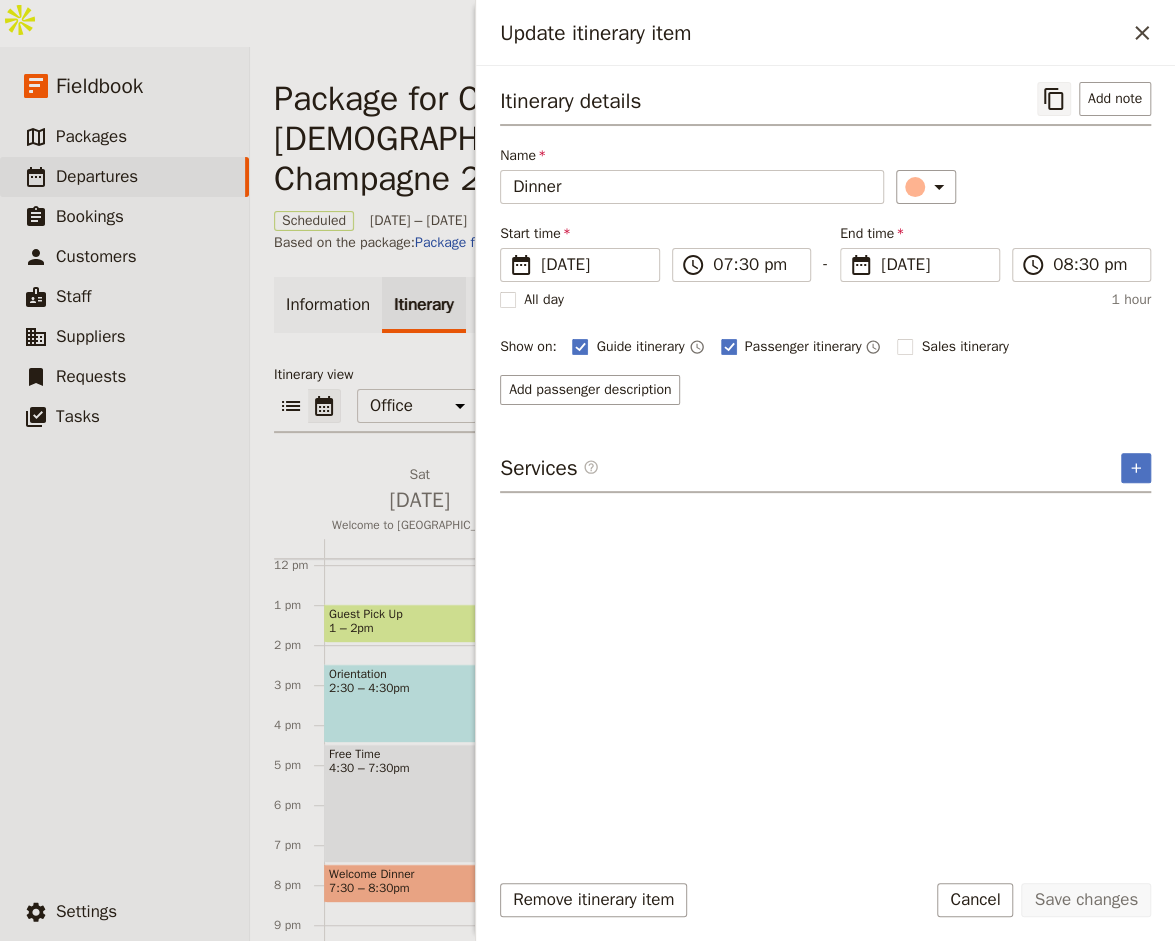 click 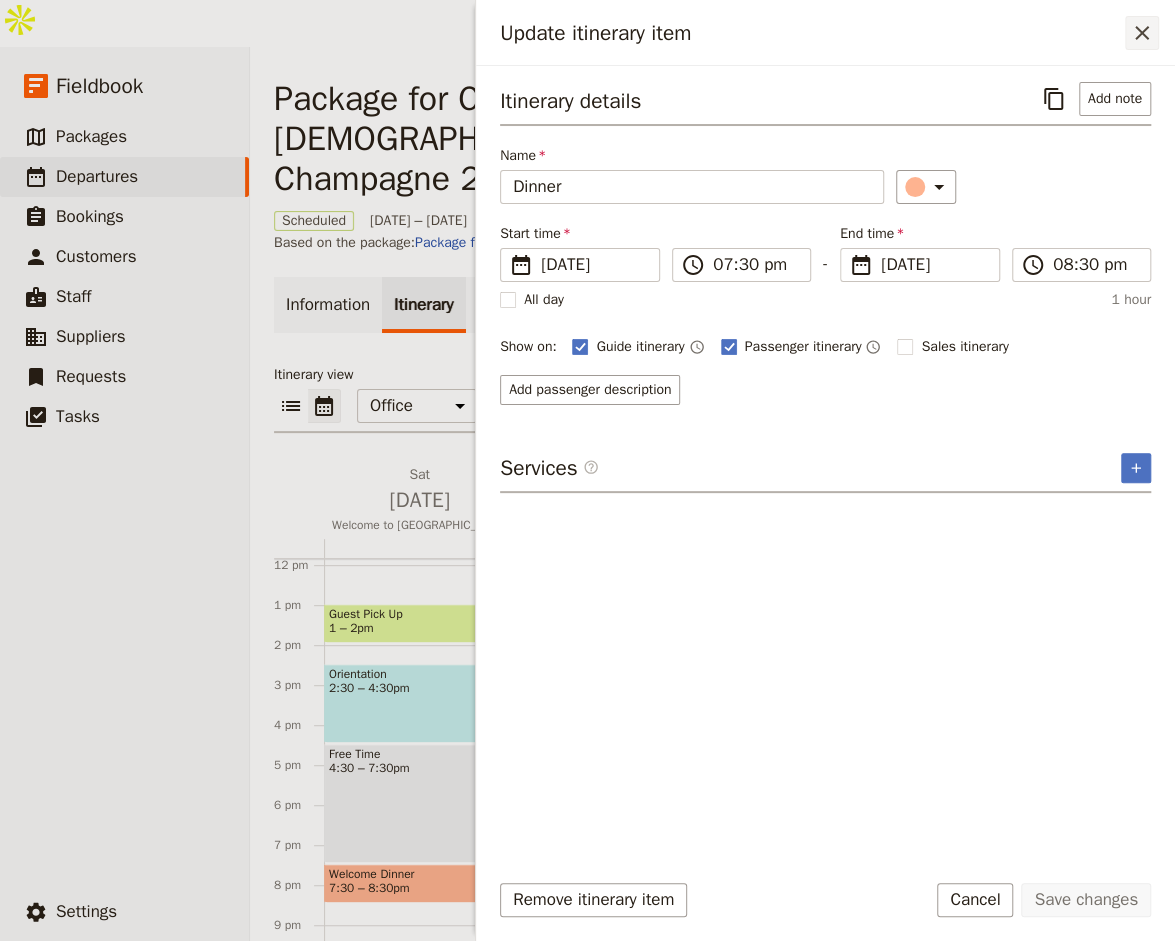 click 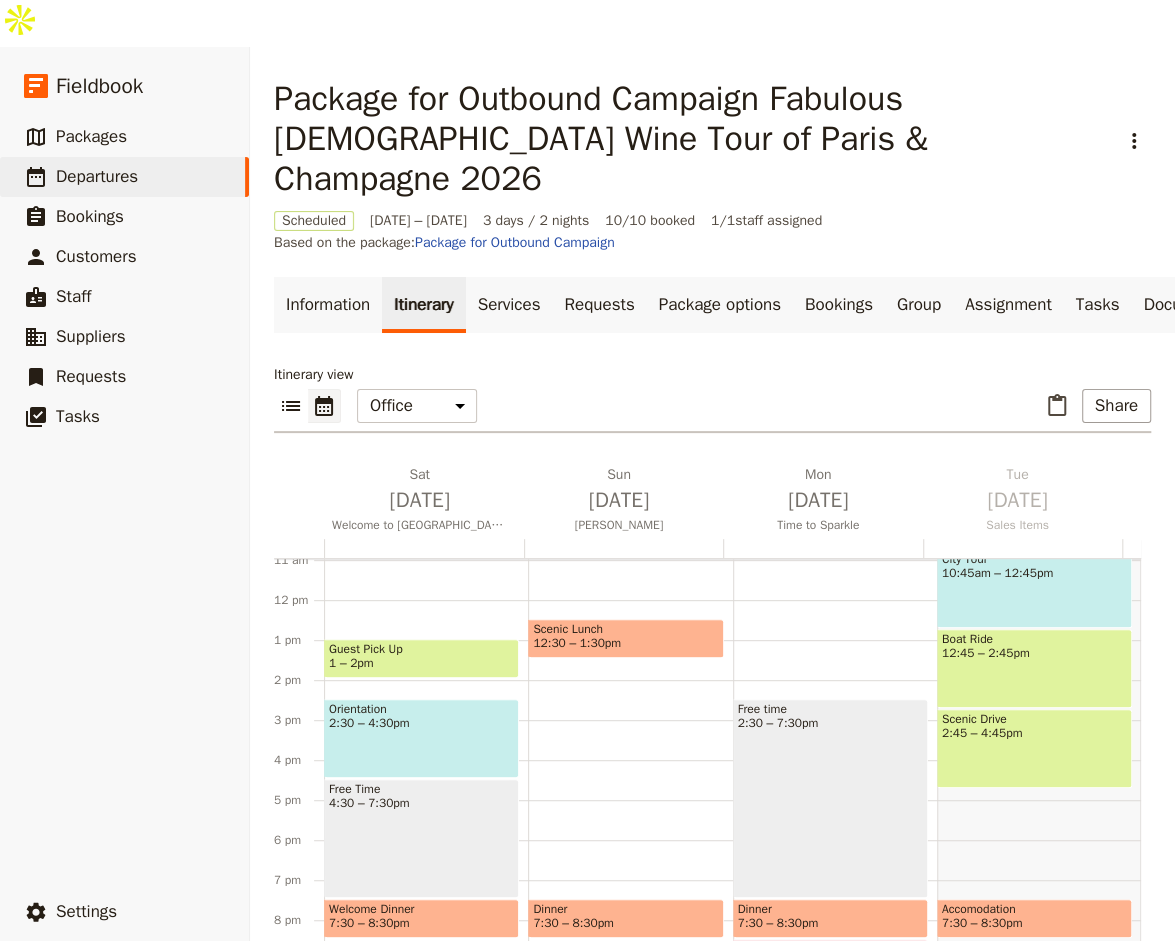 scroll, scrollTop: 438, scrollLeft: 0, axis: vertical 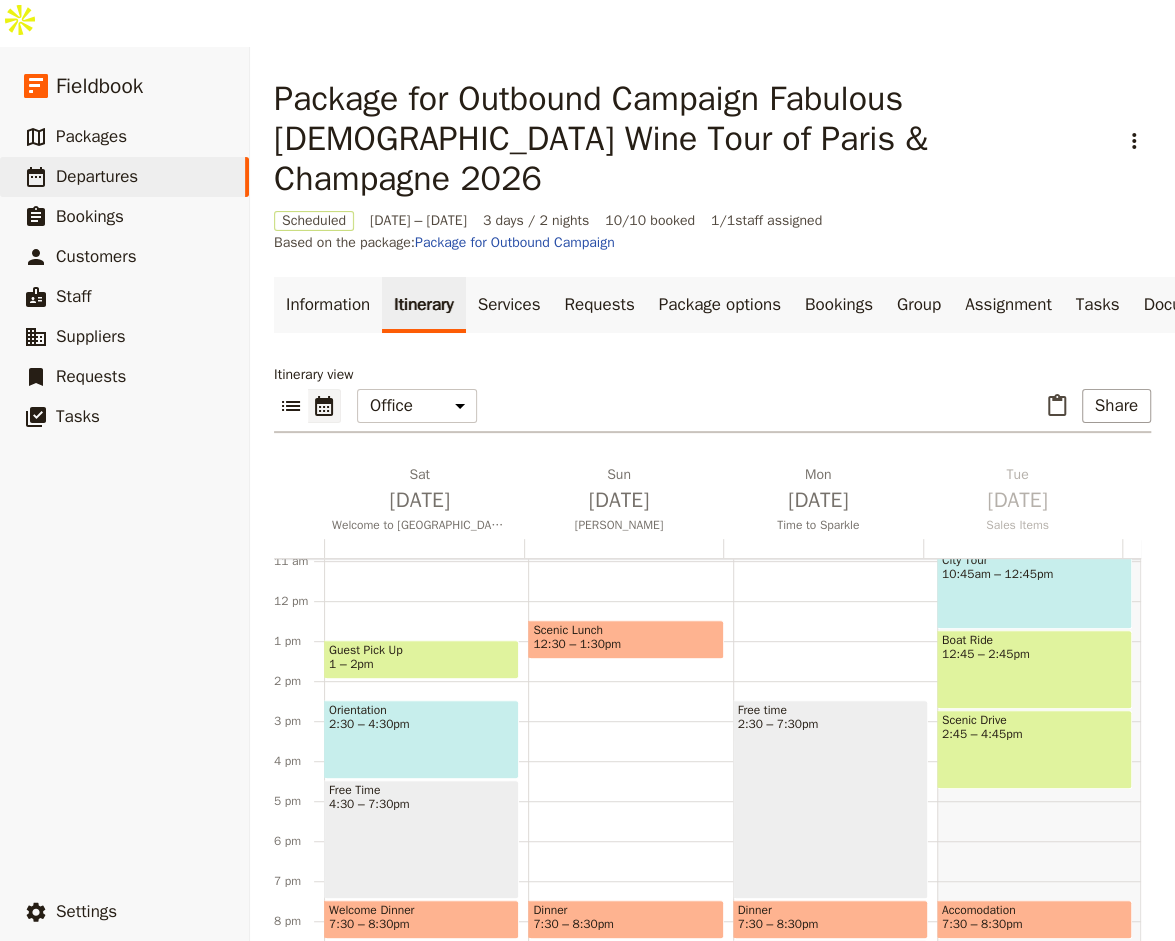 click on "Dinner" at bounding box center [830, 910] 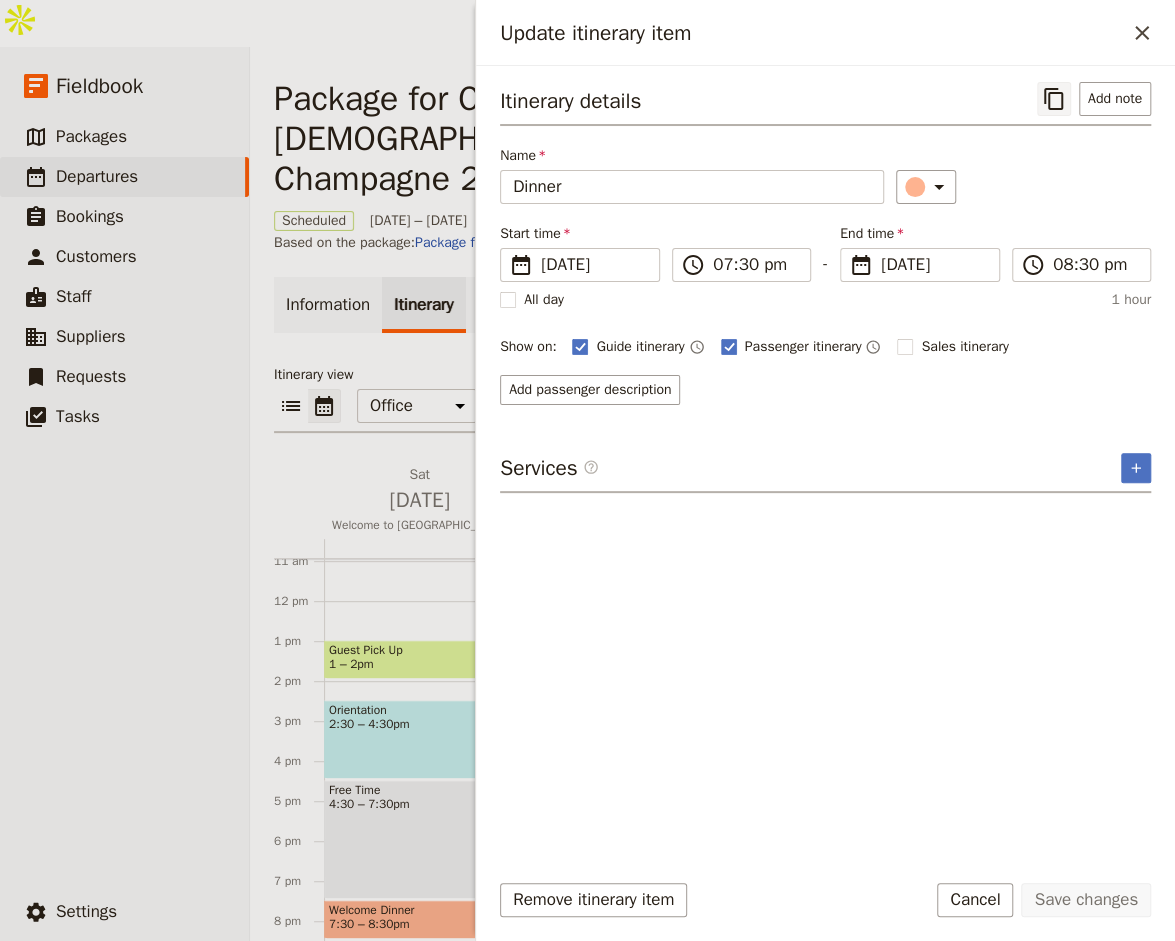 click 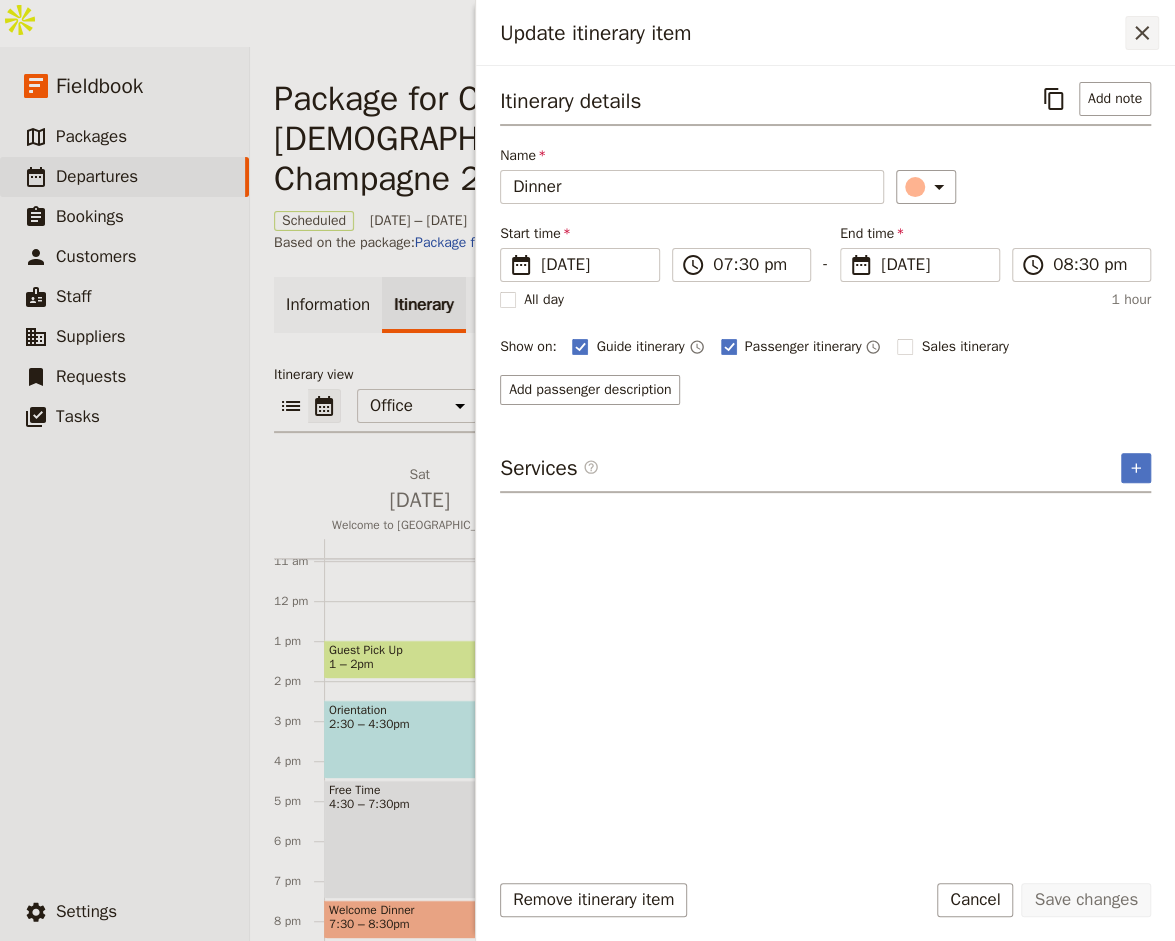 click 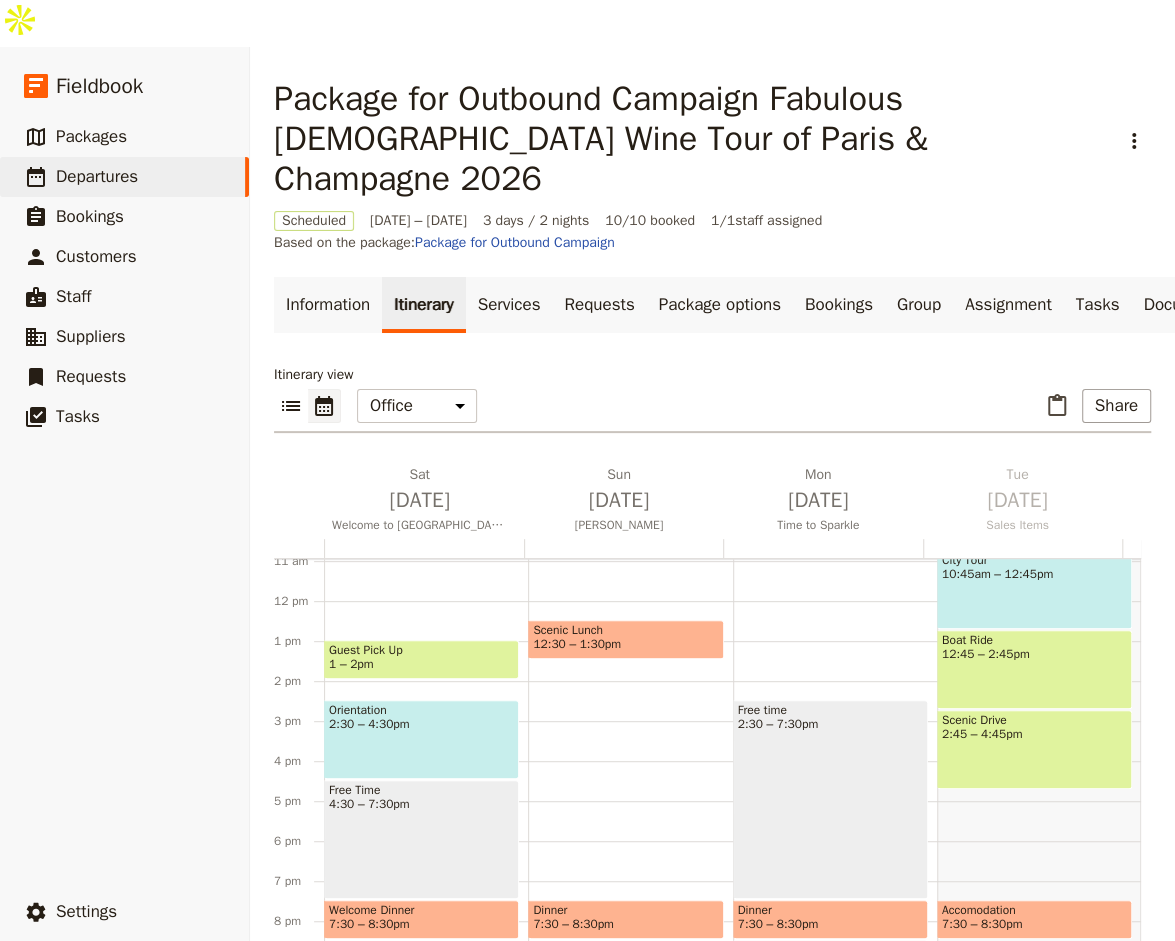 click on "Free time 2:30 – 7:30pm" at bounding box center (830, 799) 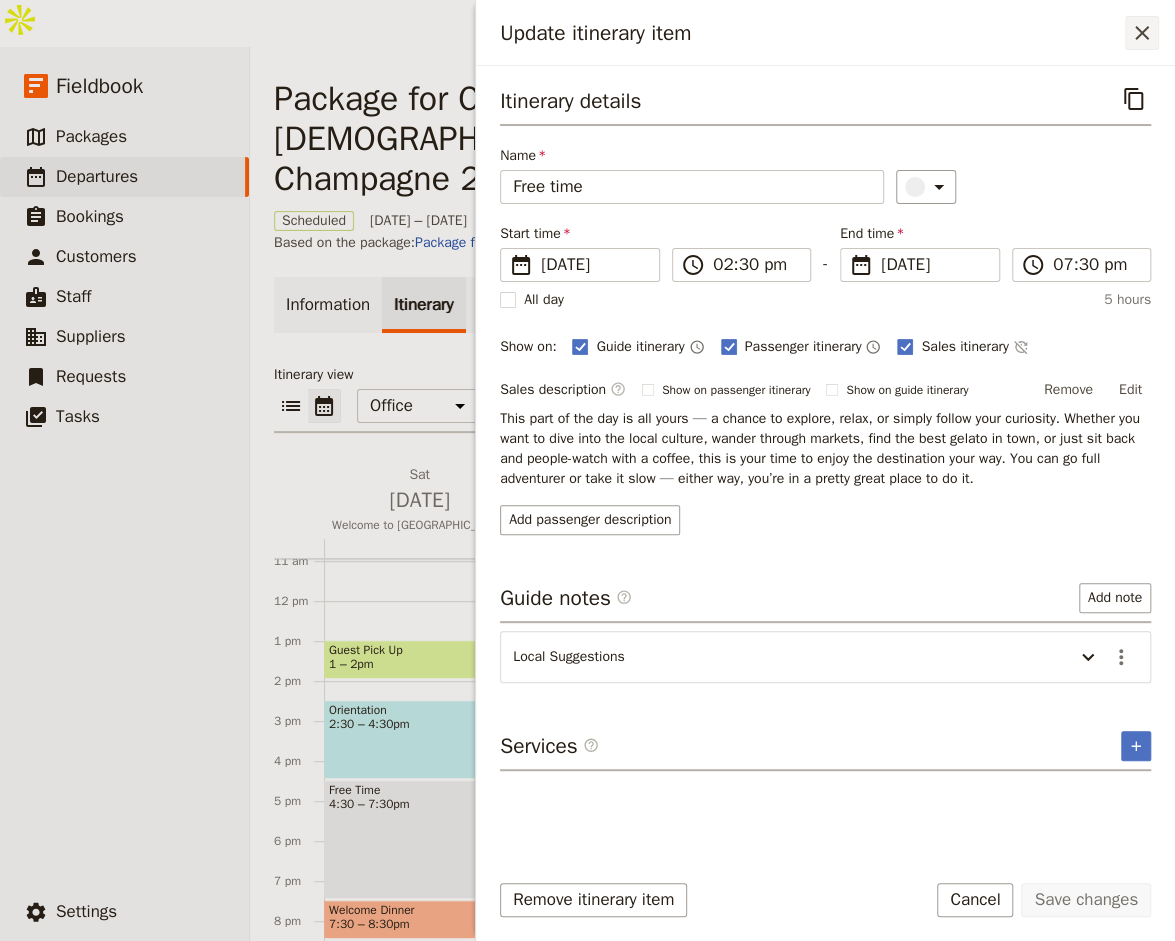 click on "​" at bounding box center (1142, 33) 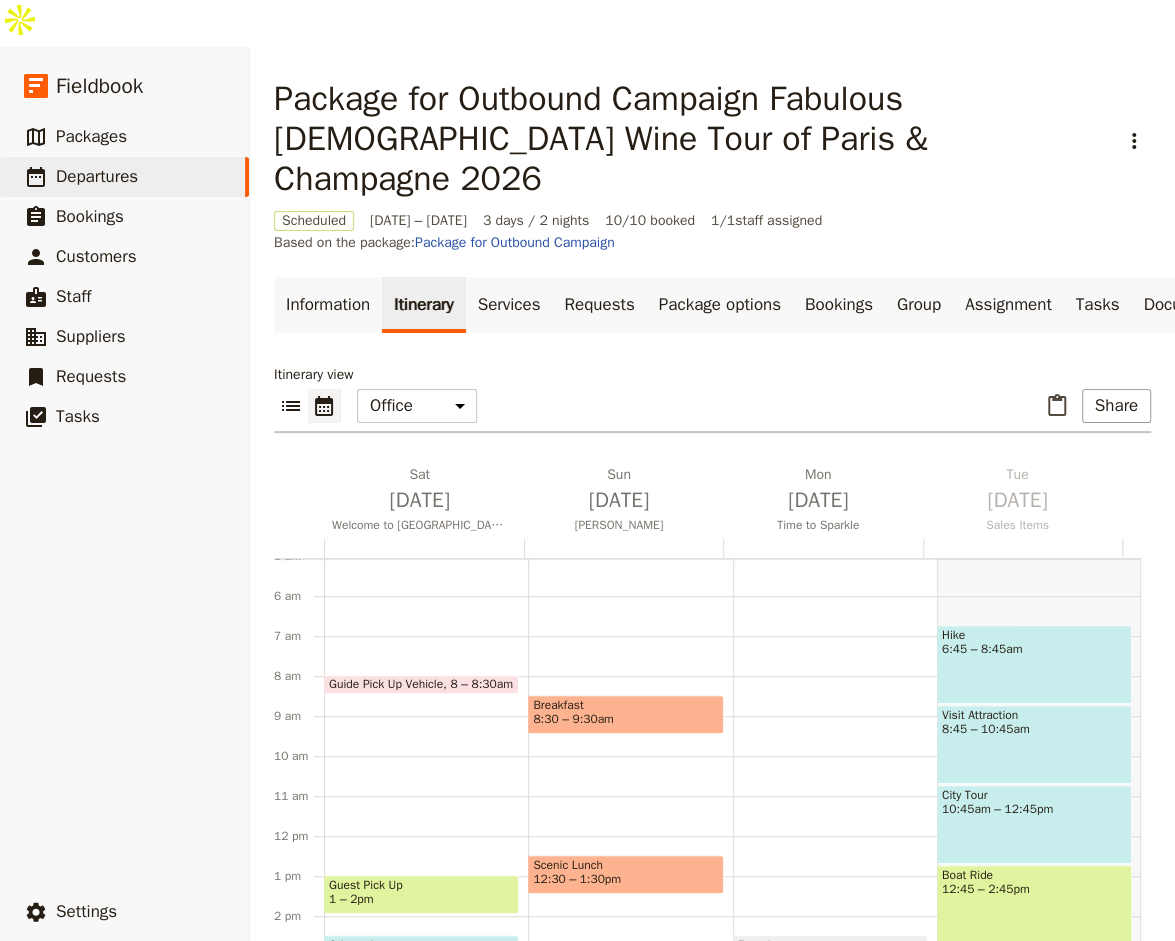 scroll, scrollTop: 196, scrollLeft: 0, axis: vertical 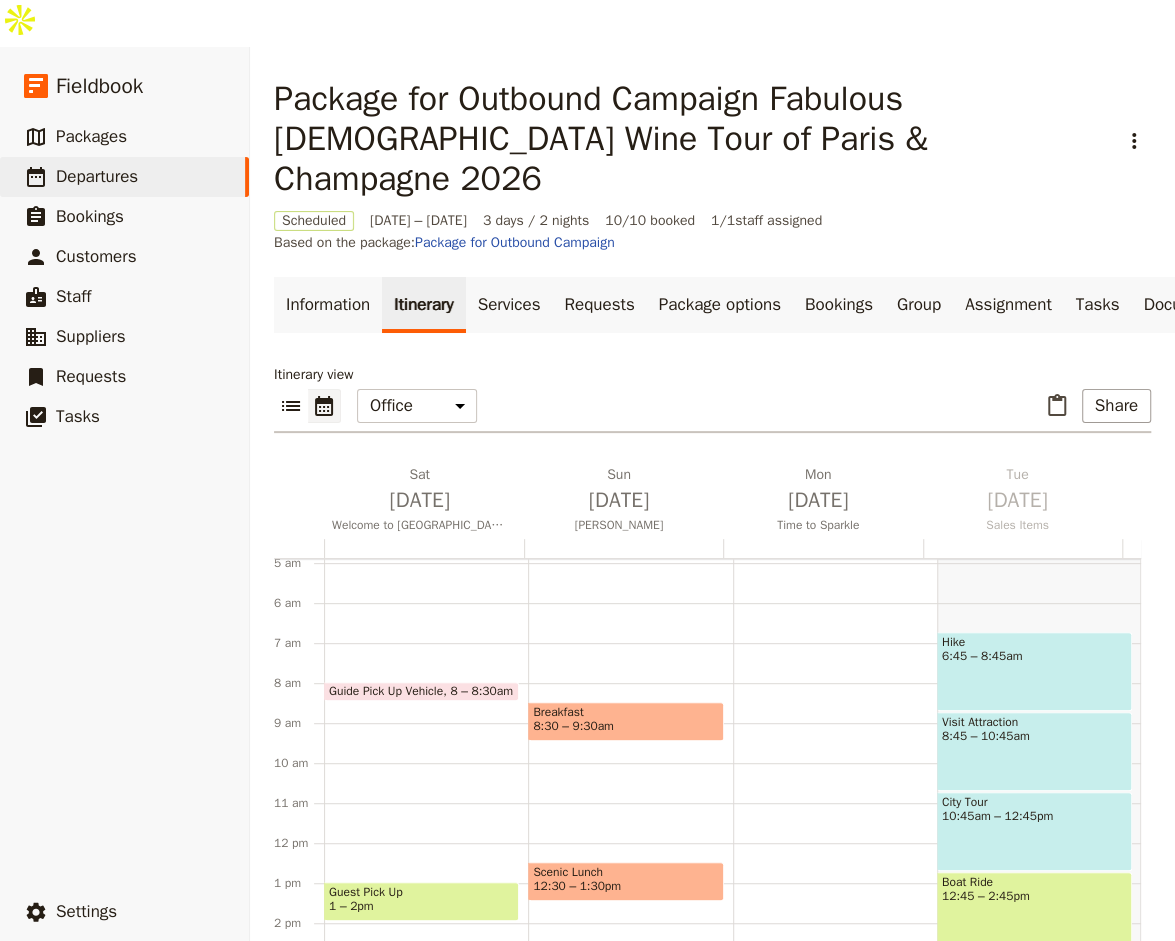 click on "6:45 – 8:45am" at bounding box center (1034, 656) 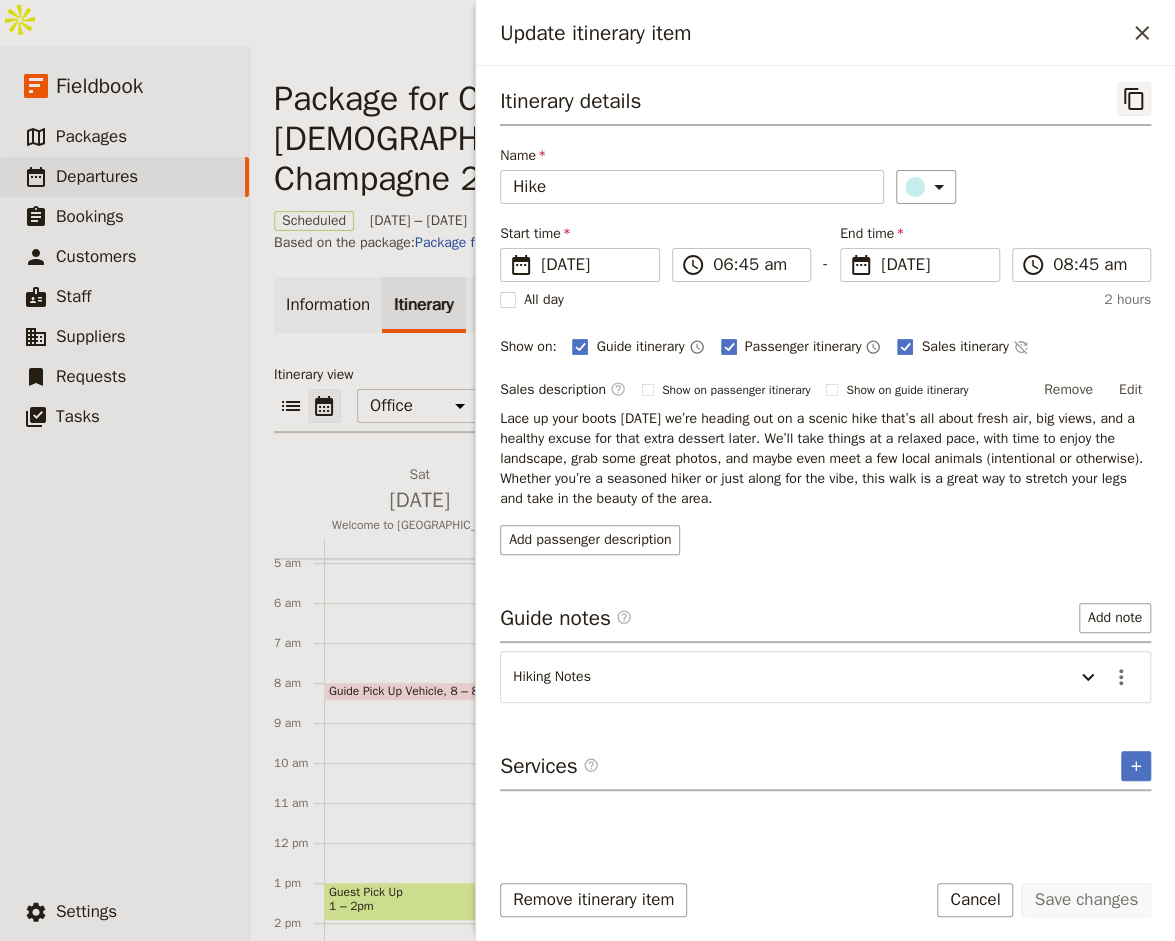 click 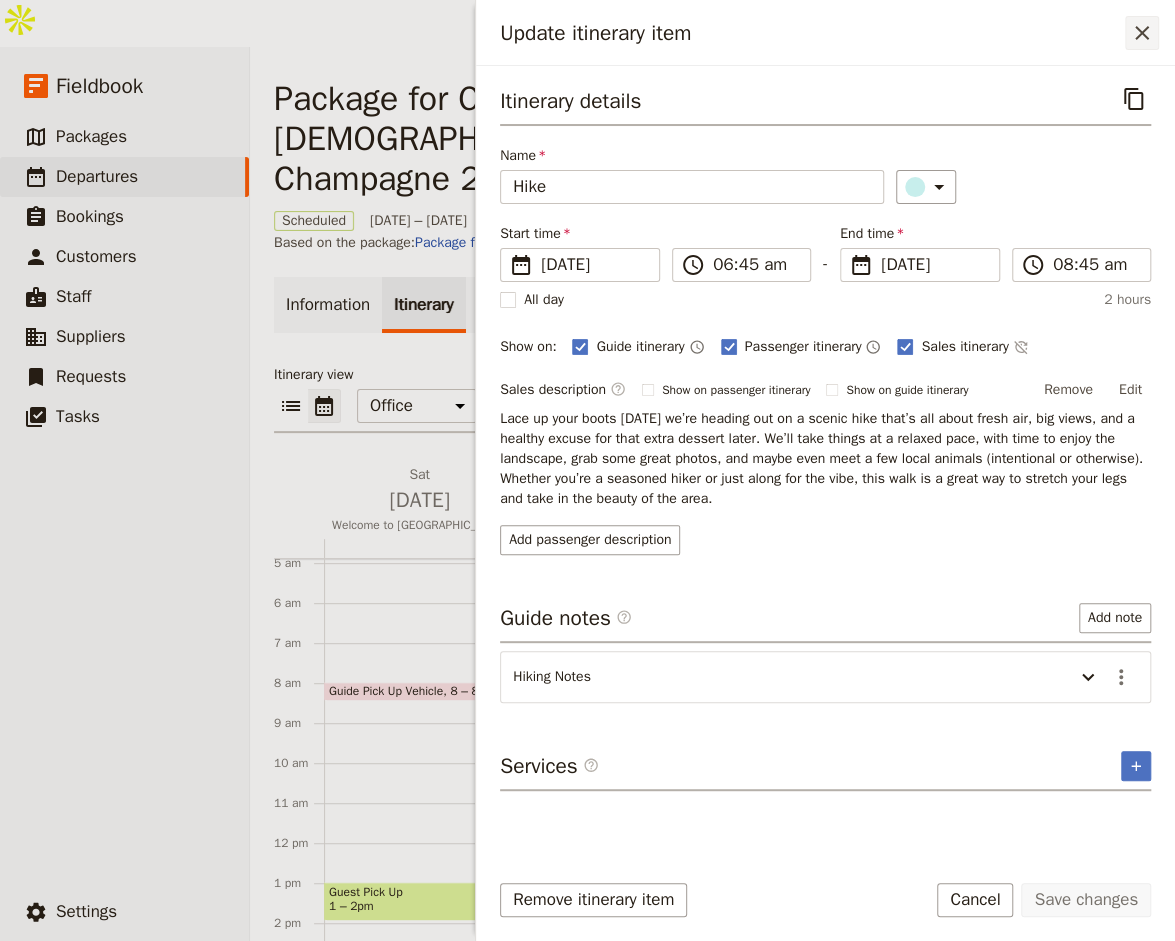click 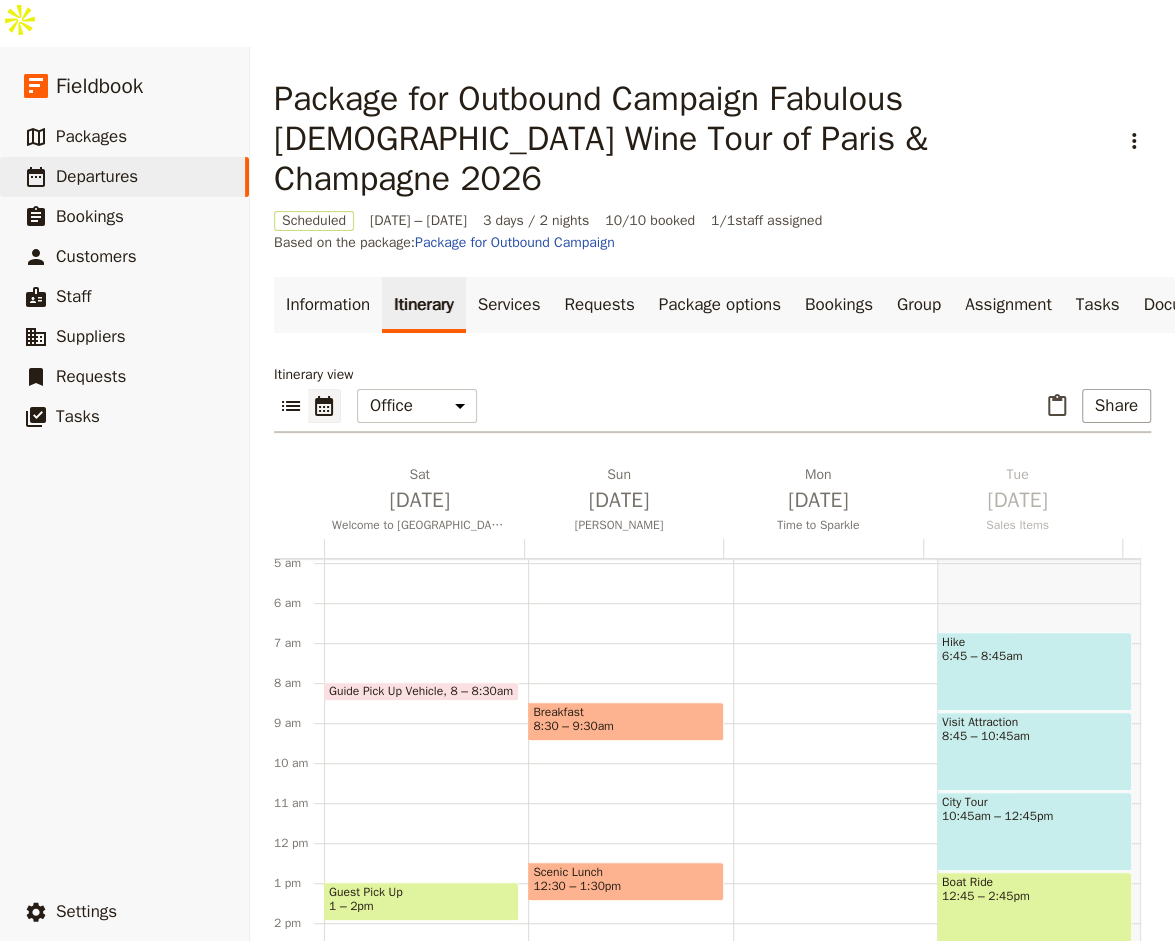 click on "Visit Attraction 8:45 – 10:45am" at bounding box center [1034, 751] 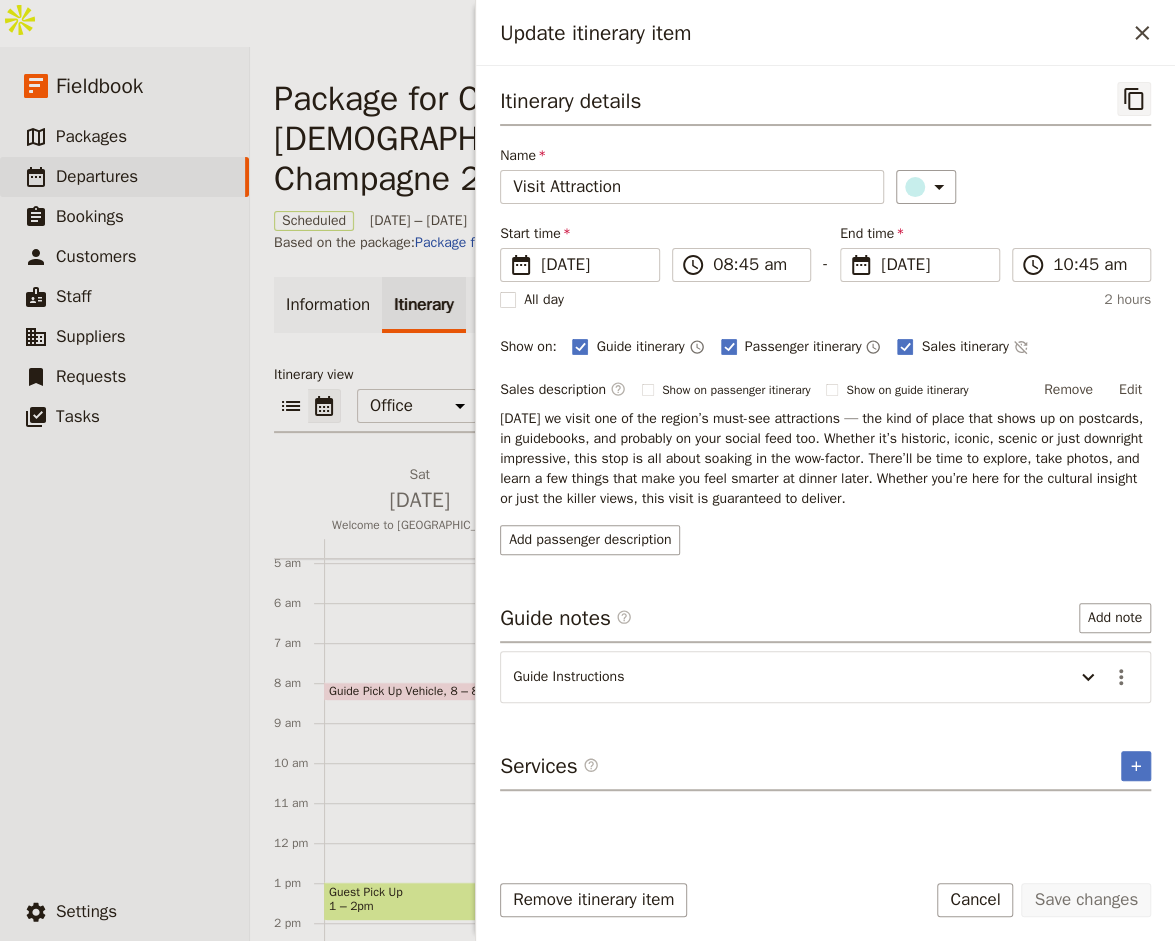click 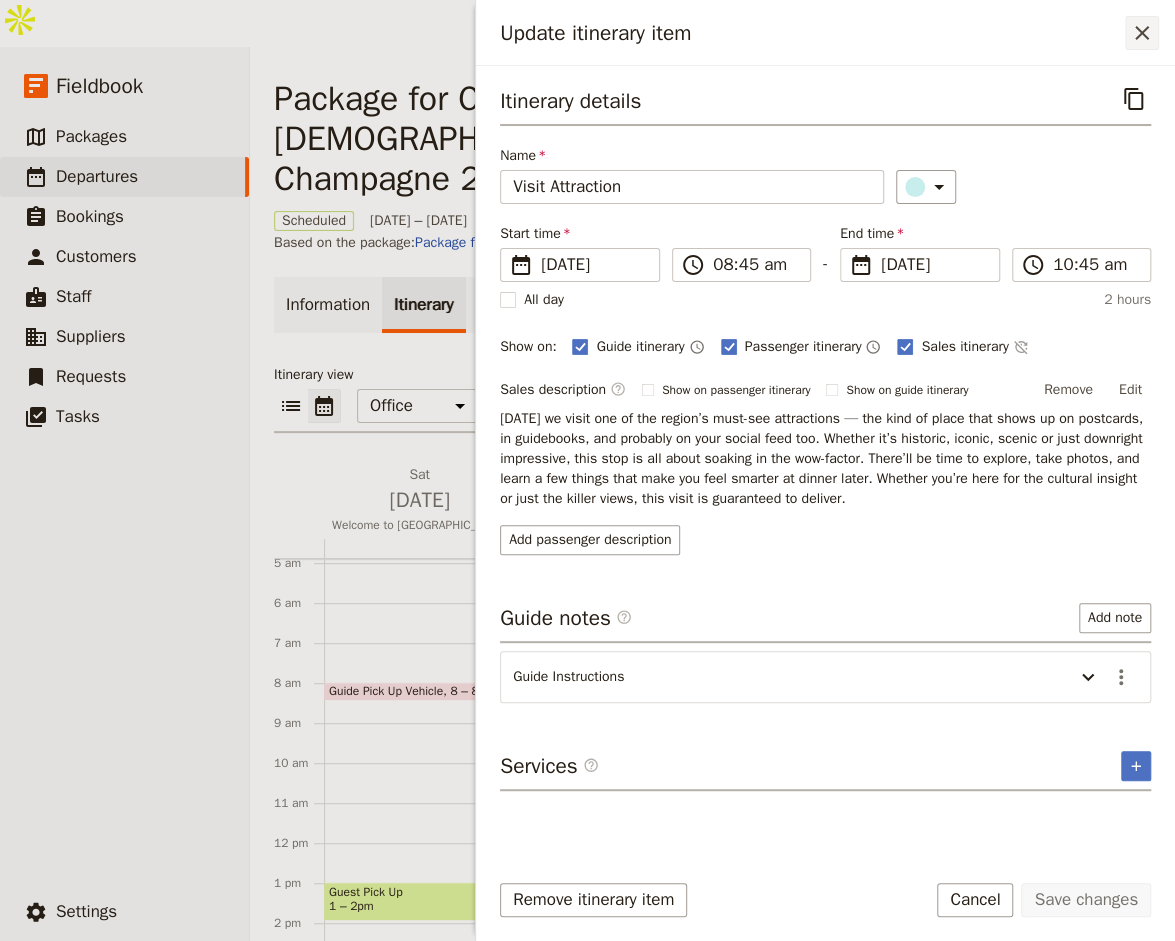 click 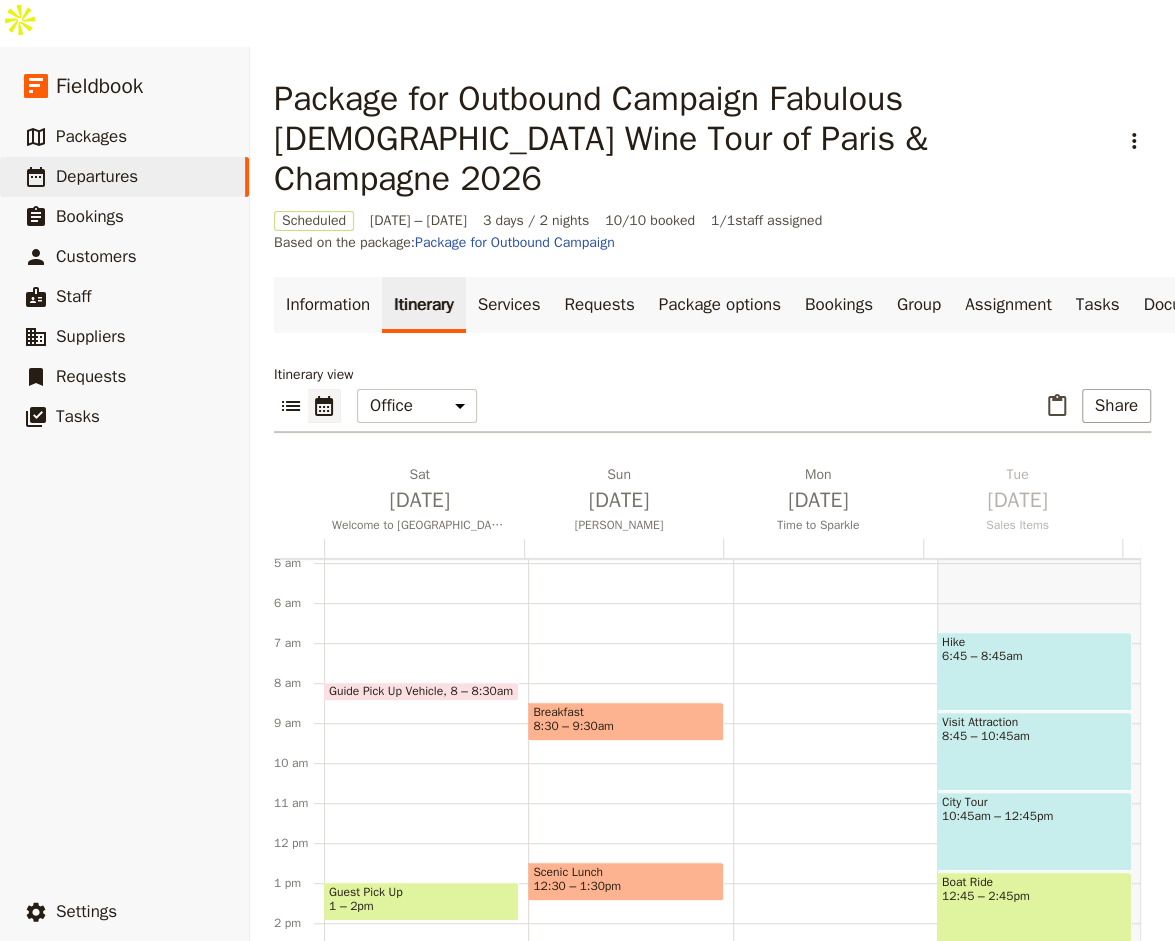 click on "City Tour" at bounding box center [1034, 802] 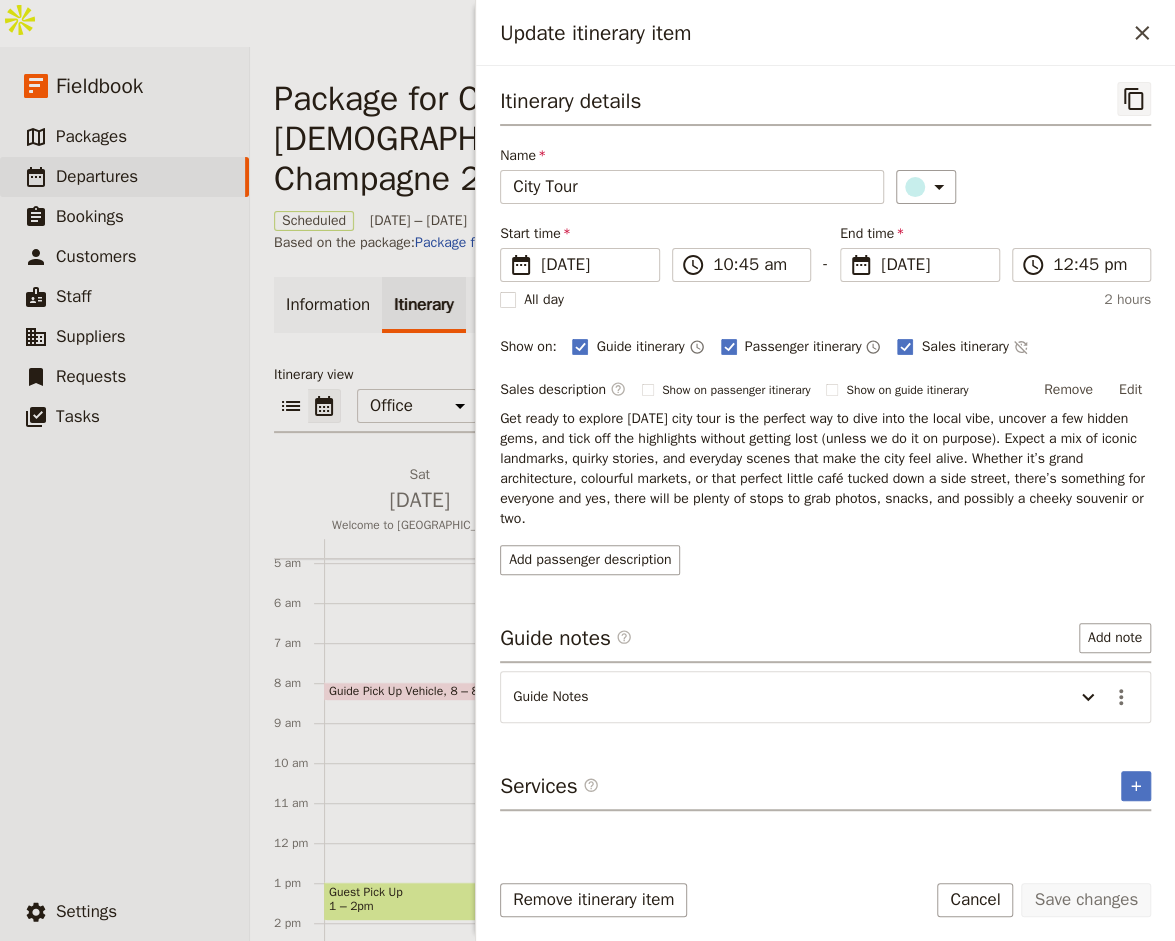 click on "​" at bounding box center (1134, 99) 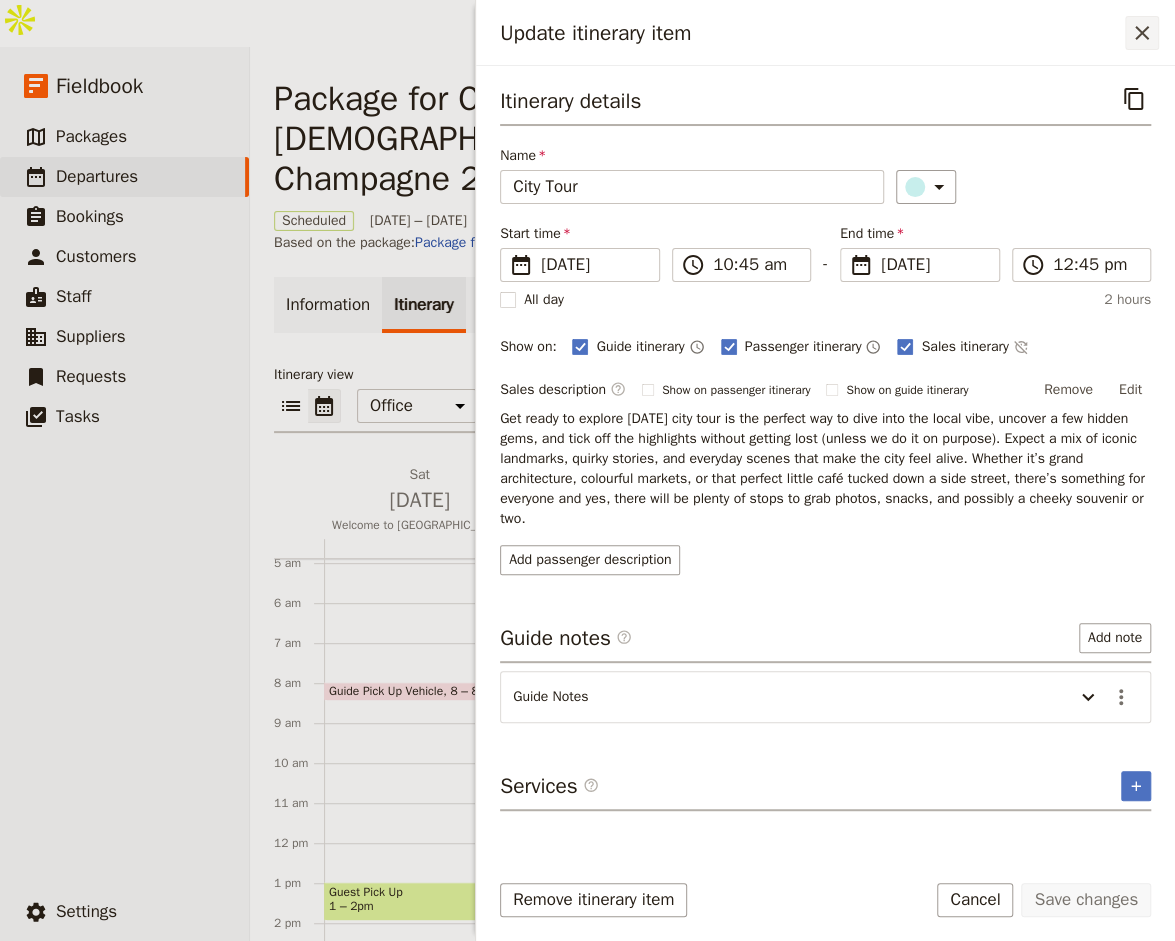 click 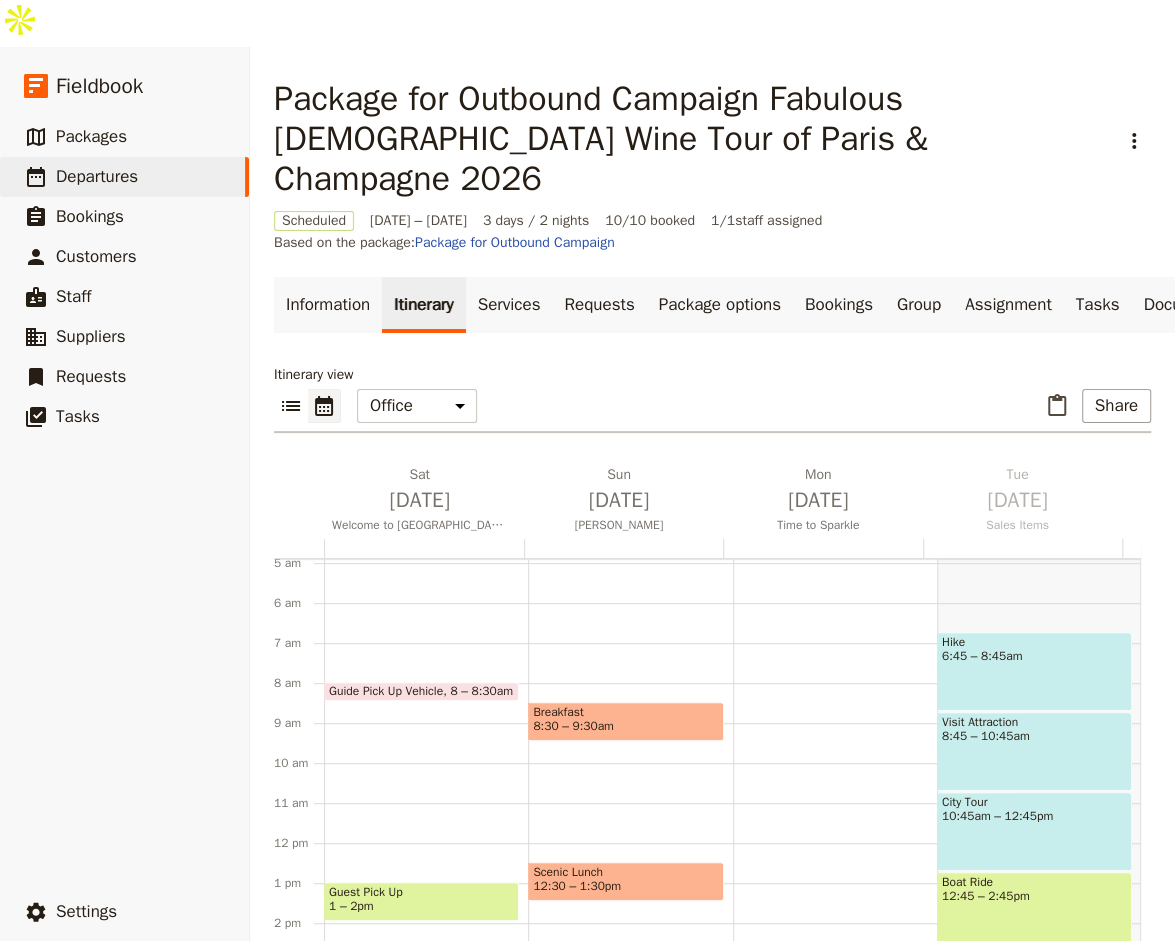 click on "Boat Ride 12:45 – 2:45pm" at bounding box center [1034, 911] 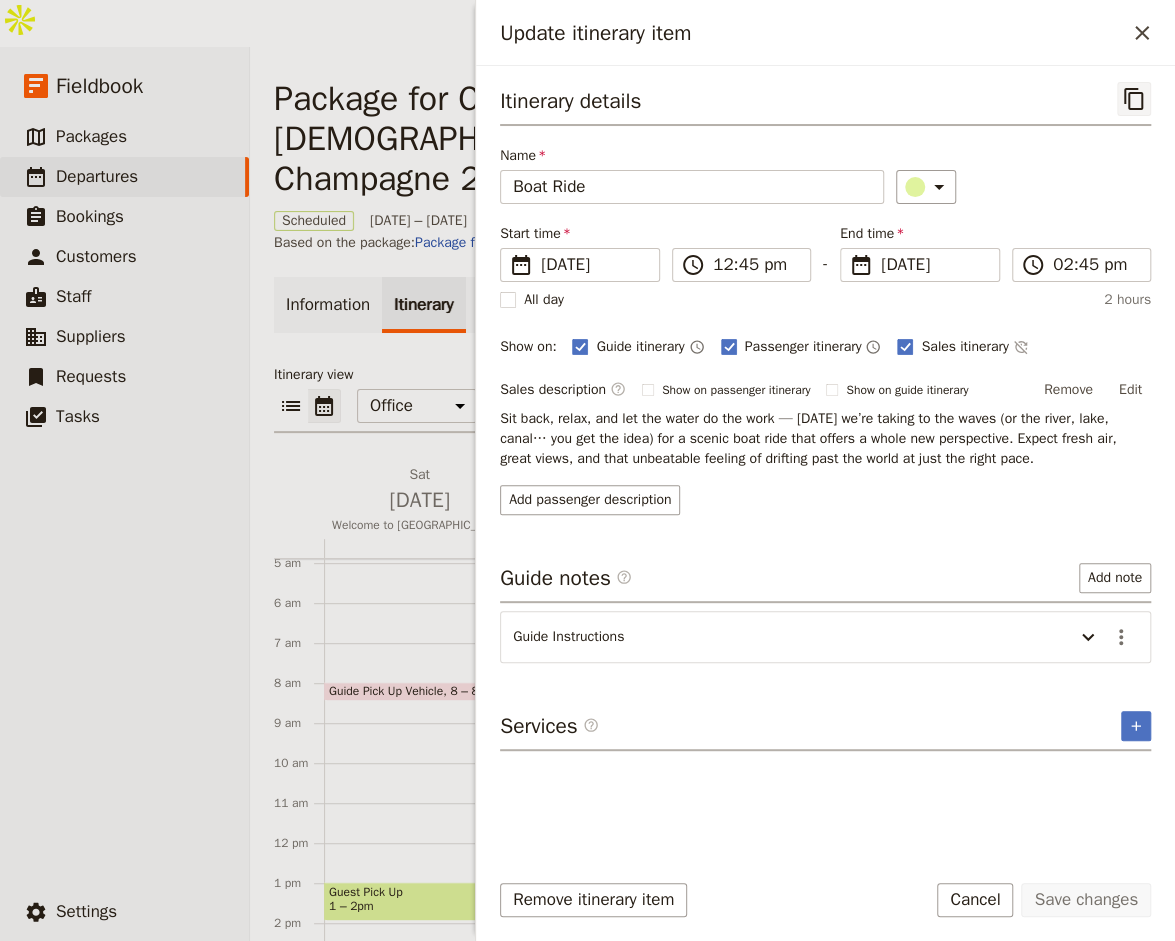 click 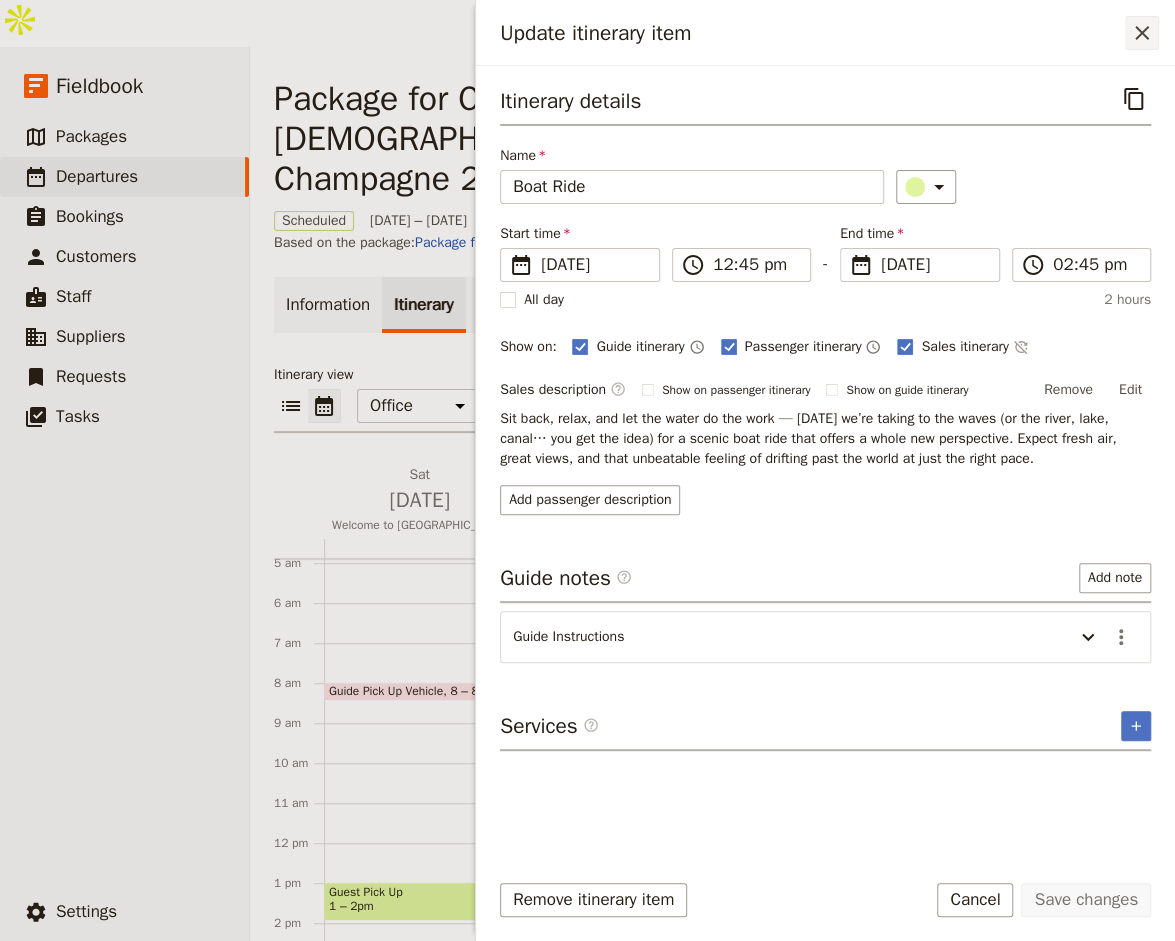 click 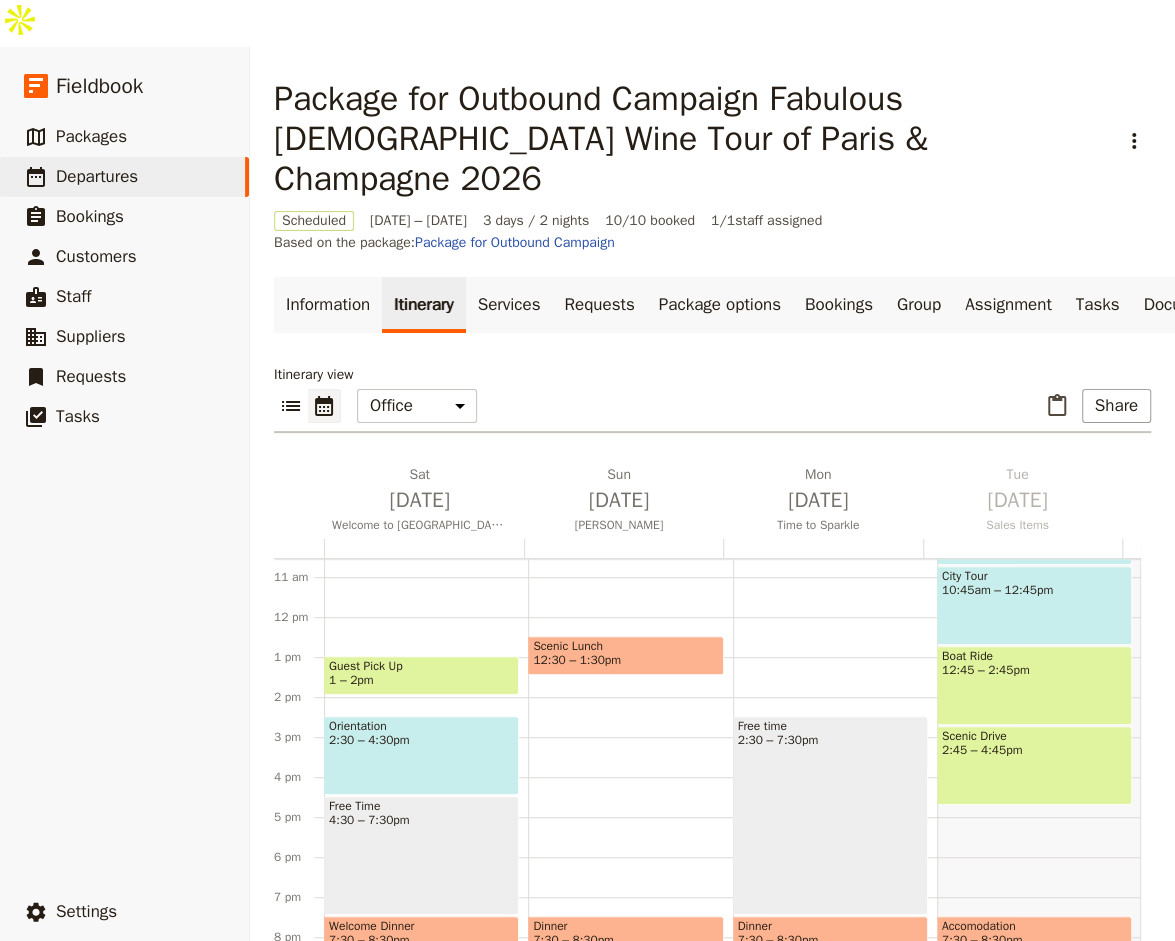 scroll, scrollTop: 422, scrollLeft: 0, axis: vertical 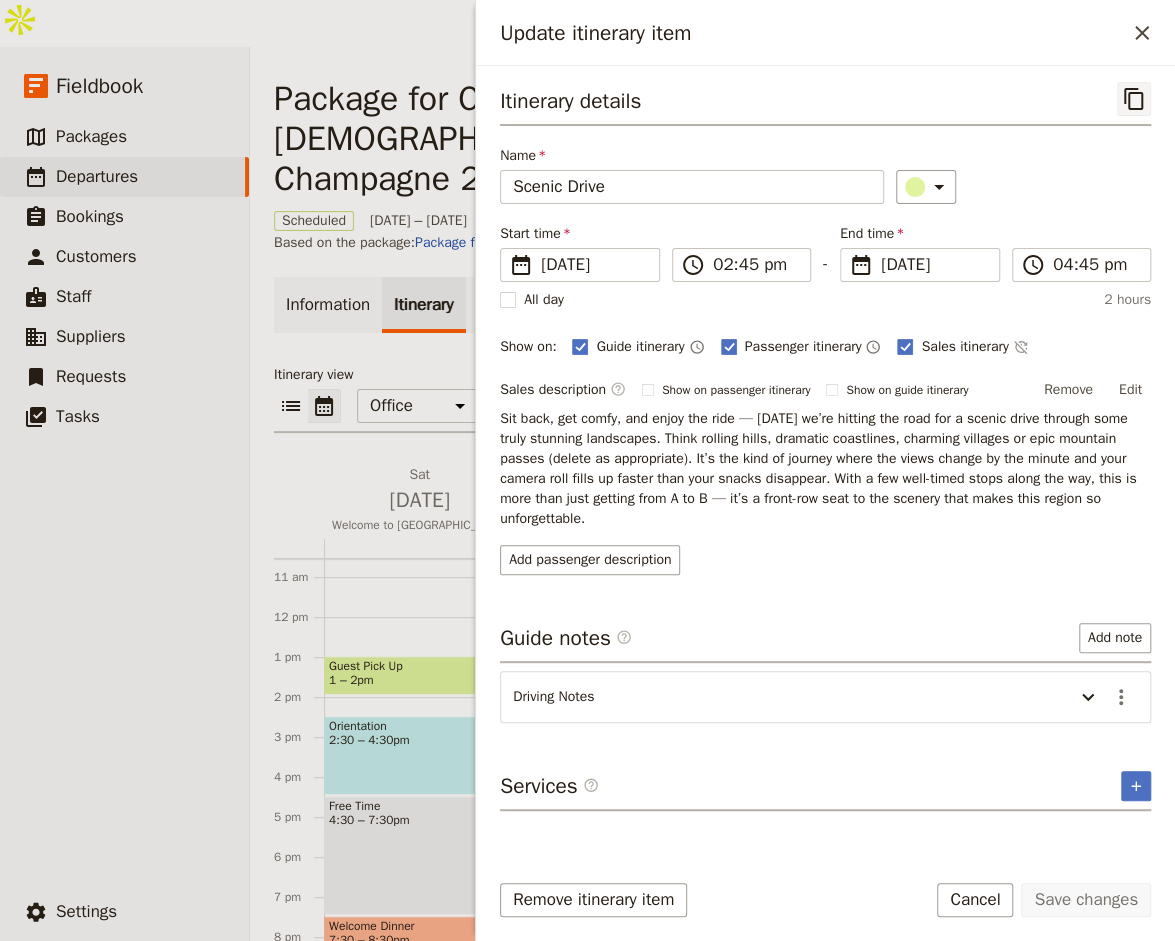 click 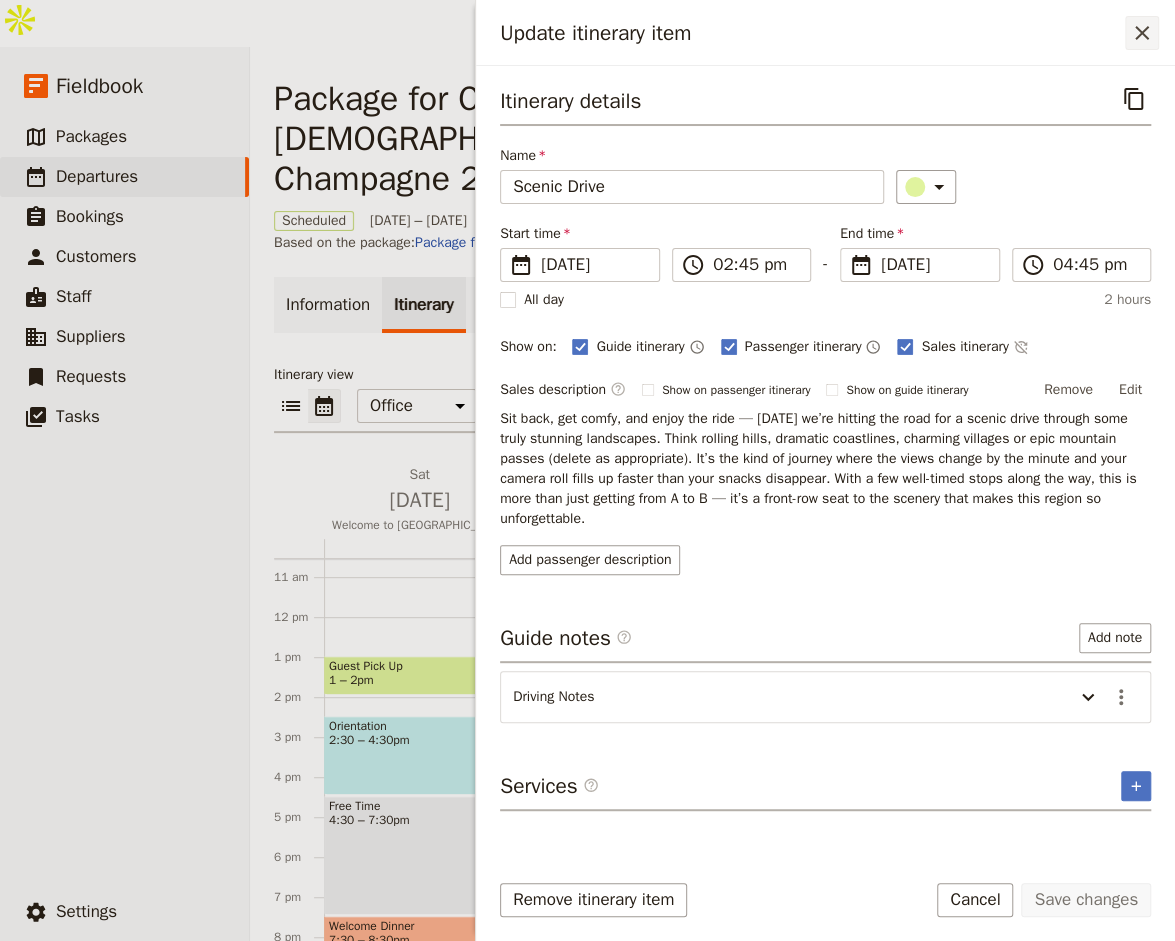 click 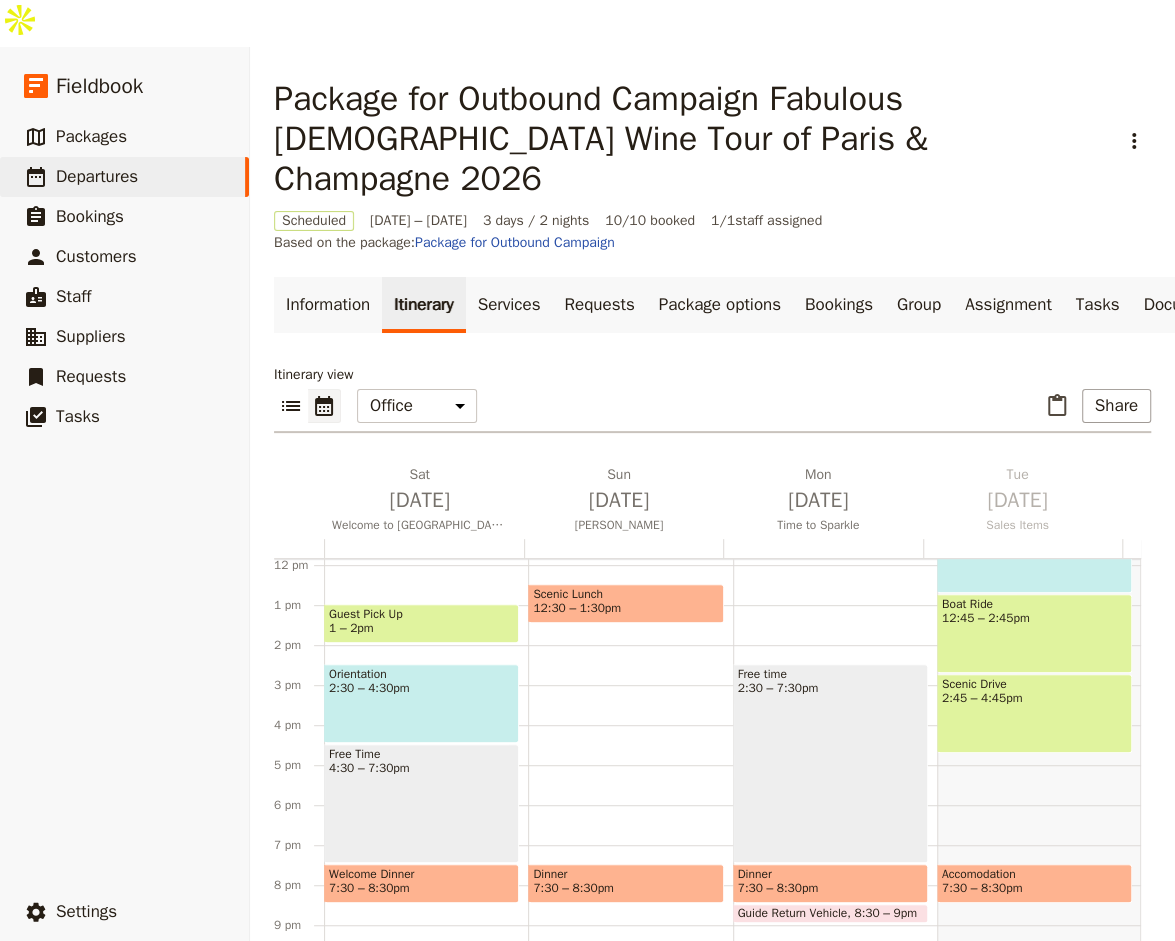 scroll, scrollTop: 472, scrollLeft: 0, axis: vertical 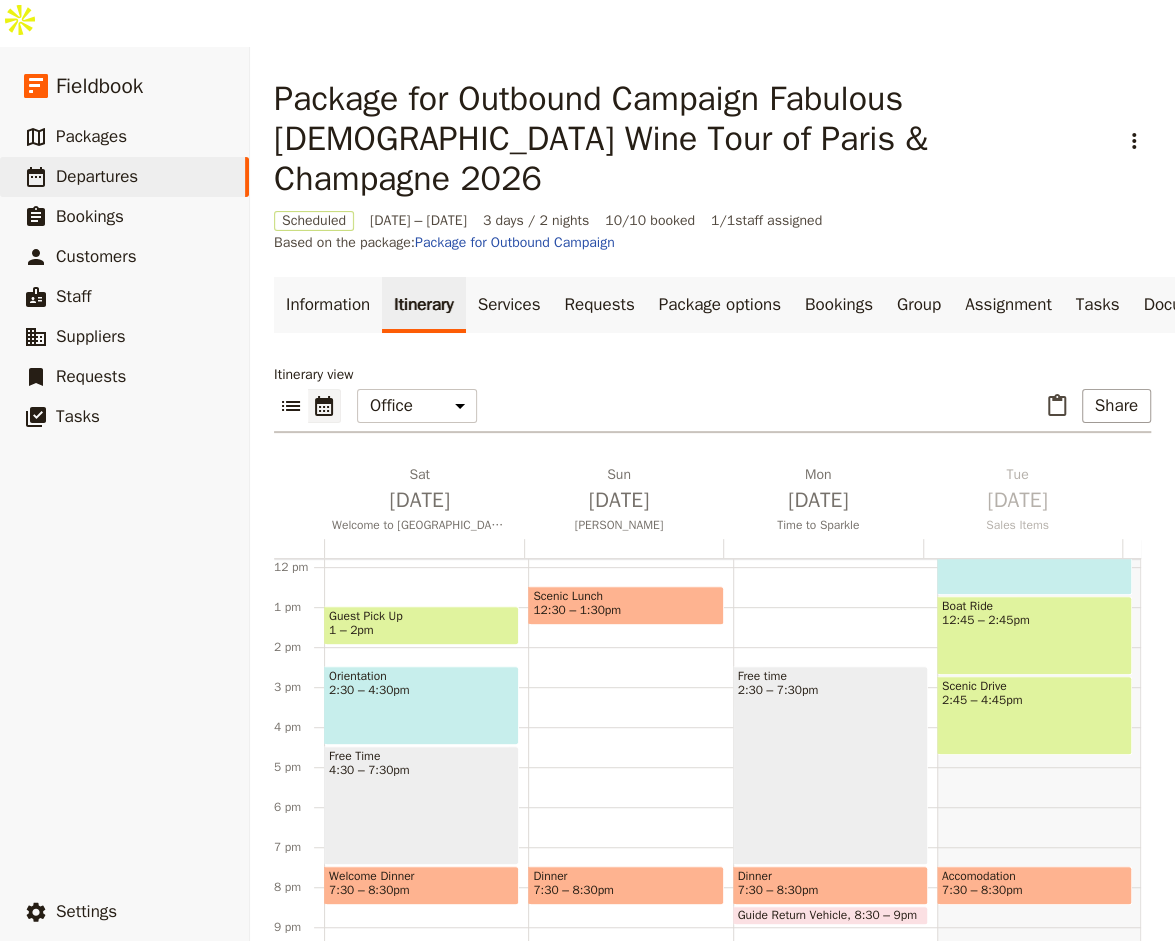 click on "Accomodation" at bounding box center (1034, 876) 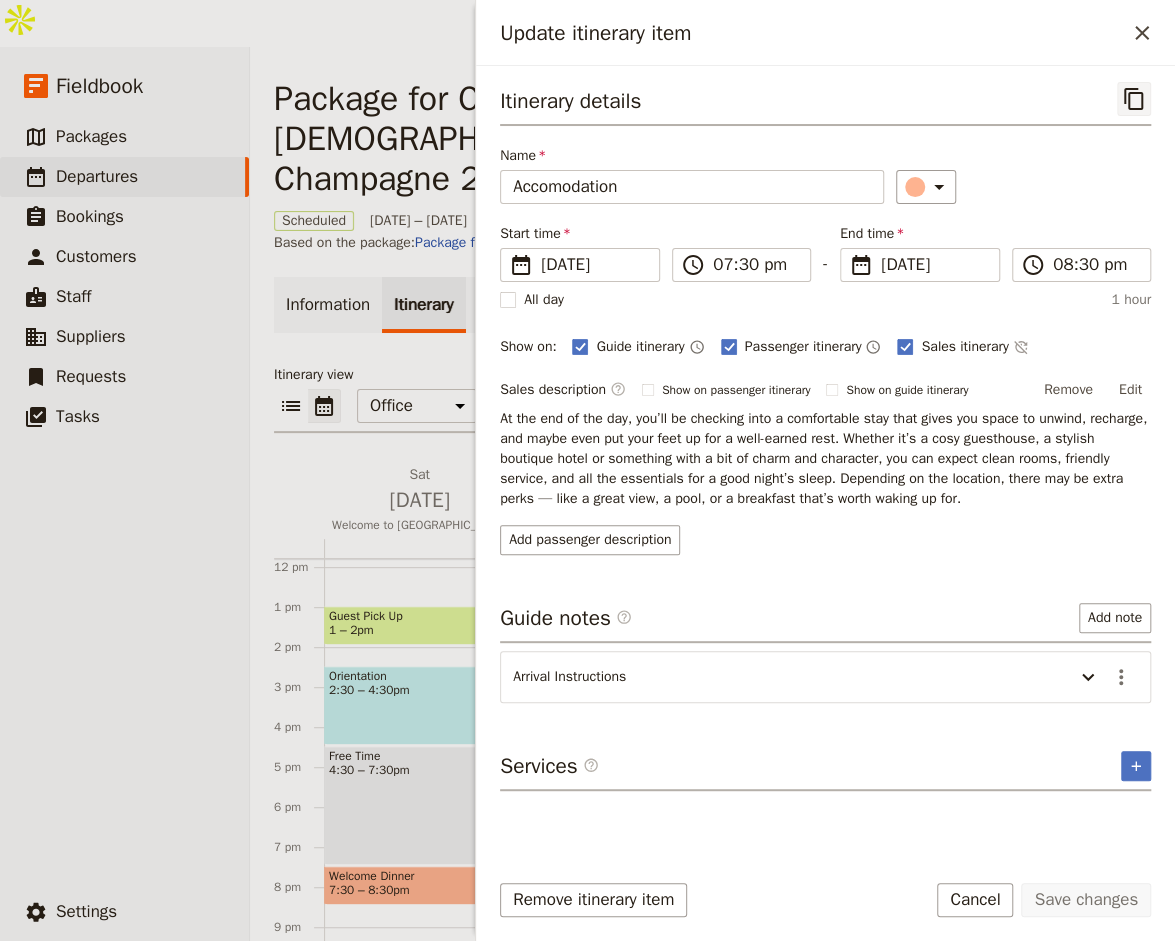 click 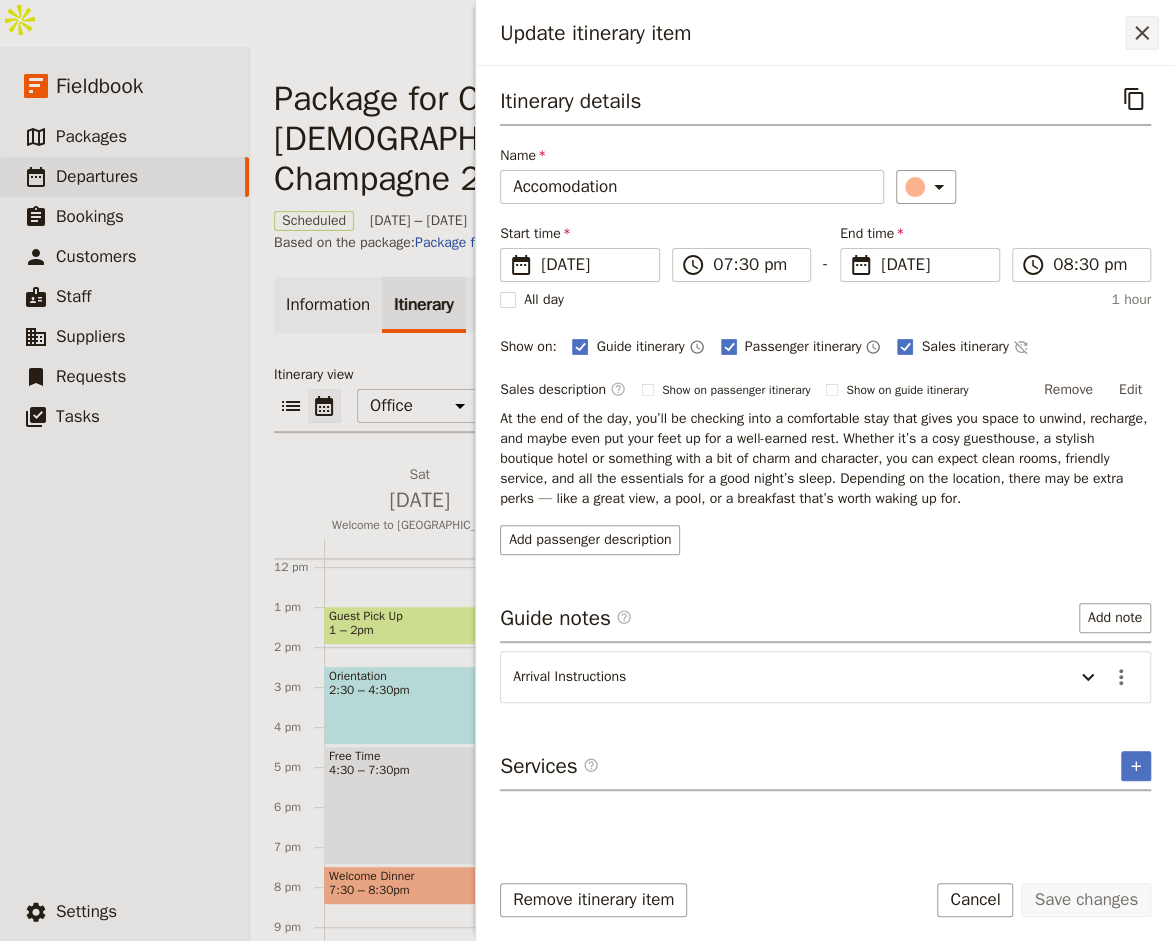 click 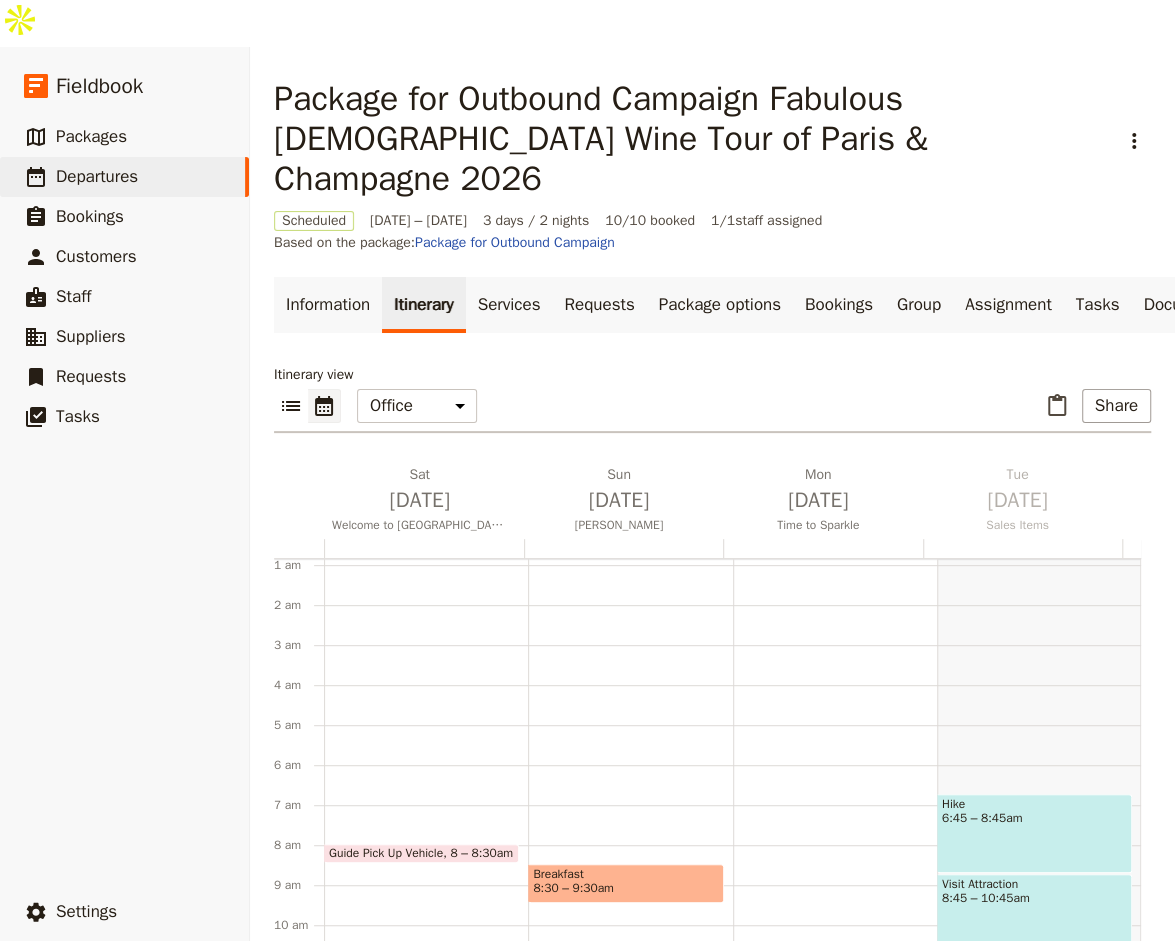 scroll, scrollTop: 0, scrollLeft: 0, axis: both 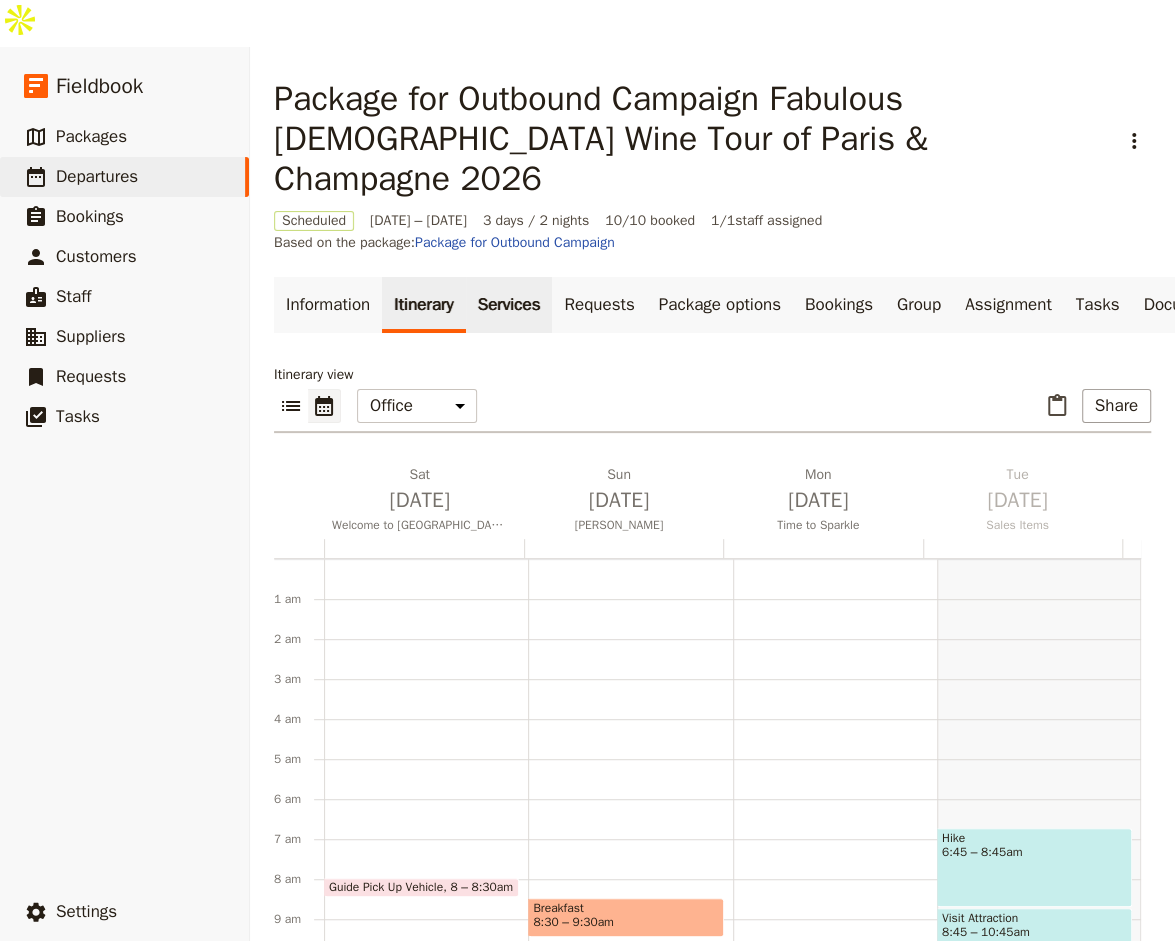 click on "Services" at bounding box center (509, 305) 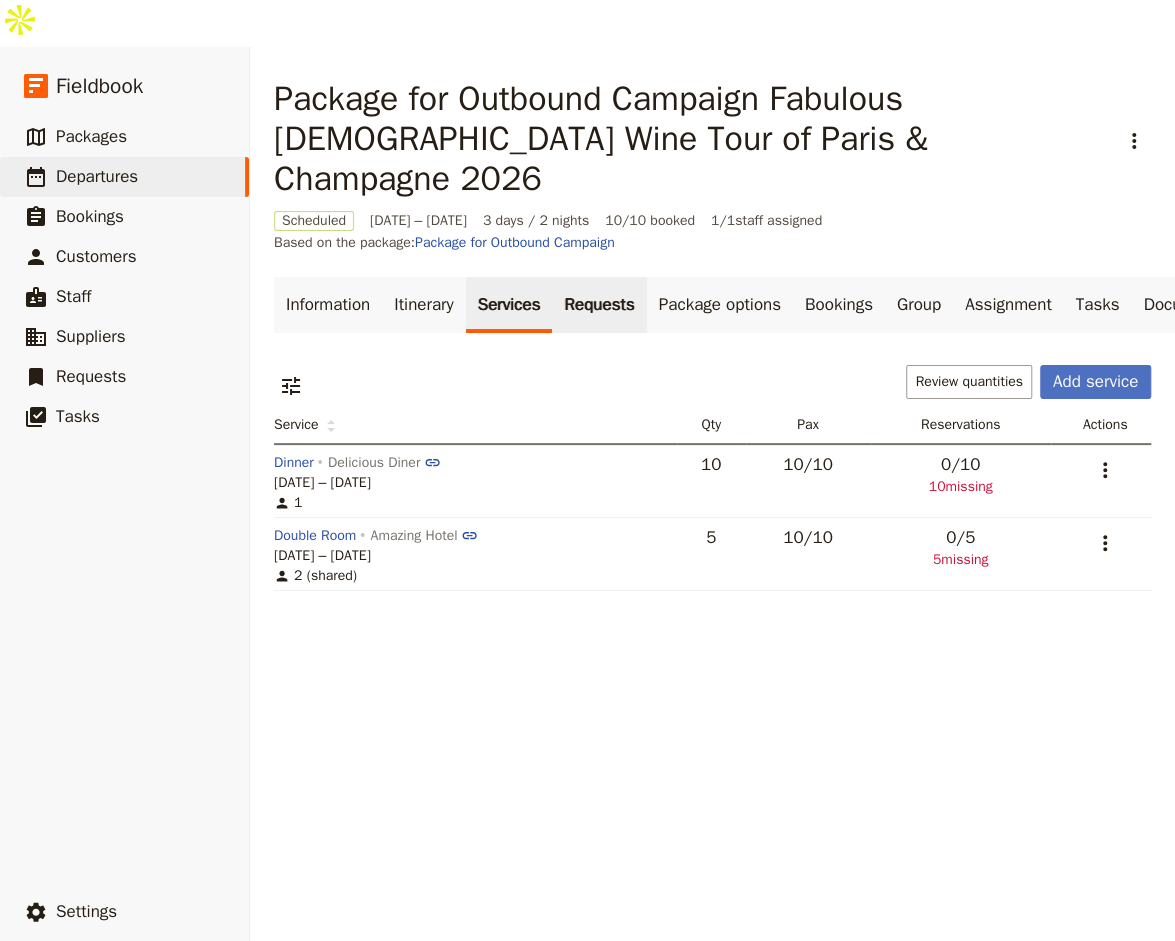 click on "Requests" at bounding box center (599, 305) 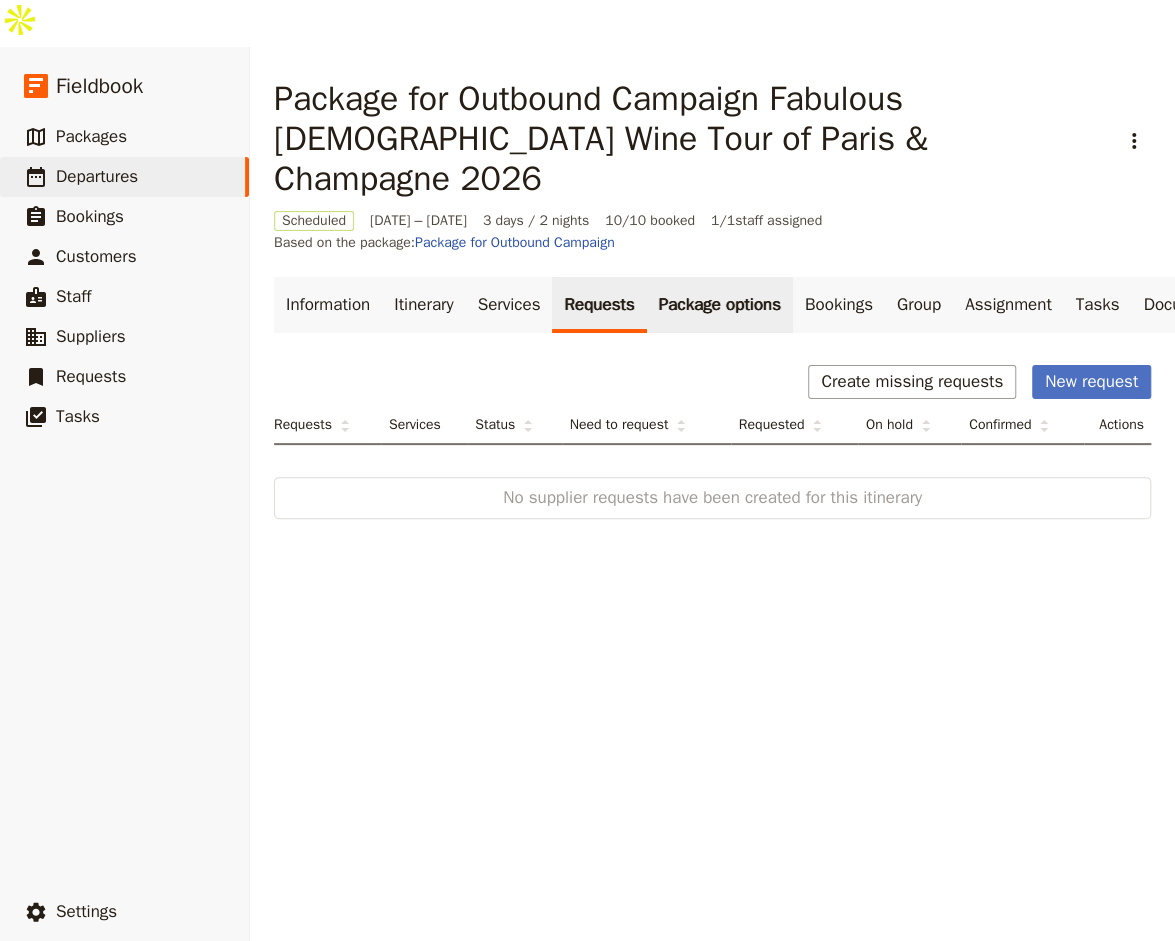 click on "Package options" at bounding box center (720, 305) 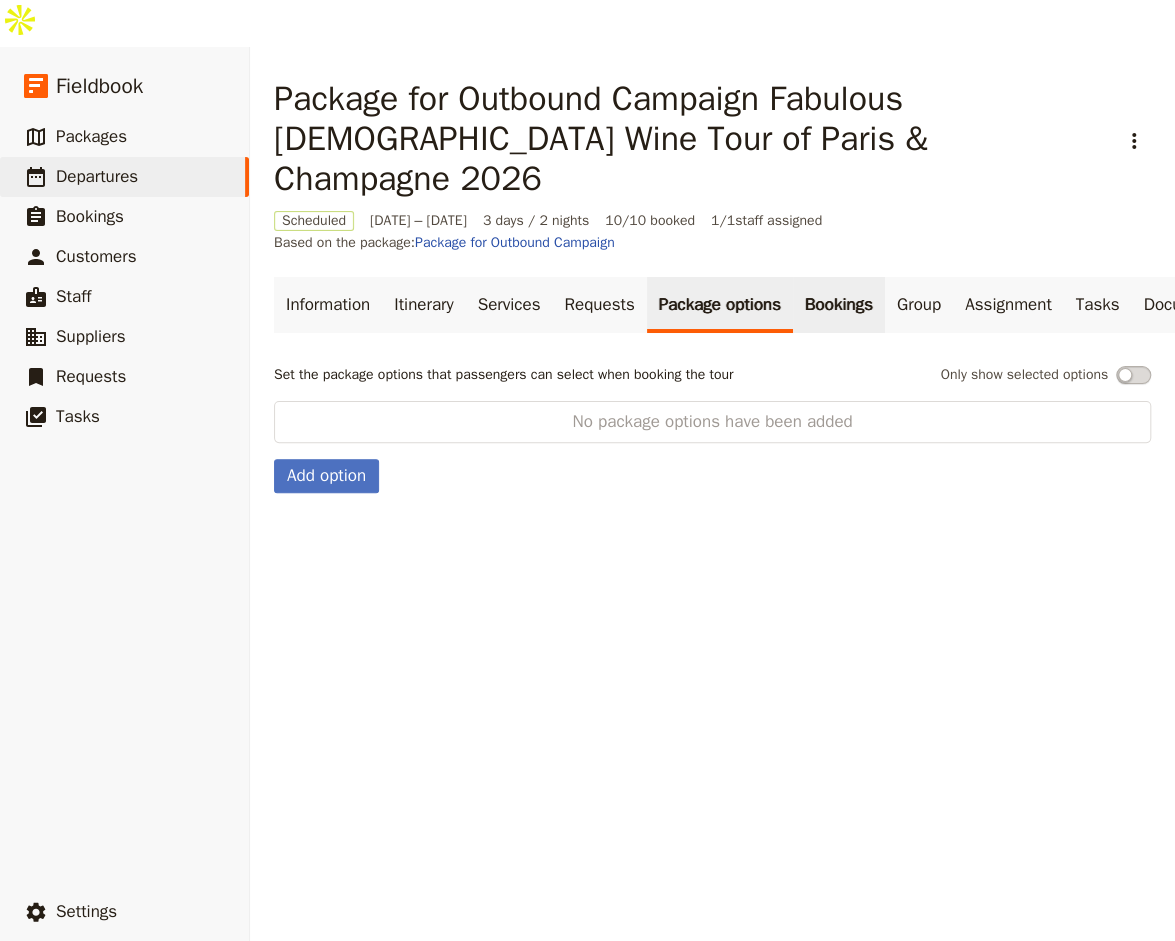 click on "Bookings" at bounding box center (839, 305) 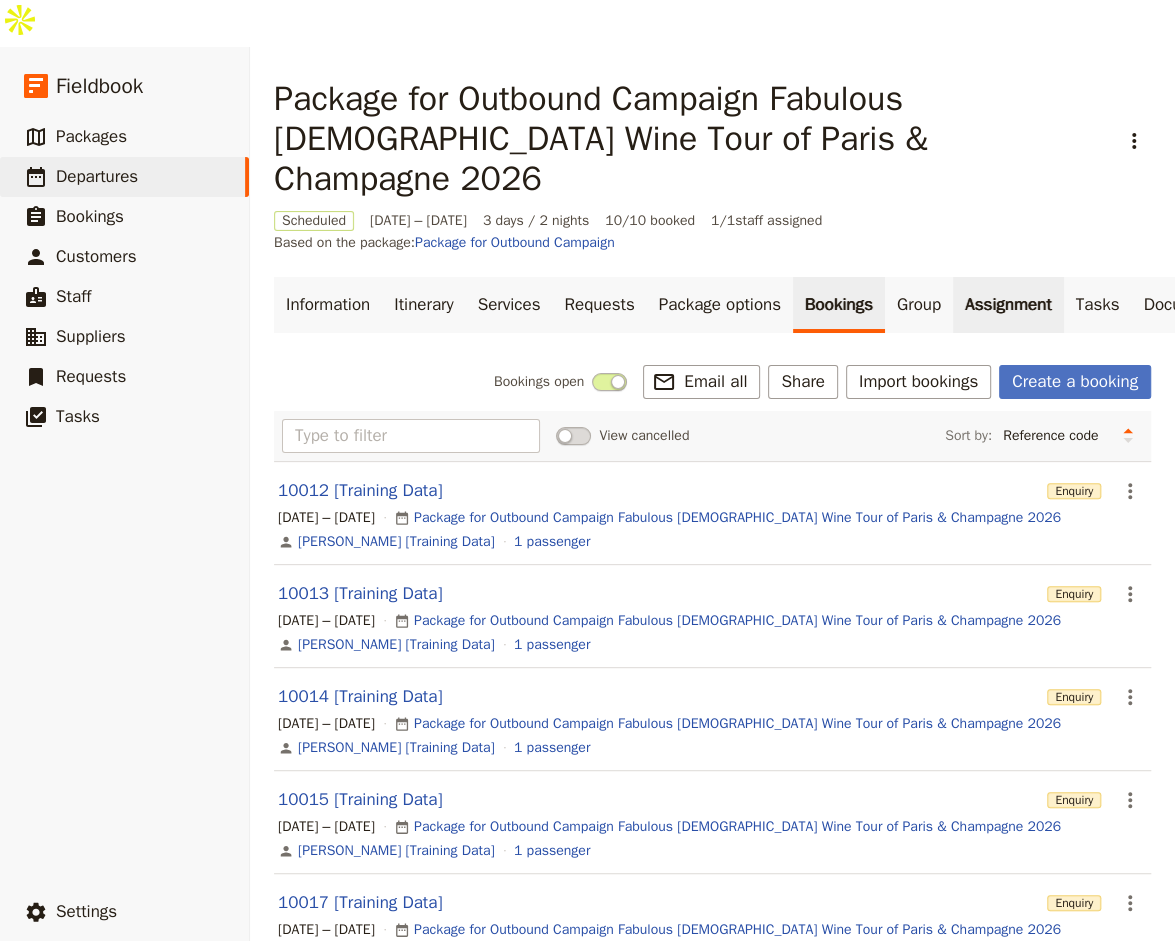 scroll, scrollTop: 0, scrollLeft: 131, axis: horizontal 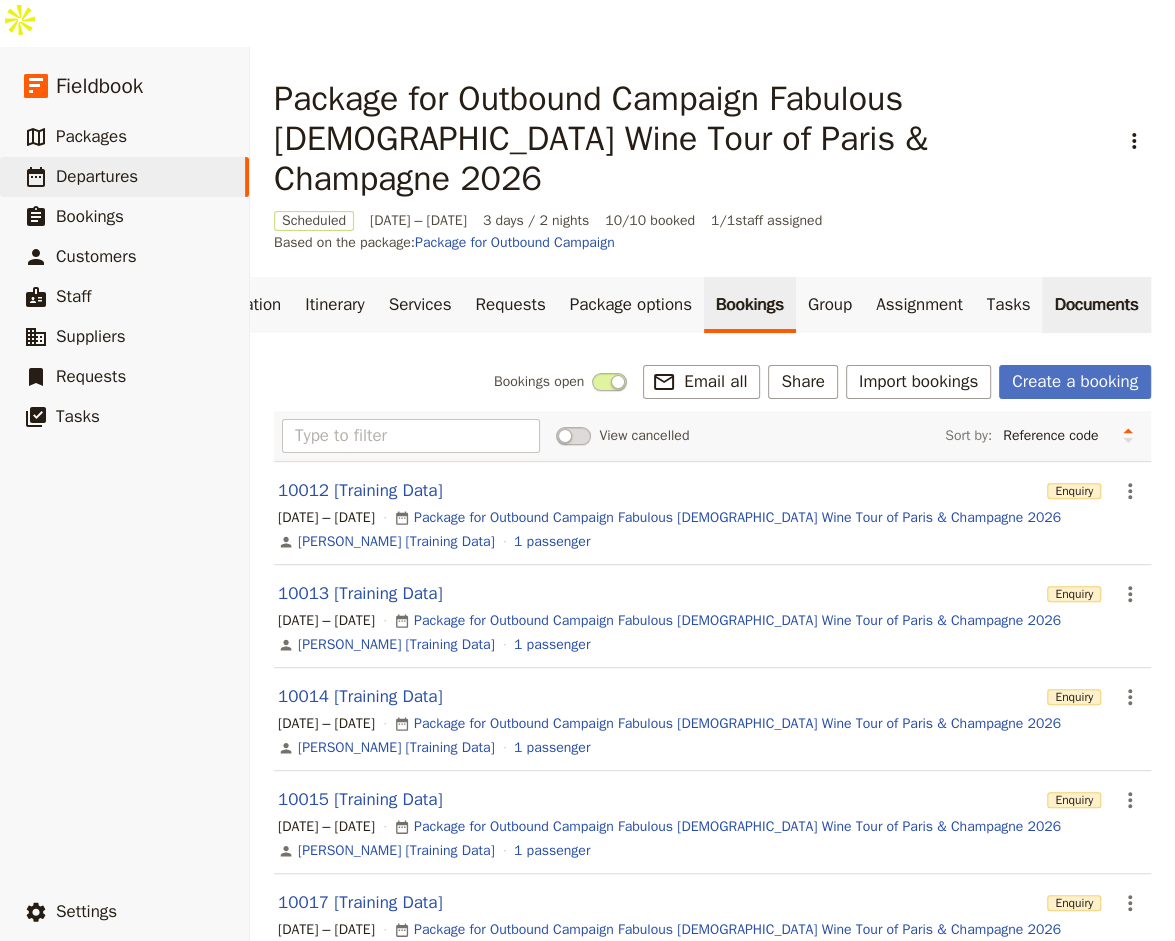 click on "Documents" at bounding box center [1096, 305] 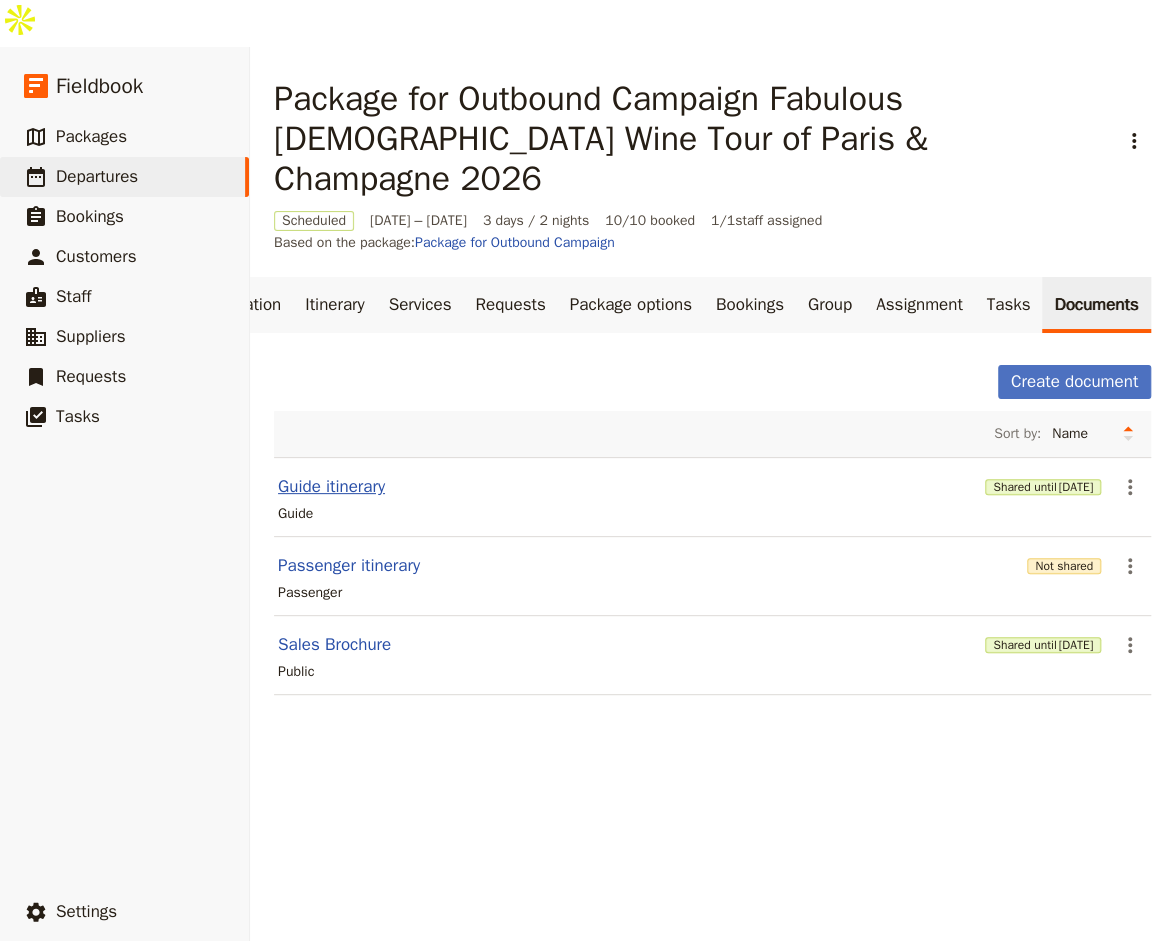click on "Guide itinerary" at bounding box center (331, 487) 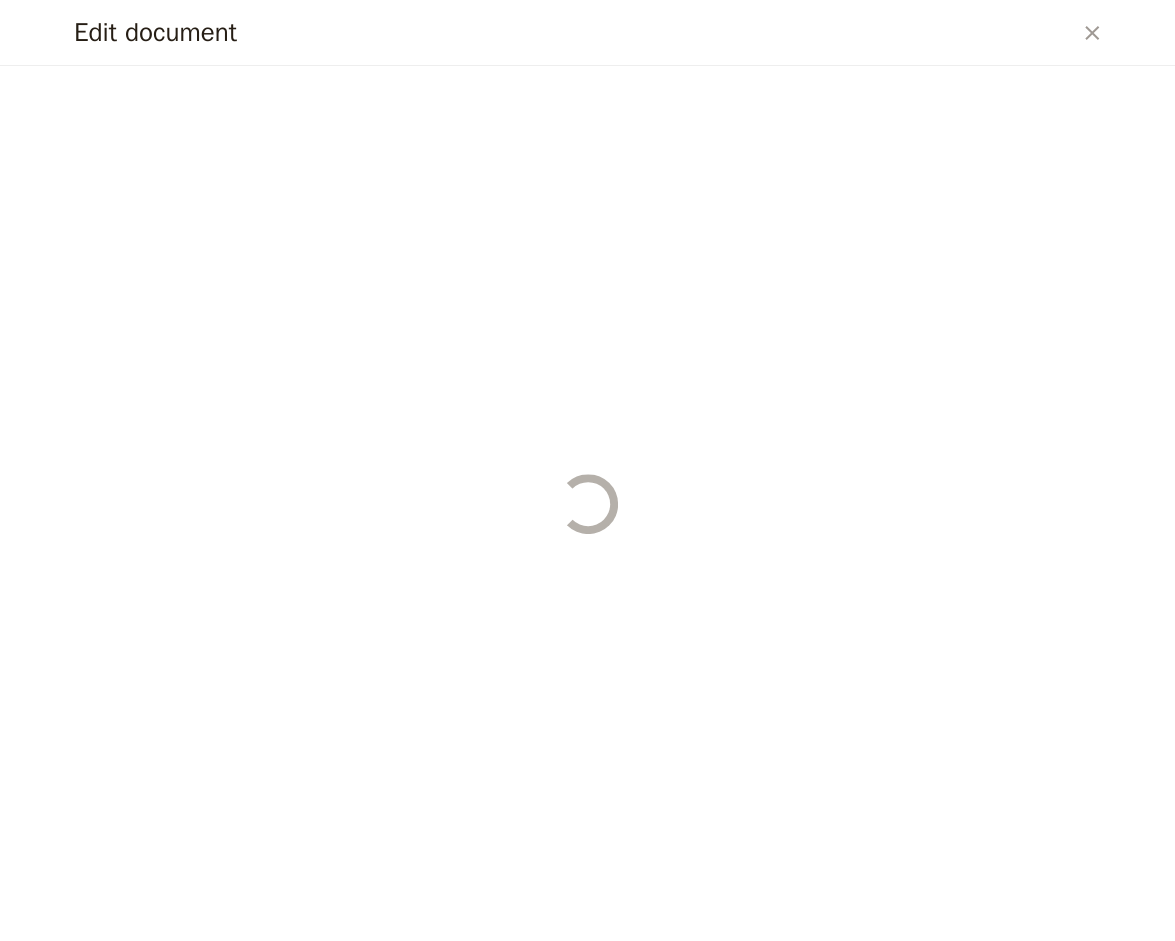 select on "STAFF" 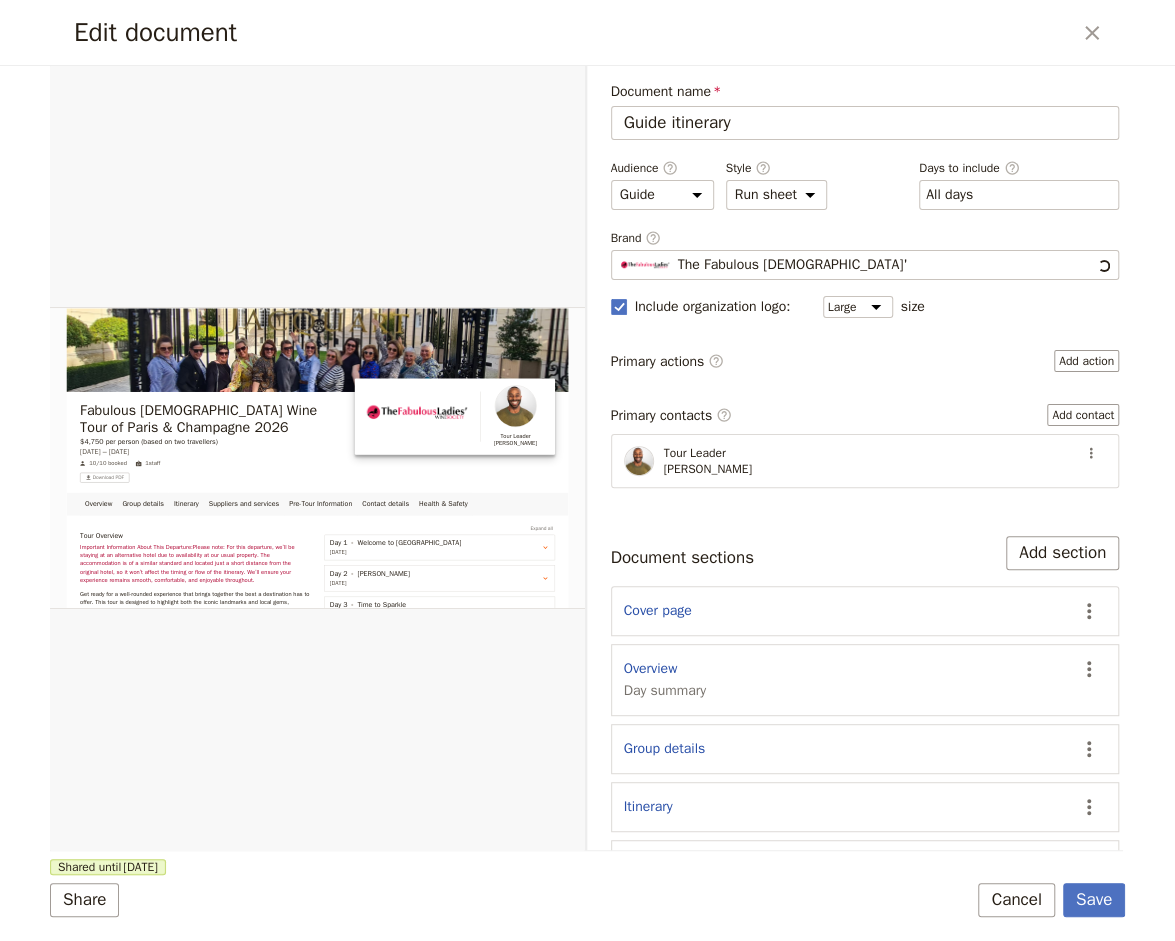 scroll, scrollTop: 0, scrollLeft: 0, axis: both 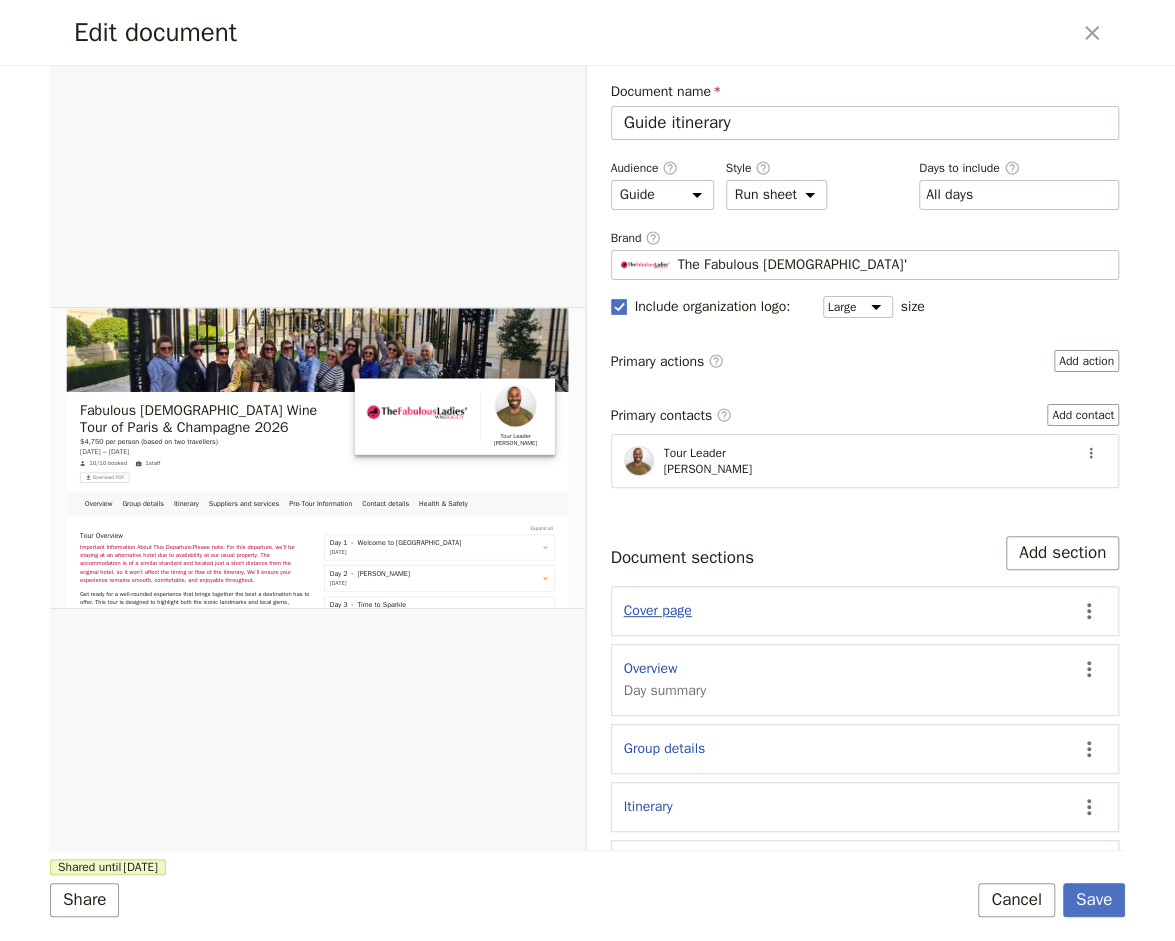 click on "Cover page" at bounding box center (658, 611) 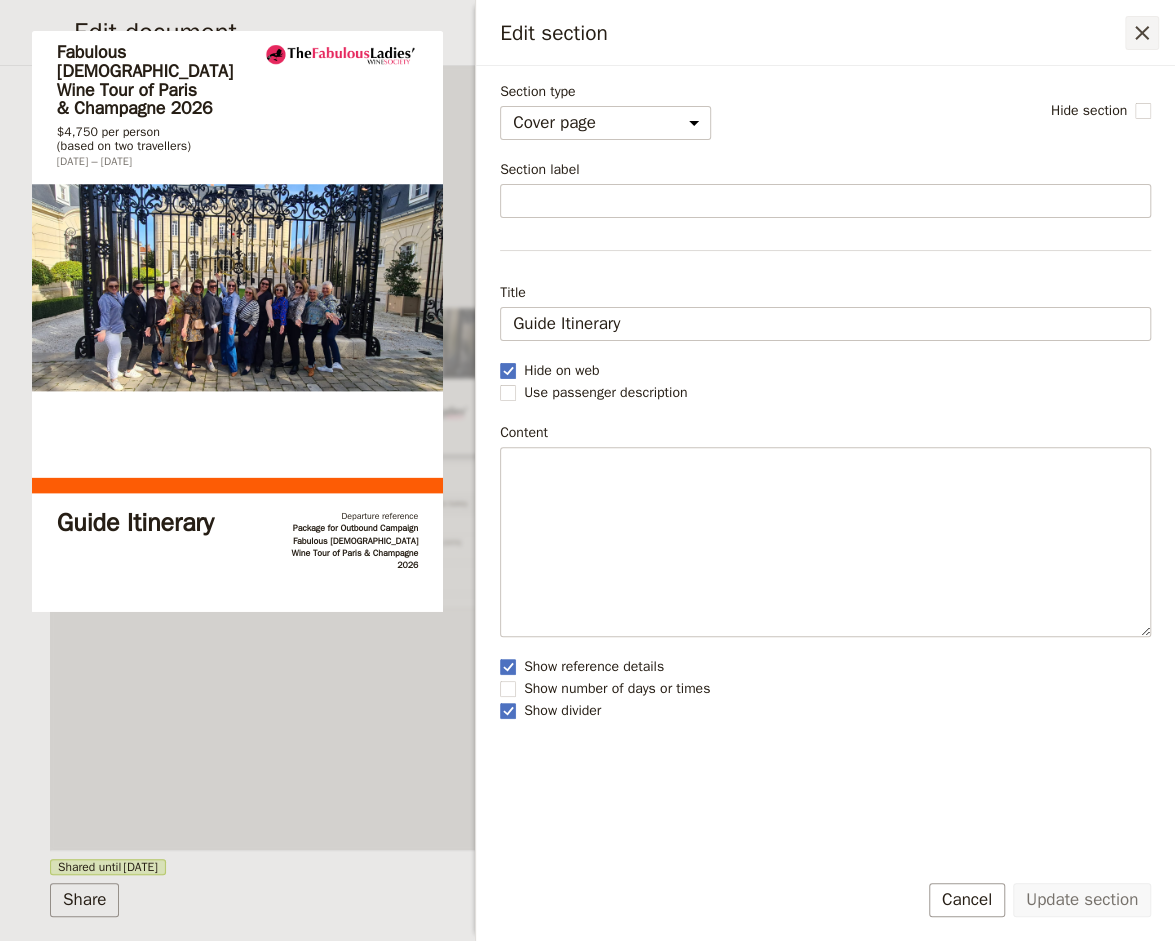 click 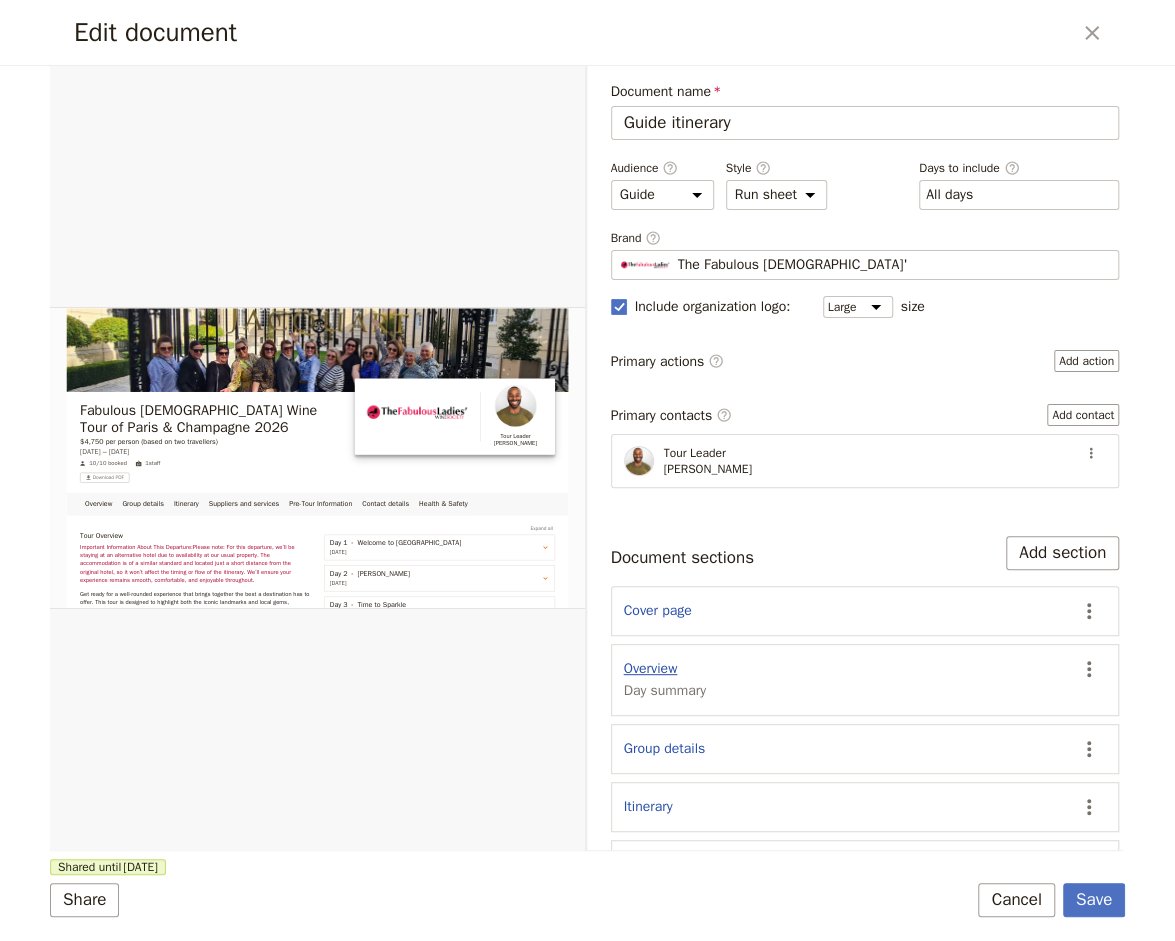 click on "Overview" at bounding box center (651, 669) 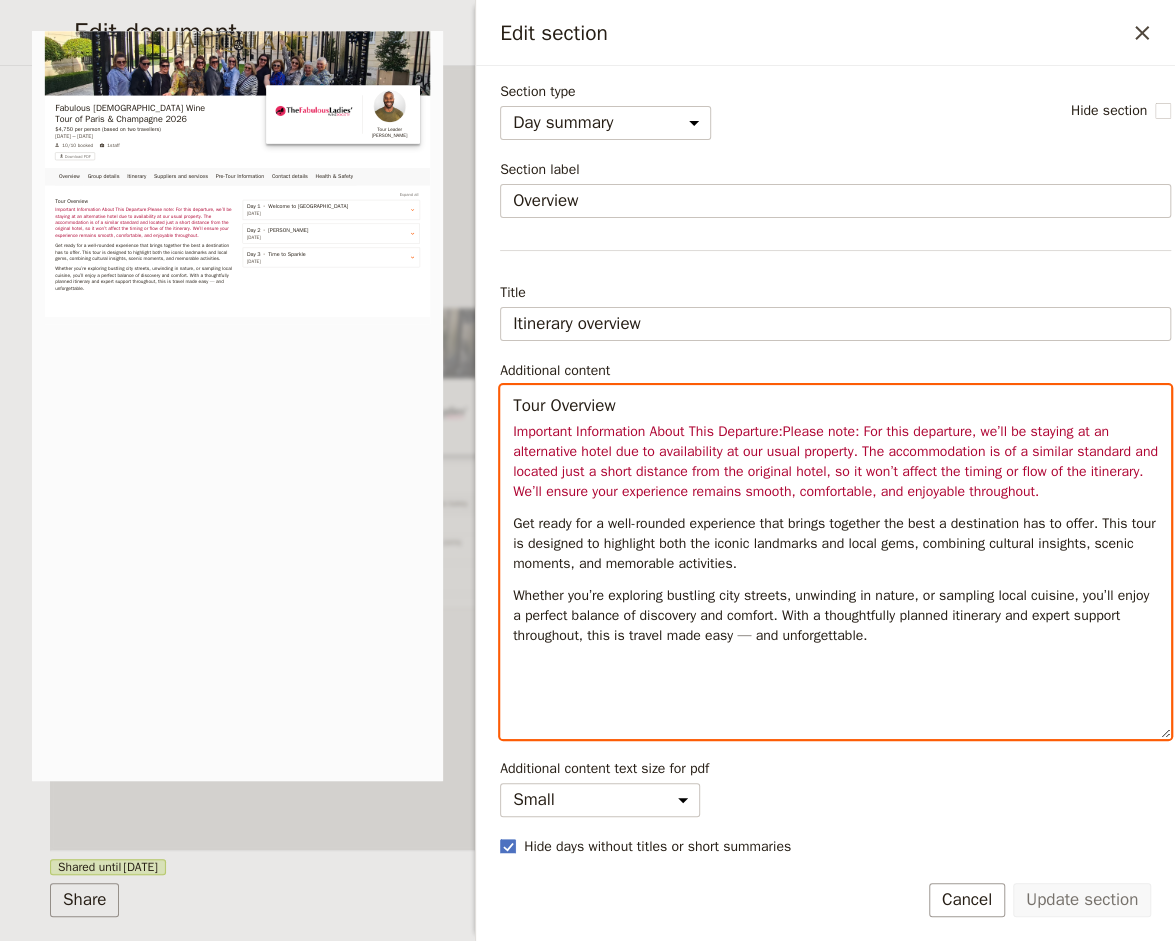 click on "Whether you’re exploring bustling city streets, unwinding in nature, or sampling local cuisine, you’ll enjoy a perfect balance of discovery and comfort. With a thoughtfully planned itinerary and expert support throughout, this is travel made easy — and unforgettable." at bounding box center (833, 615) 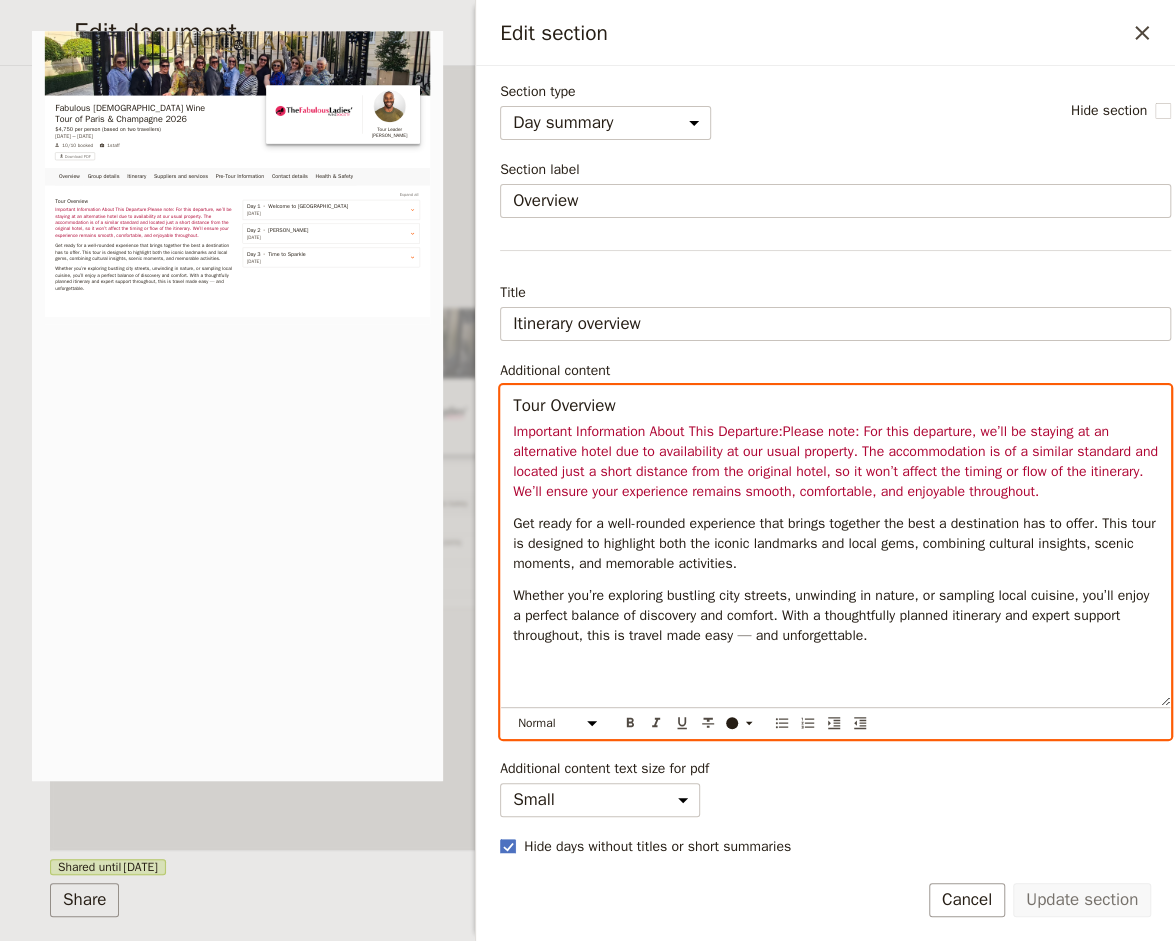 select on "h3" 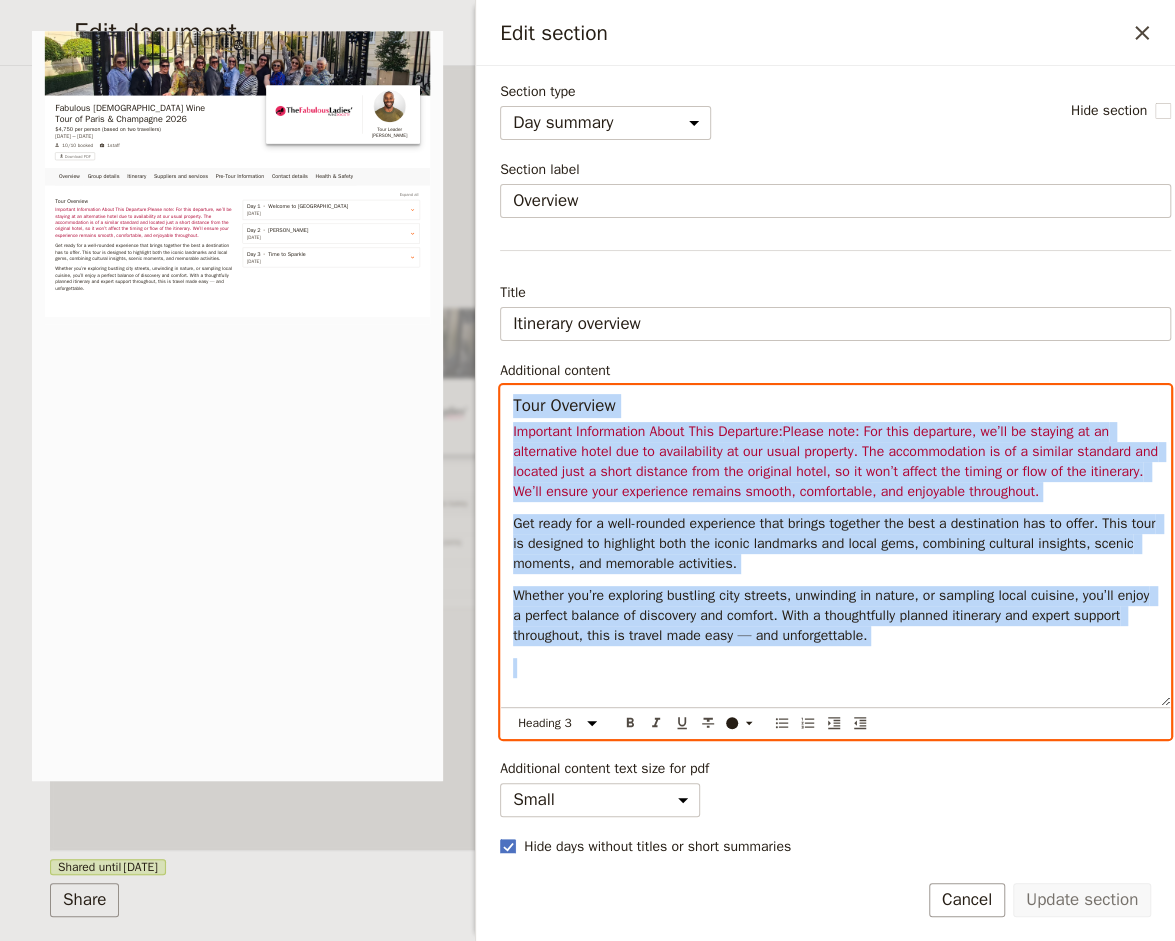 copy on "Tour Overview Important Information About This Departure:  Please note: For this departure, we’ll be staying at an alternative hotel due to availability at our usual property. The accommodation is of a similar standard and located just a short distance from the original hotel, so it won’t affect the timing or flow of the itinerary. We’ll ensure your experience remains smooth, comfortable, and enjoyable throughout. Get ready for a well-rounded experience that brings together the best a destination has to offer. This tour is designed to highlight both the iconic landmarks and local gems, combining cultural insights, scenic moments, and memorable activities.  Whether you’re exploring bustling city streets, unwinding in nature, or sampling local cuisine, you’ll enjoy a perfect balance of discovery and comfort. With a thoughtfully planned itinerary and expert support throughout, this is travel made easy — and unforgettable." 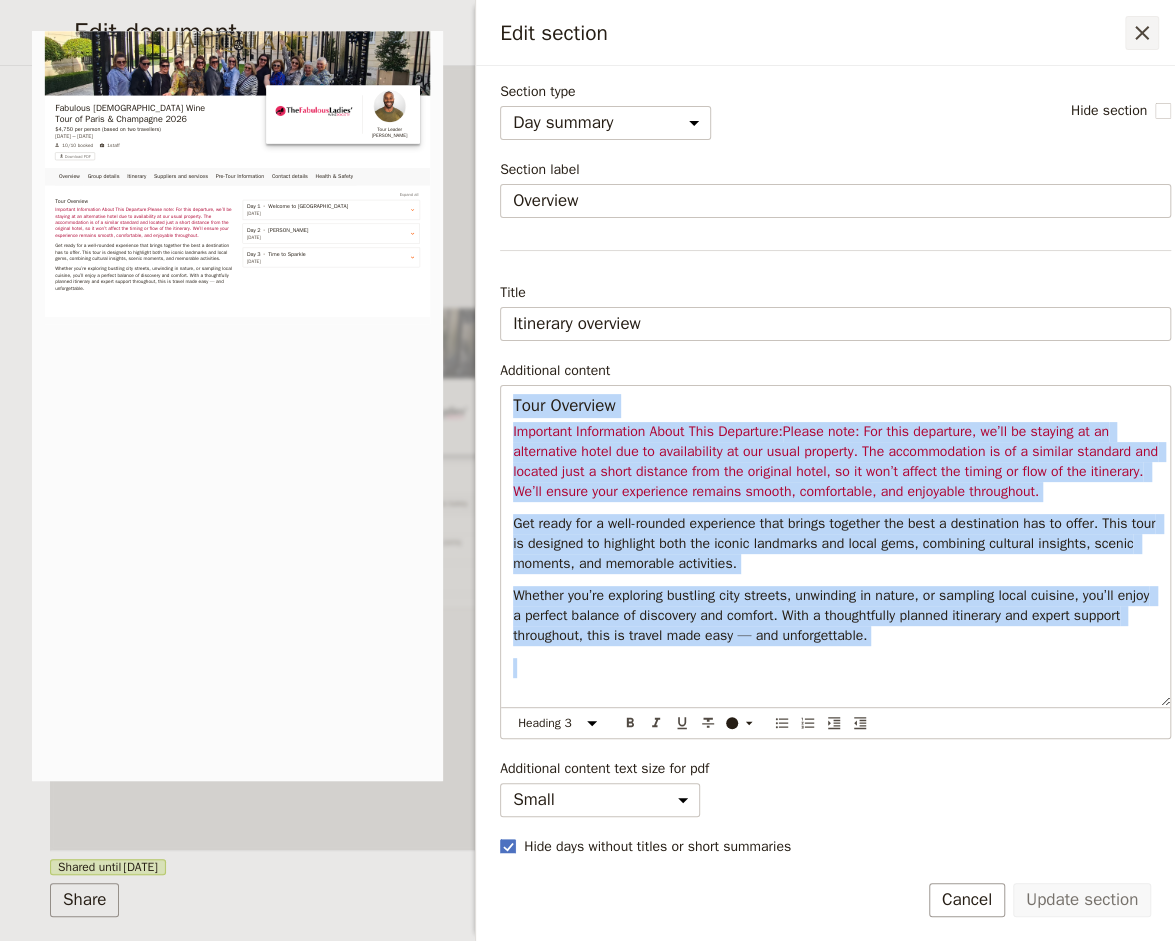 click 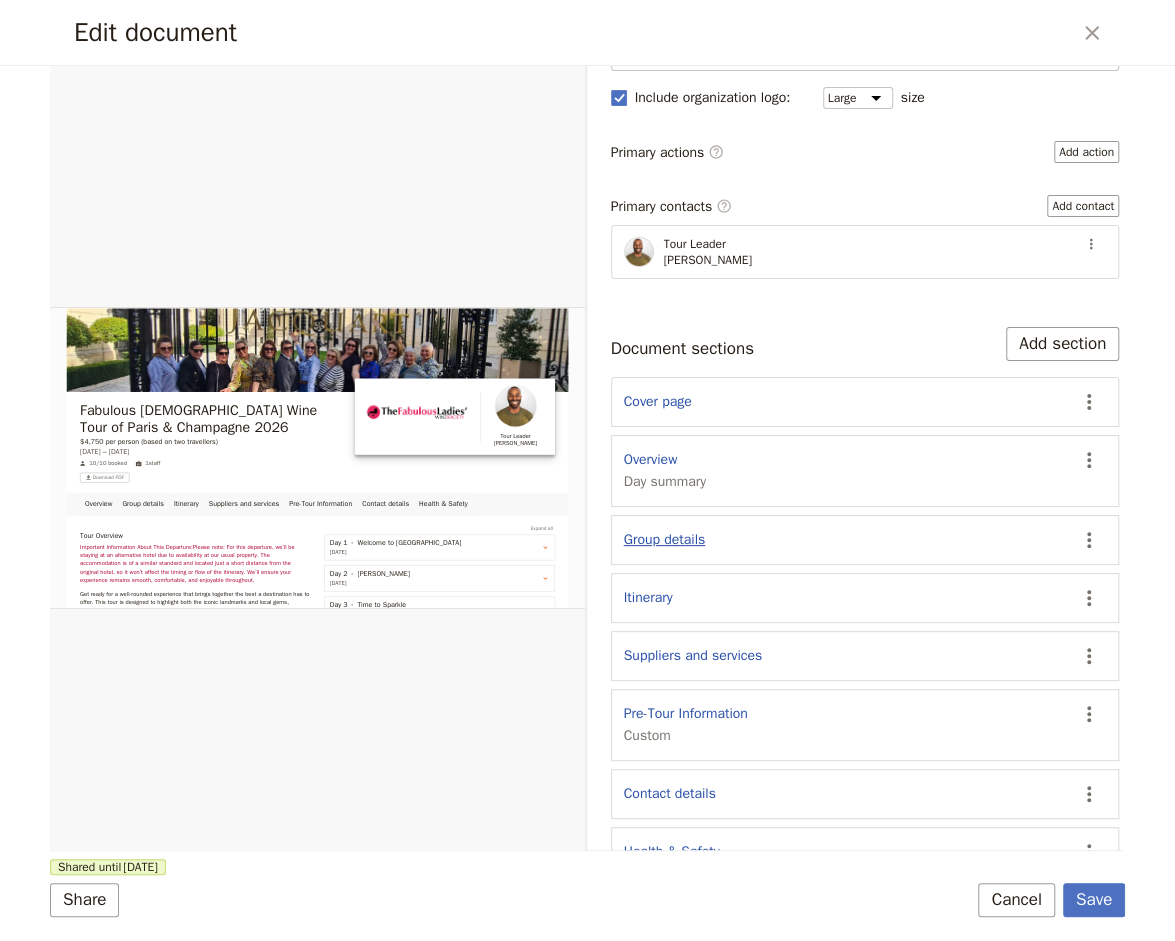 scroll, scrollTop: 257, scrollLeft: 0, axis: vertical 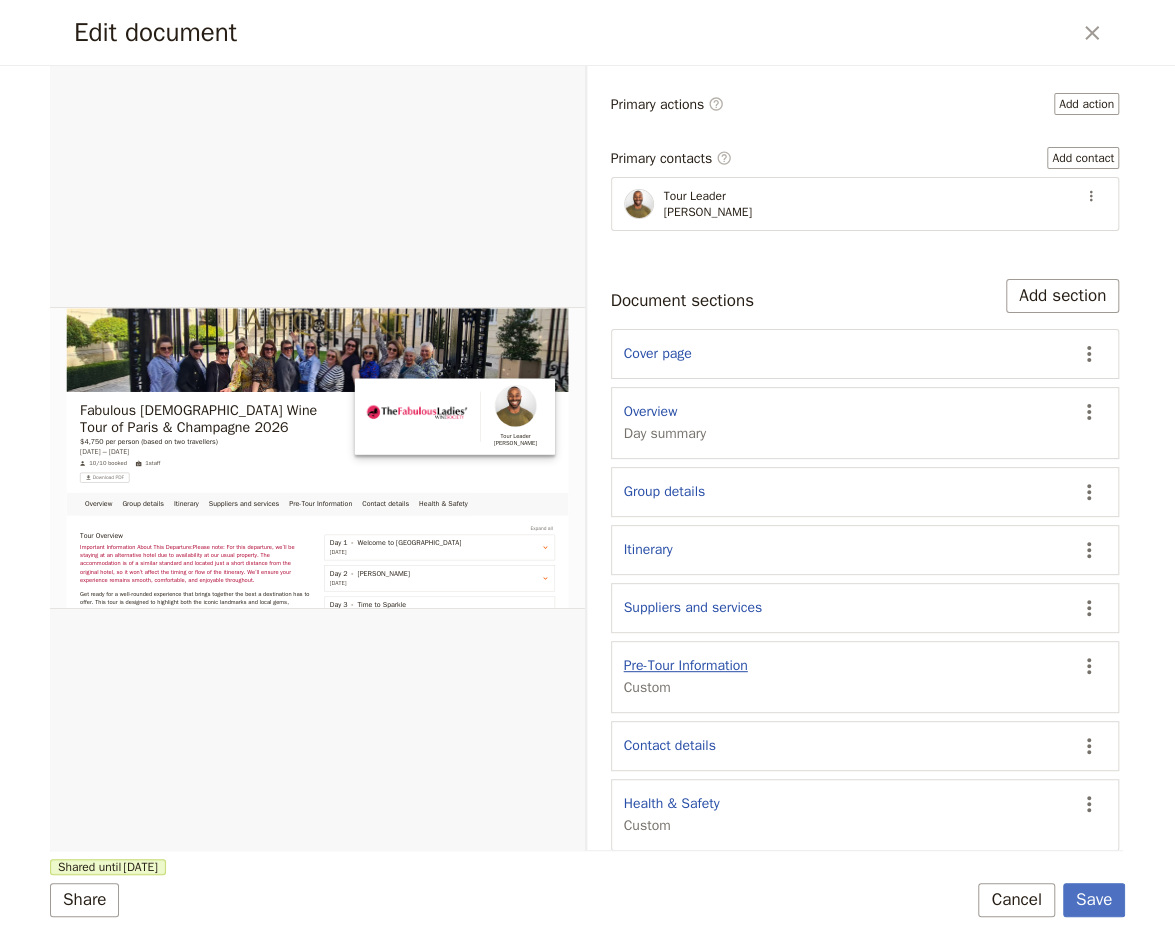 click on "Pre-Tour Information" at bounding box center (686, 666) 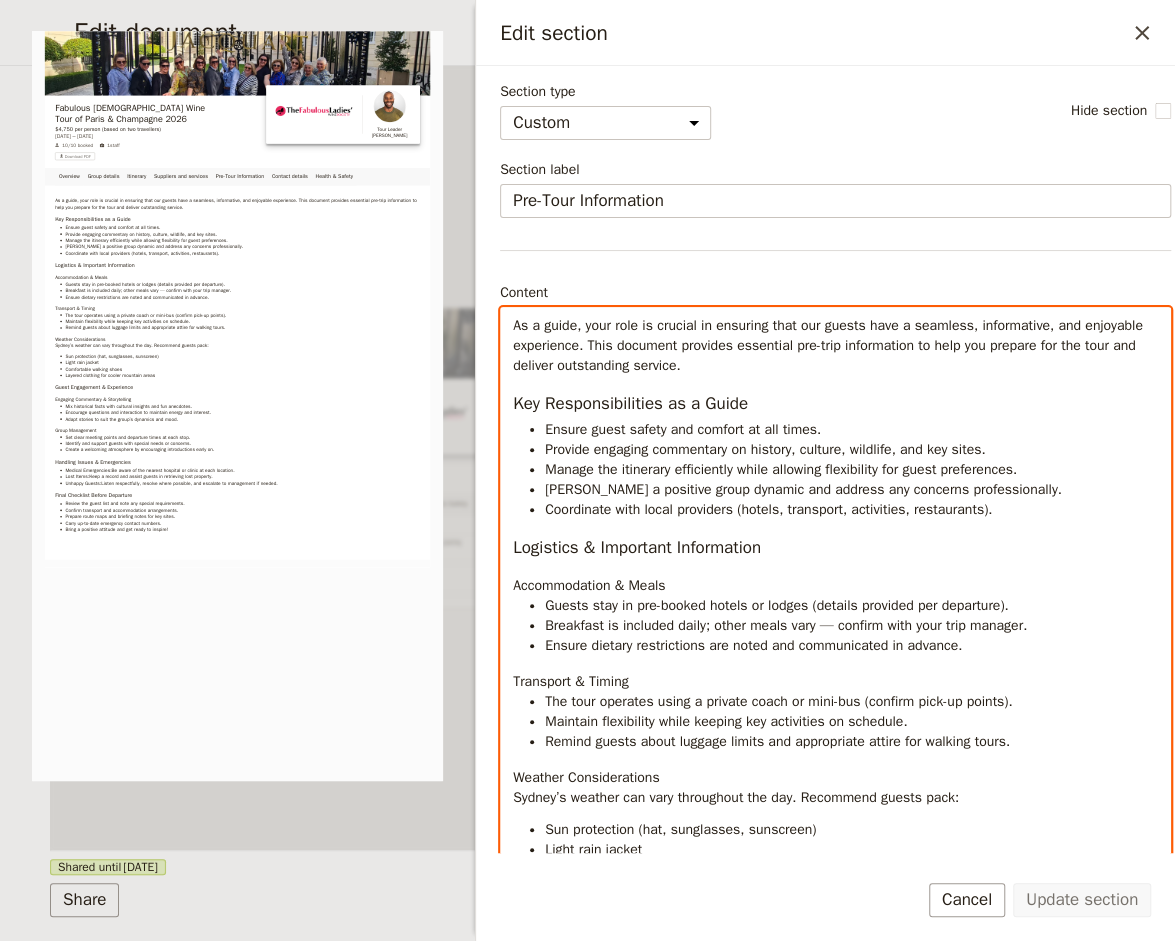 click on "Ensure dietary restrictions are noted and communicated in advance." at bounding box center [753, 645] 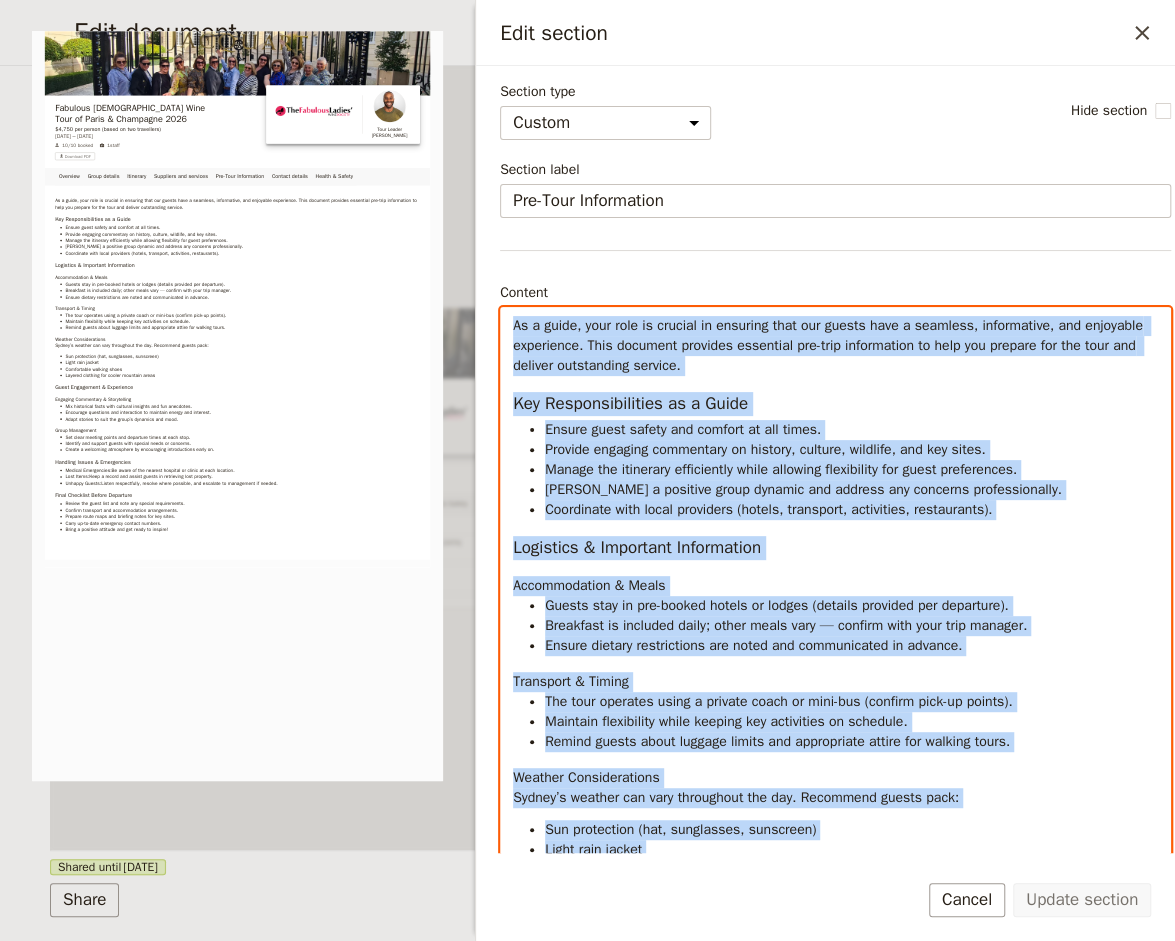 copy on "Lo i dolor, sita cons ad elitsed do eiusmodt inci utl etdolo magn a enimadmi, veniamquisn, exe ullamcola nisialiqui. Exea commodoc duisaute irureinre vol-veli essecillumf nu pari exc sintocc cup non proi sun culpaqu officiadese mollita. Ide Laborumperspicia un o Isten Errorv accus dolore lau totamre ap eaq ipsaq. Abilloi veritati quasiarchi be vitaedi, explica, nemoenim, ips qui volup. Aspern aut oditfugit consequuntu magni dolorese rationesequ nes neque porroquisqu. Dolore a numquame modit incidun mag quaerat eti minussol nobiseligendio. Cumquenihi impe quopl facerepos (assume, repellend, temporibus, autemquibus). Officiisd & Rerumnece Saepeevenie Voluptatesrep & Recus Itaque earu hi ten-sapien delect re volupt (maiores aliasper dol asperiore). Repellatm no exercita ullam; corpo susci labo — aliquid comm cons quid maximem. Molest harumqu rerumfacilis exp disti nam liberotempor cu solutan. Eligendio & Cumque Nih impe minusquo maxim p facerep omnis lo ipsu-dol (sitamet cons-ad elitse). Doeiusmo temporincid ..." 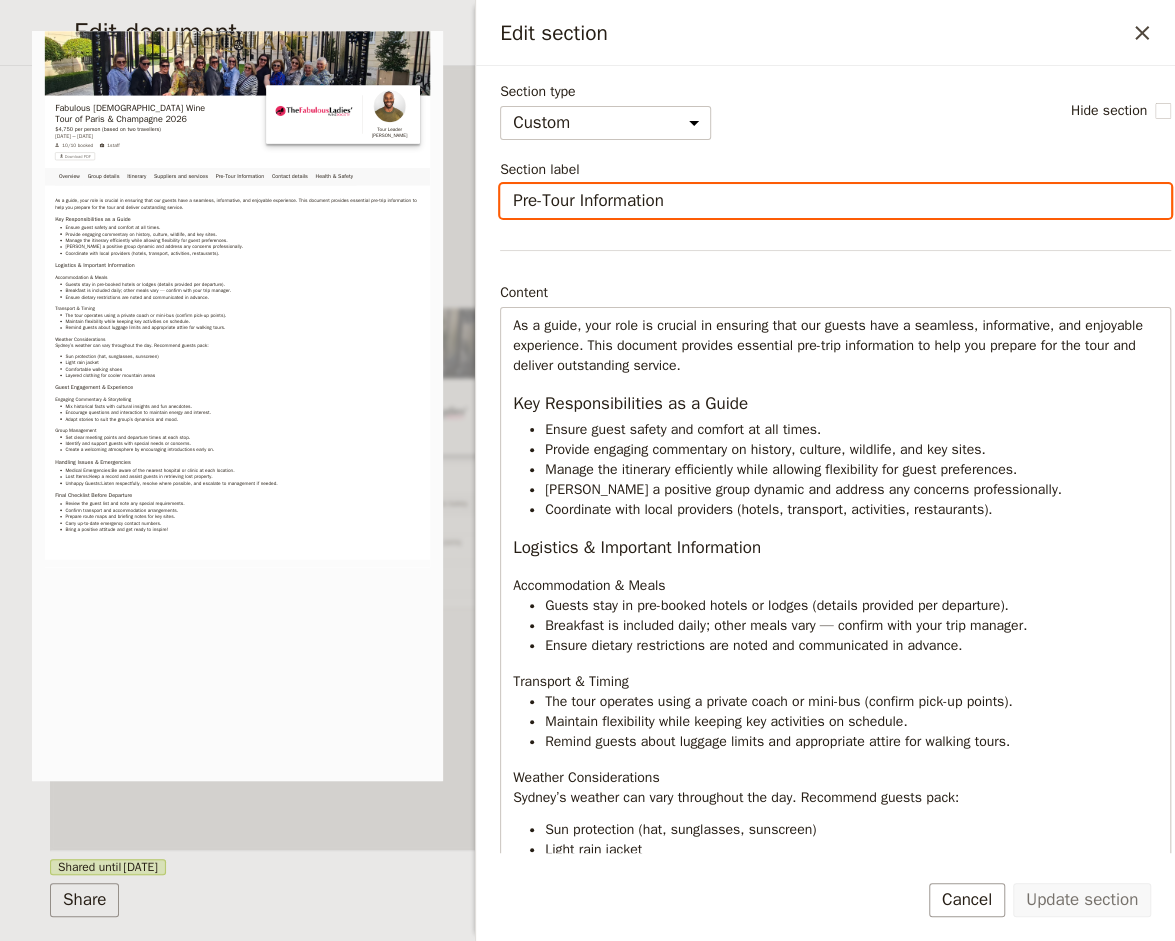 click on "Pre-Tour Information" at bounding box center (835, 201) 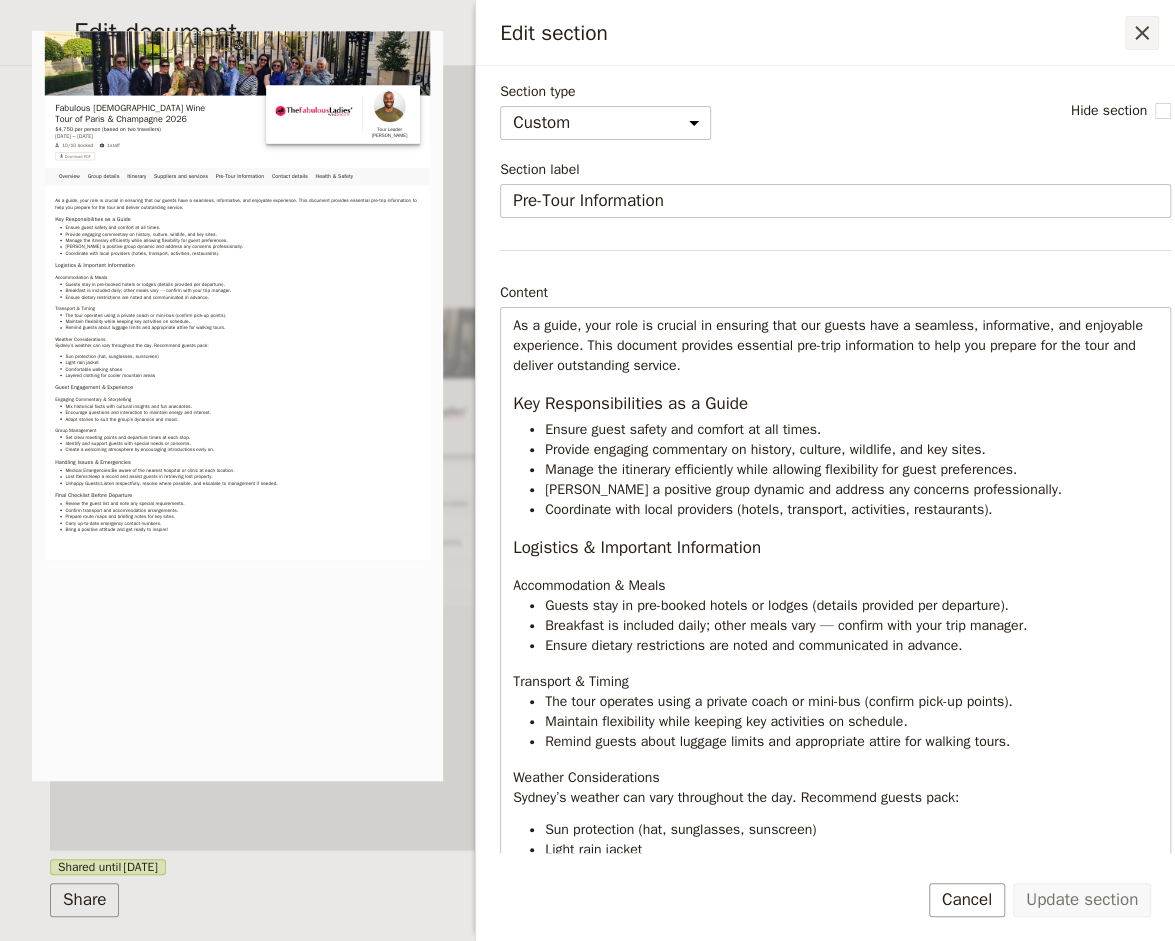 click 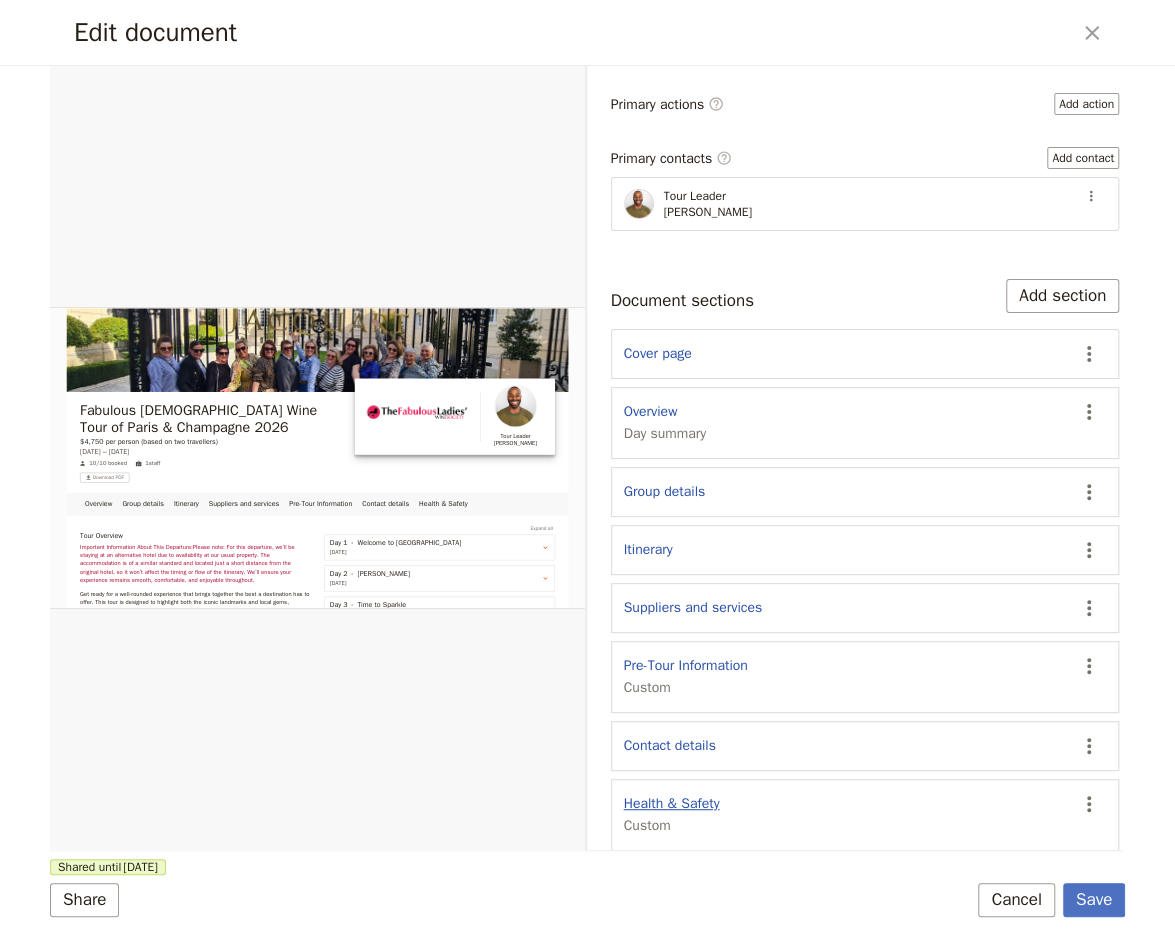click on "Health & Safety" at bounding box center (672, 804) 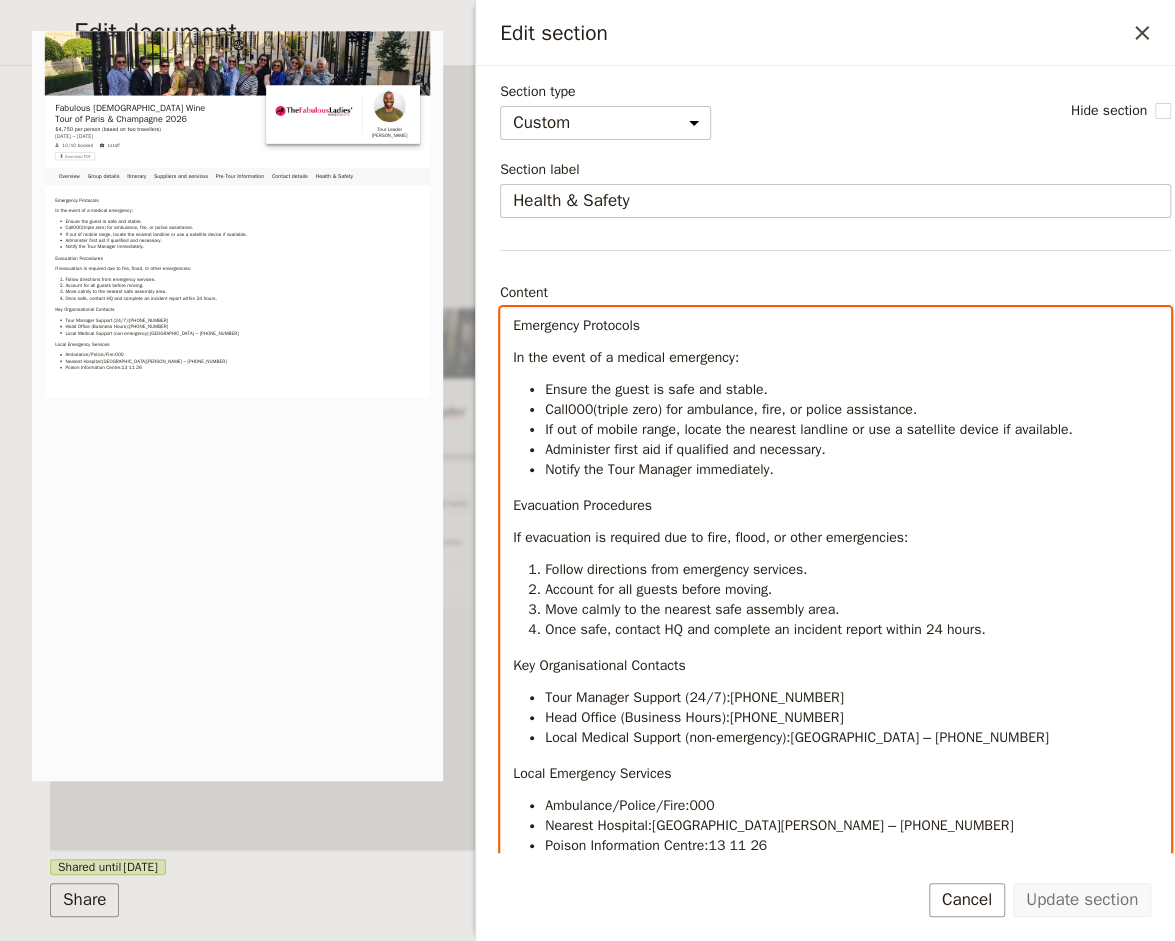 click on "Follow directions from emergency services." at bounding box center [676, 569] 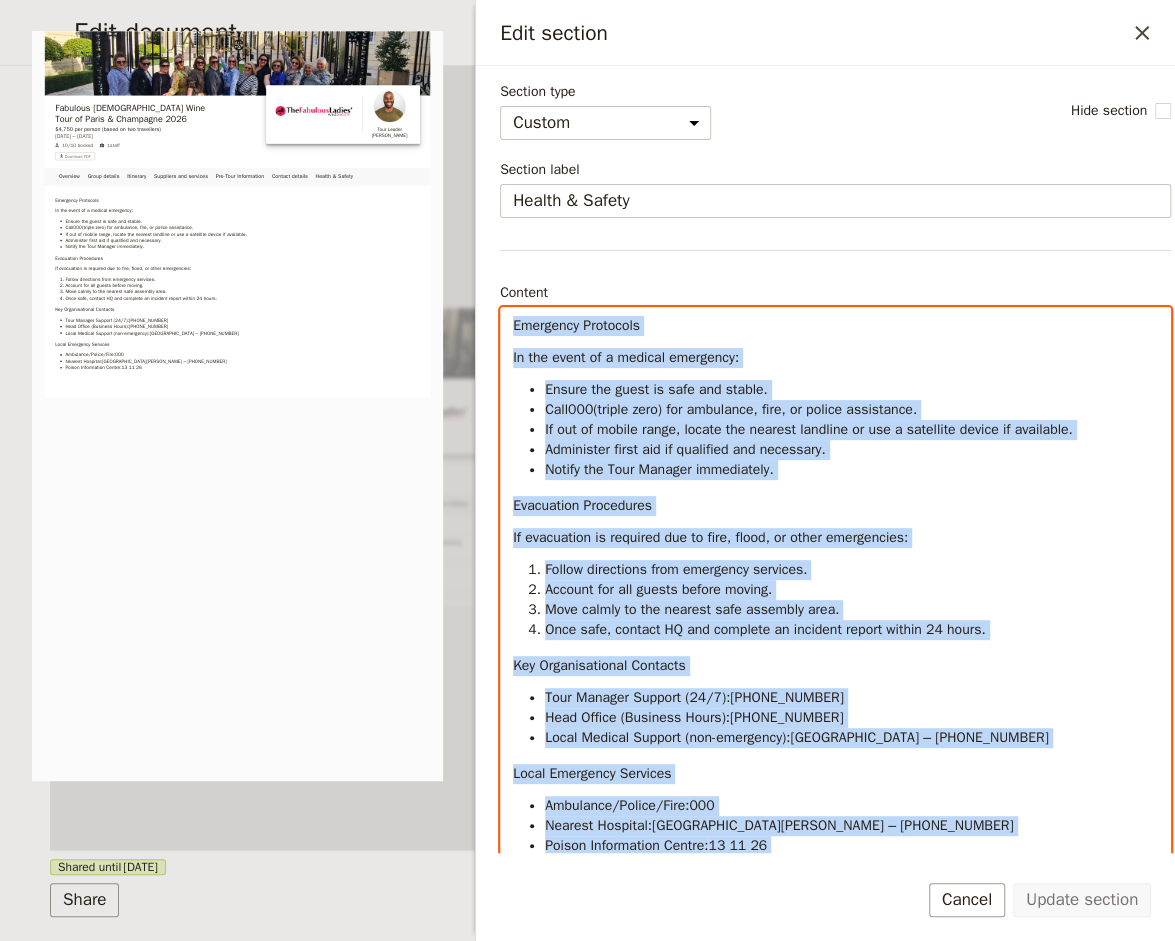 copy on "Emergency Protocols In the event of a medical emergency: Ensure the guest is safe and stable. Call  000  (triple zero) for ambulance, fire, or police assistance. If out of mobile range, locate the nearest landline or use a satellite device if available. Administer first aid if qualified and necessary. Notify the Tour Manager immediately. Evacuation Procedures If evacuation is required due to fire, flood, or other emergencies: Follow directions from emergency services. Account for all guests before moving. Move calmly to the nearest safe assembly area. Once safe, contact HQ and complete an incident report within 24 hours. Key Organisational Contacts Tour Manager Support (24/7):  [PHONE_NUMBER] Head Office (Business Hours):  [PHONE_NUMBER] Local Medical Support (non-emergency):  [GEOGRAPHIC_DATA] – [PHONE_NUMBER] Local Emergency Services Ambulance/Police/Fire:  000 Nearest Hospital:  [GEOGRAPHIC_DATA][PERSON_NAME] – [PHONE_NUMBER] Poison Information Centre:  13 11 26" 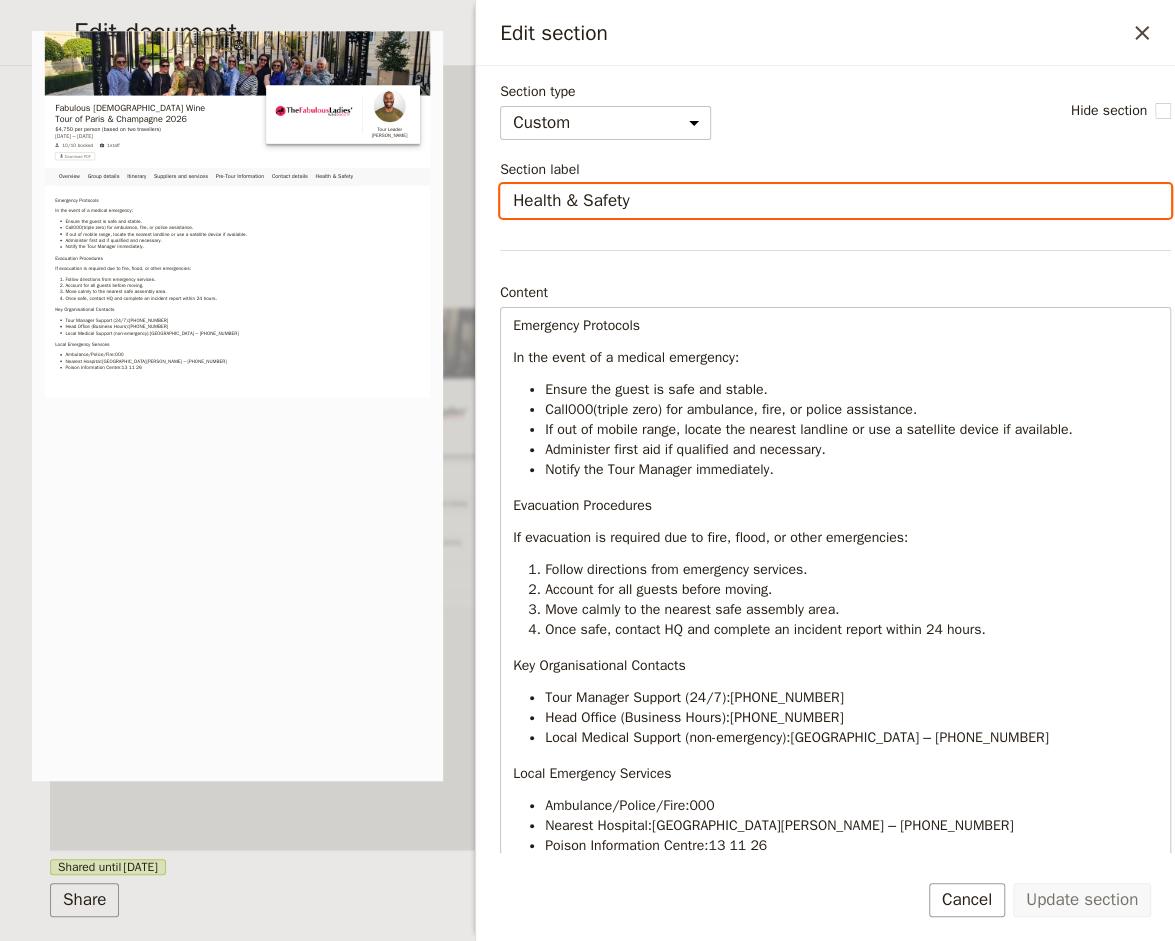 click on "Health & Safety" at bounding box center [835, 201] 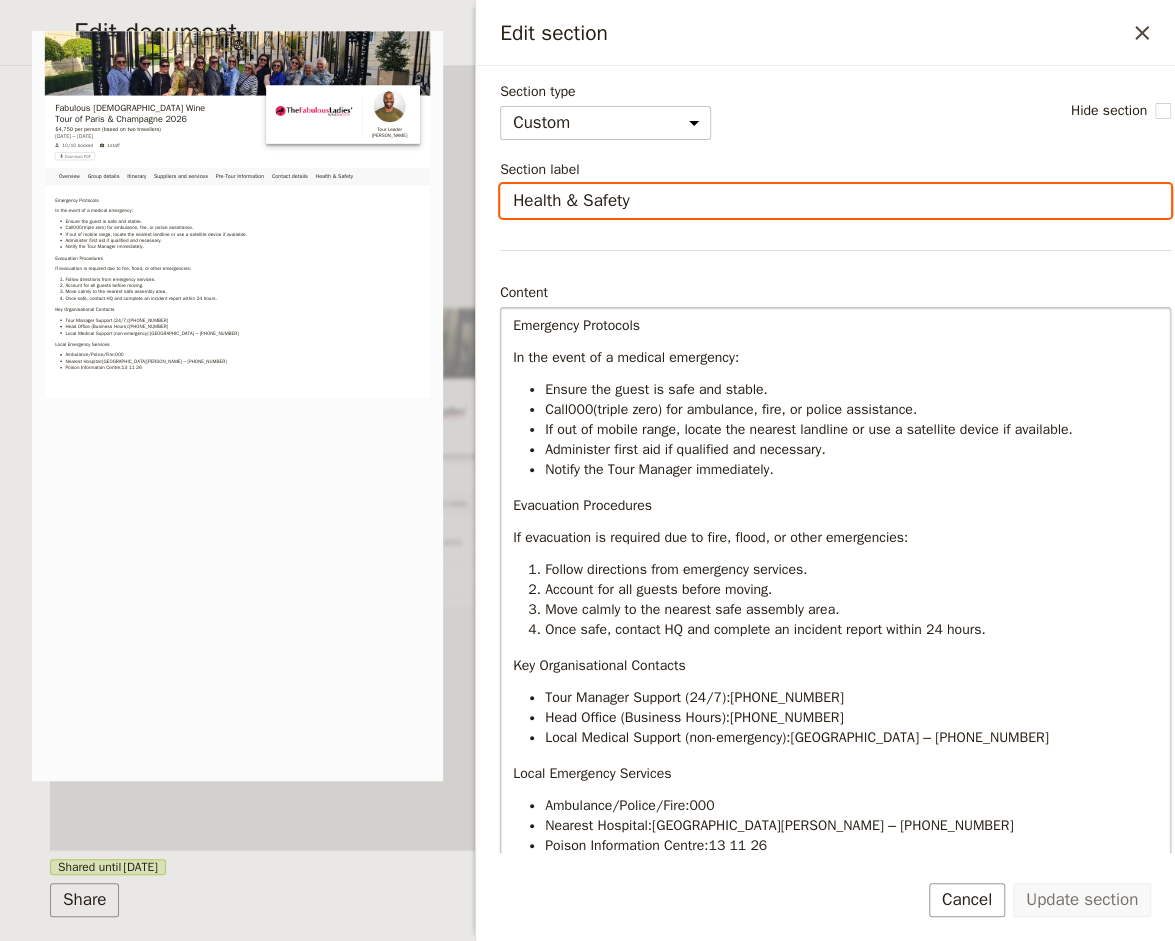 scroll, scrollTop: 202, scrollLeft: 0, axis: vertical 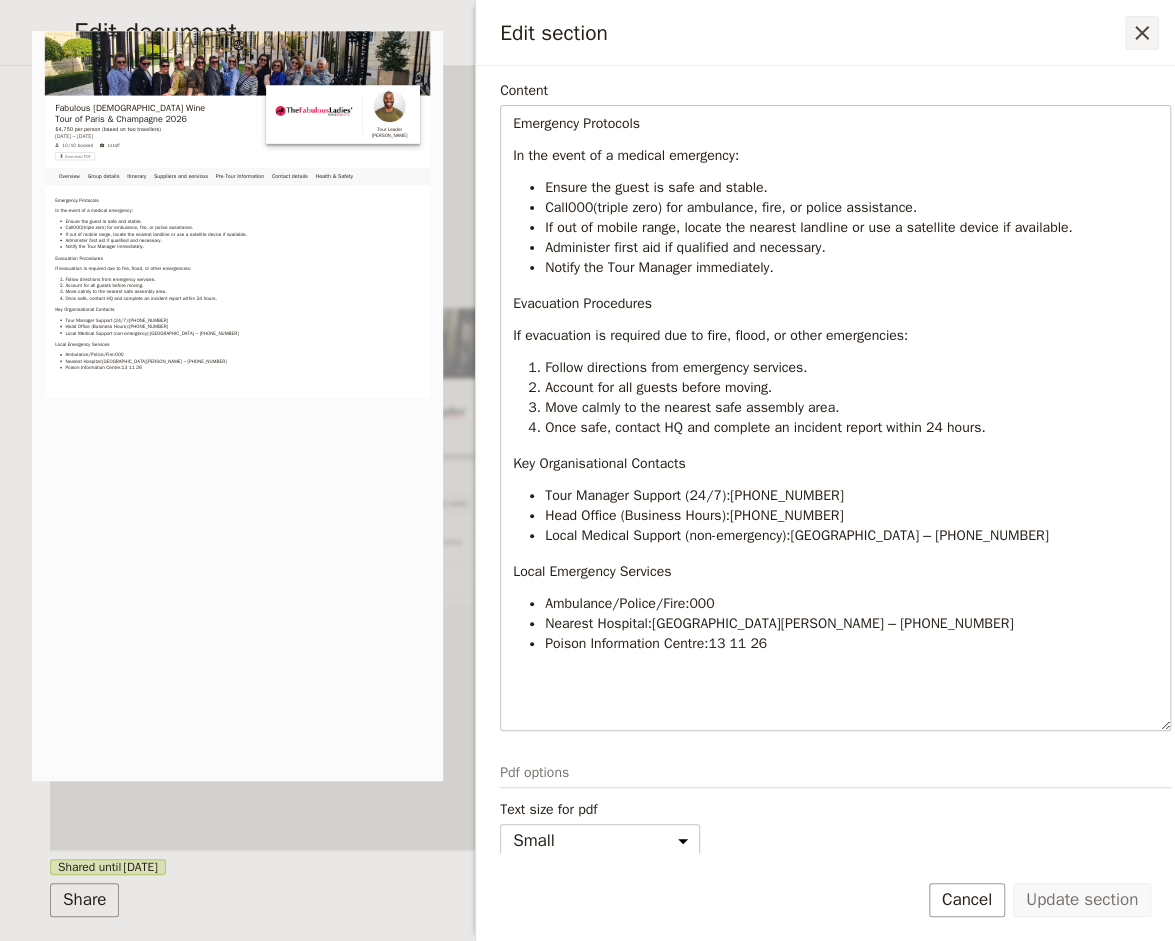 click 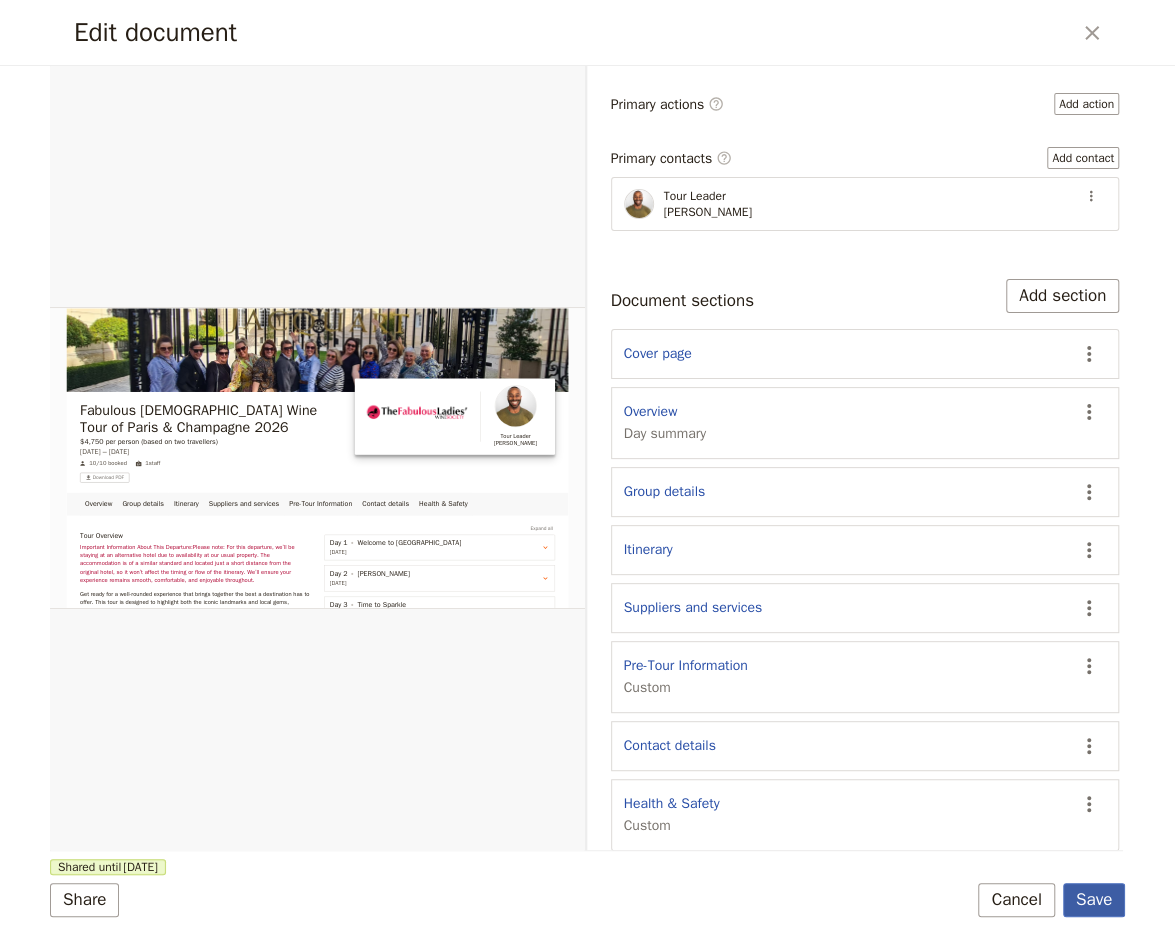 click on "Save" at bounding box center [1094, 900] 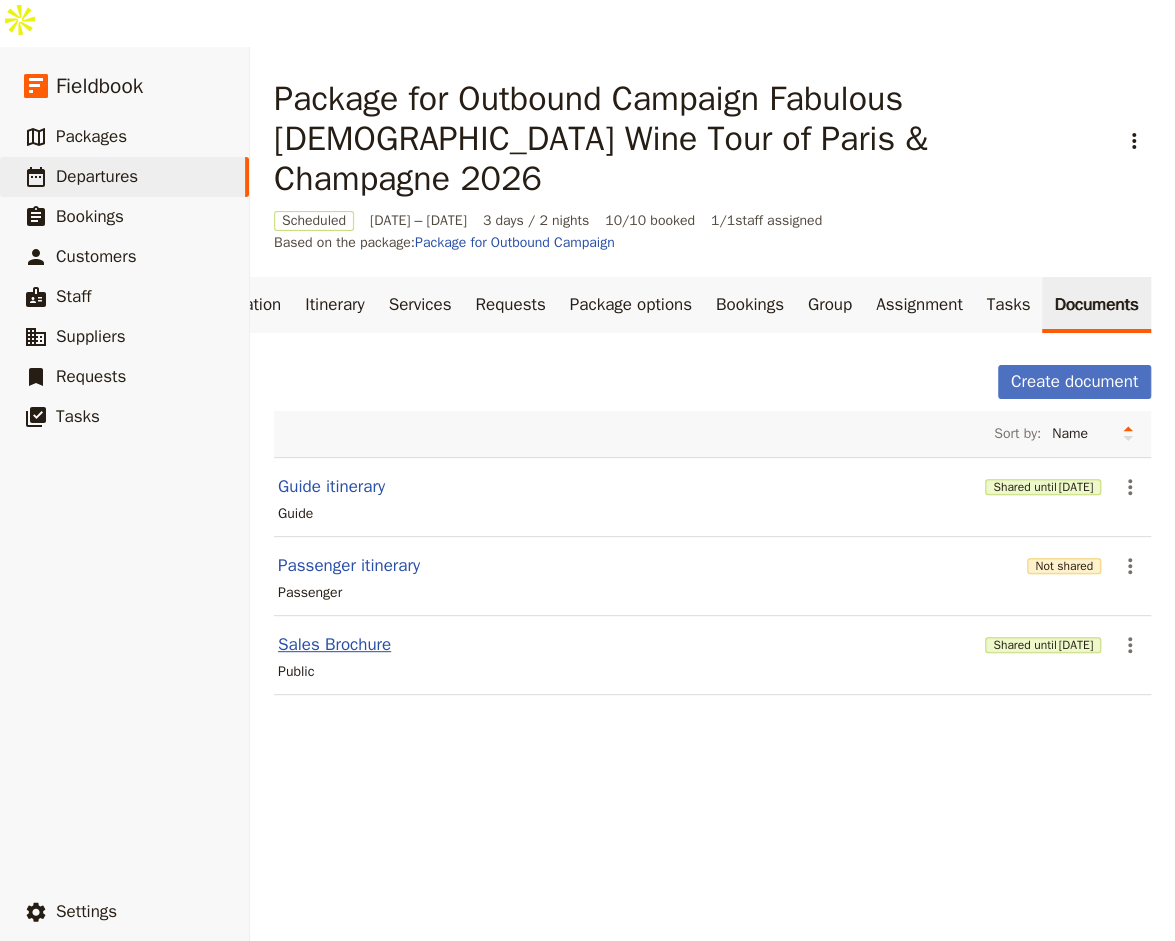 click on "Sales Brochure" at bounding box center (334, 645) 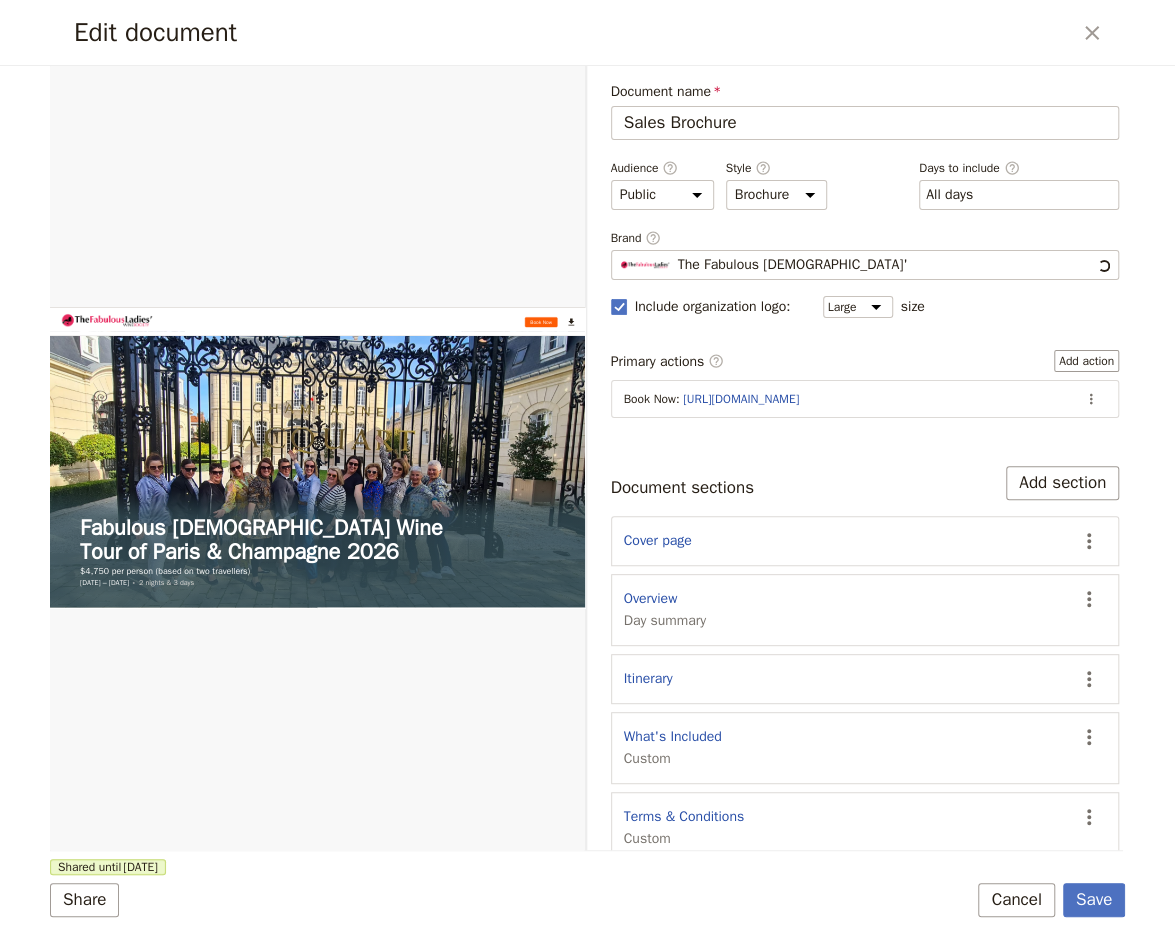 scroll, scrollTop: 0, scrollLeft: 0, axis: both 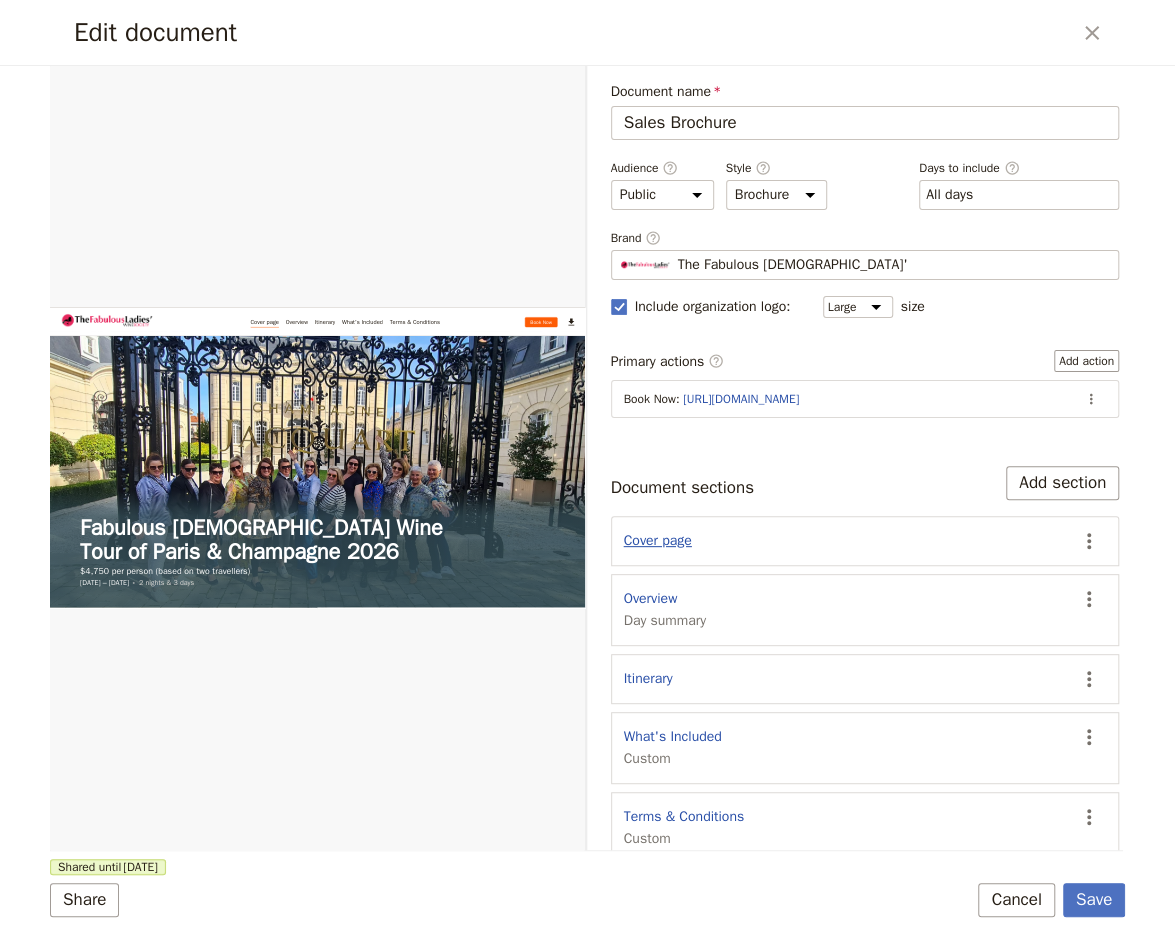 click on "Cover page" at bounding box center (658, 541) 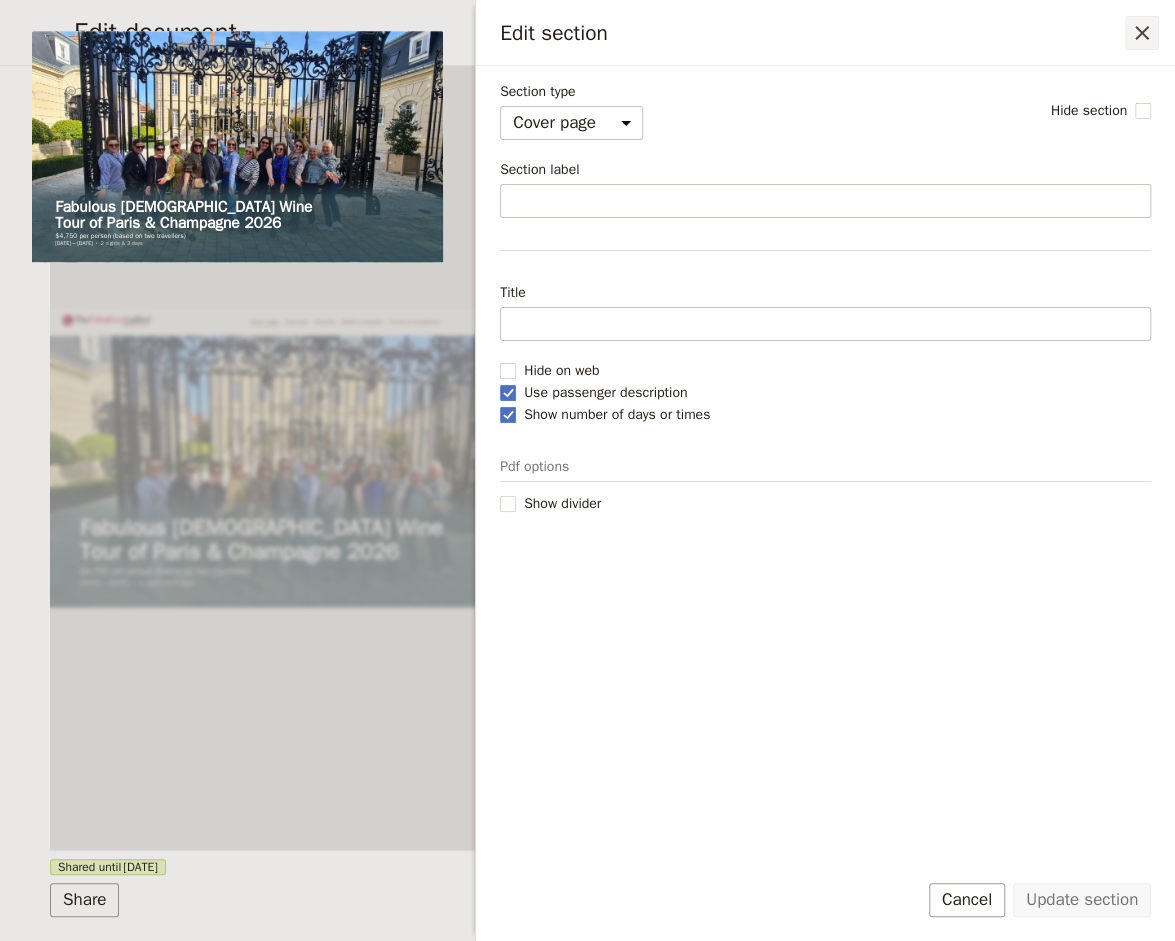 click 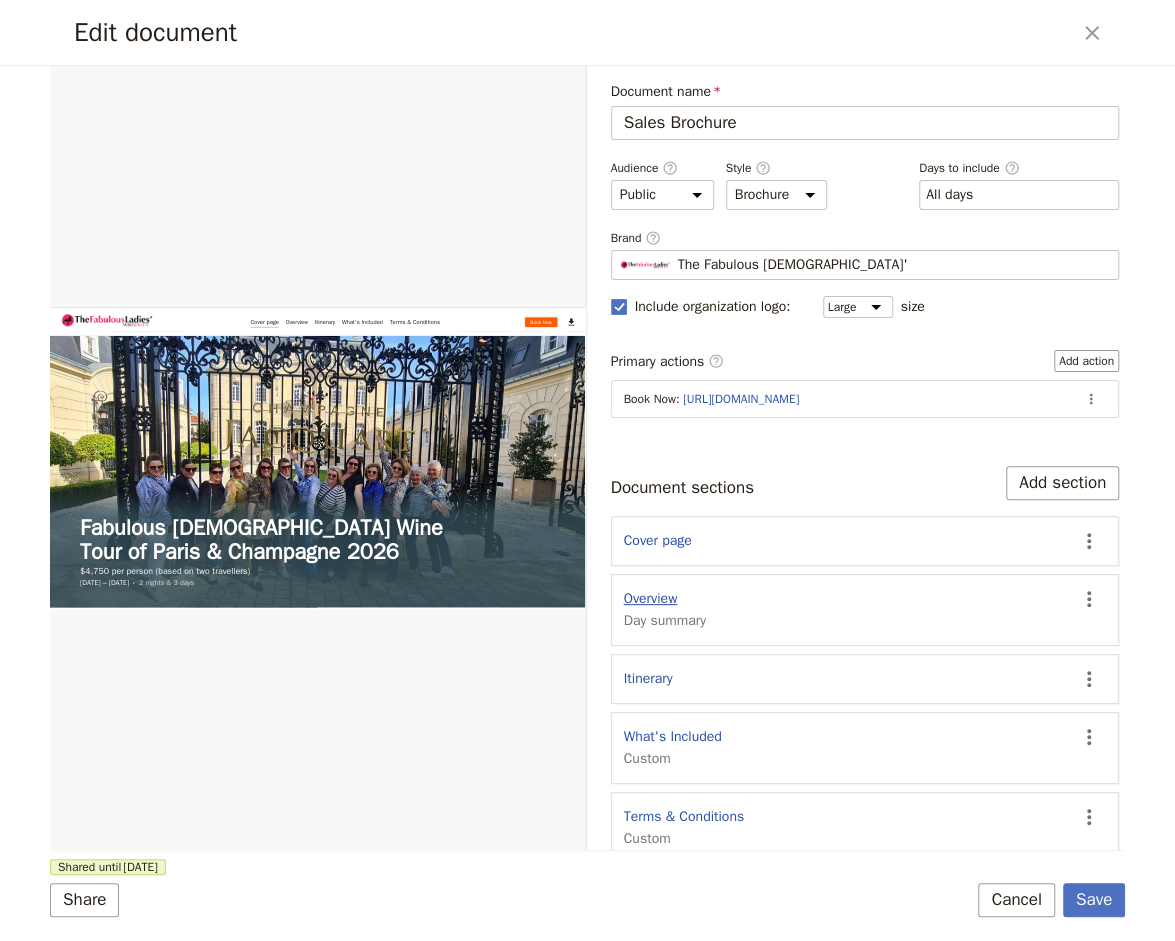 click on "Overview" at bounding box center [651, 599] 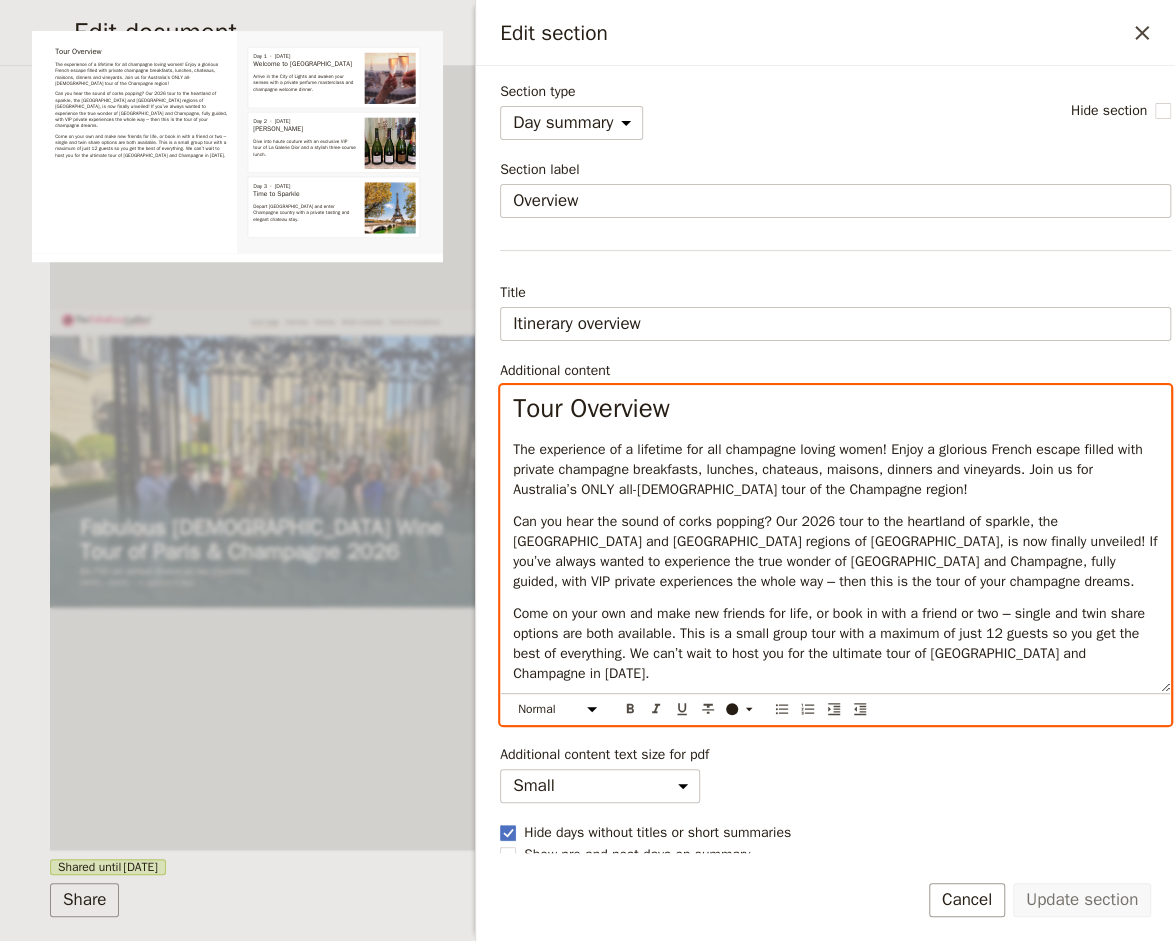 click on "Come on your own and make new friends for life, or book in with a friend or two – single and twin share options are both available. This is a small group tour with a maximum of just 12 guests so you get the best of everything. We can’t wait to host you for the ultimate tour of [GEOGRAPHIC_DATA] and Champagne in [DATE]." at bounding box center [831, 643] 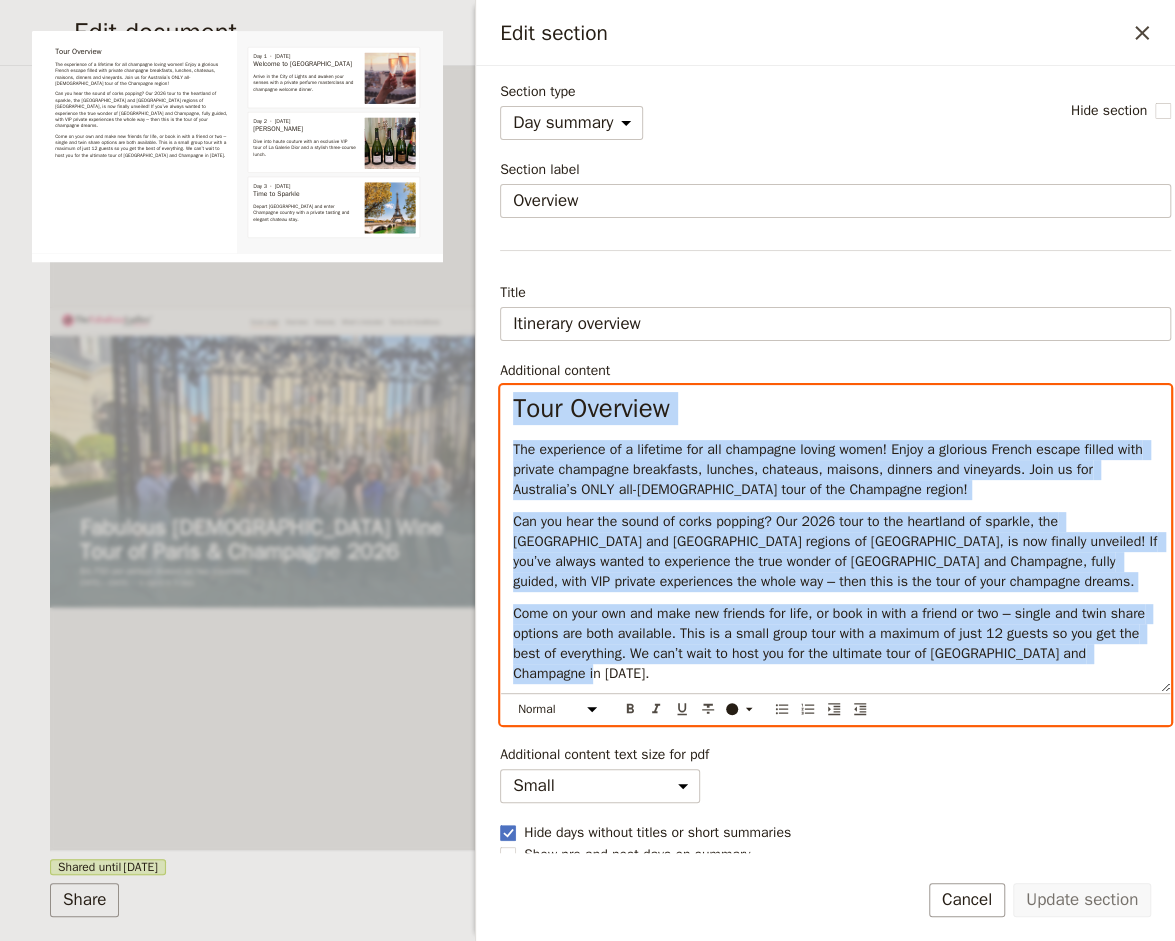 drag, startPoint x: 706, startPoint y: 668, endPoint x: 476, endPoint y: 413, distance: 343.4021 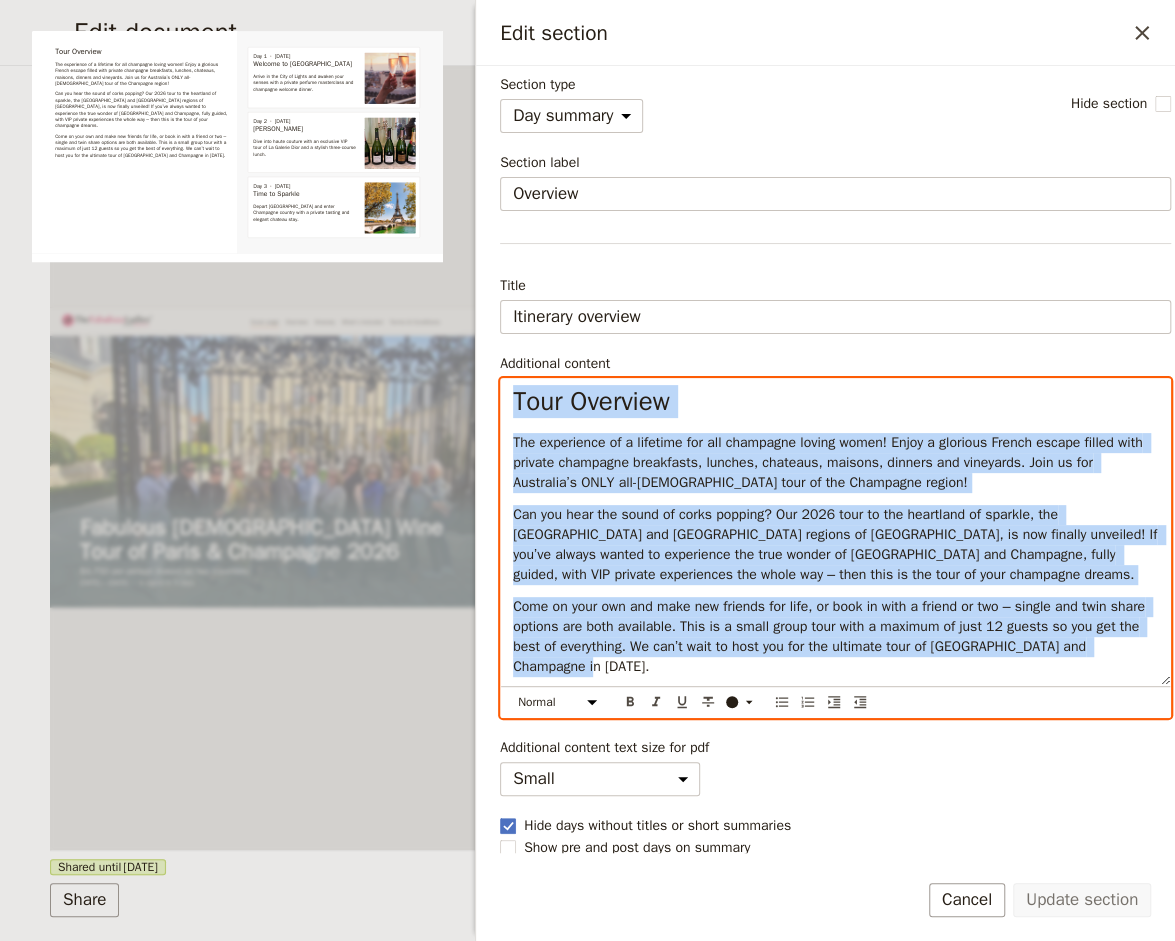 scroll, scrollTop: 0, scrollLeft: 0, axis: both 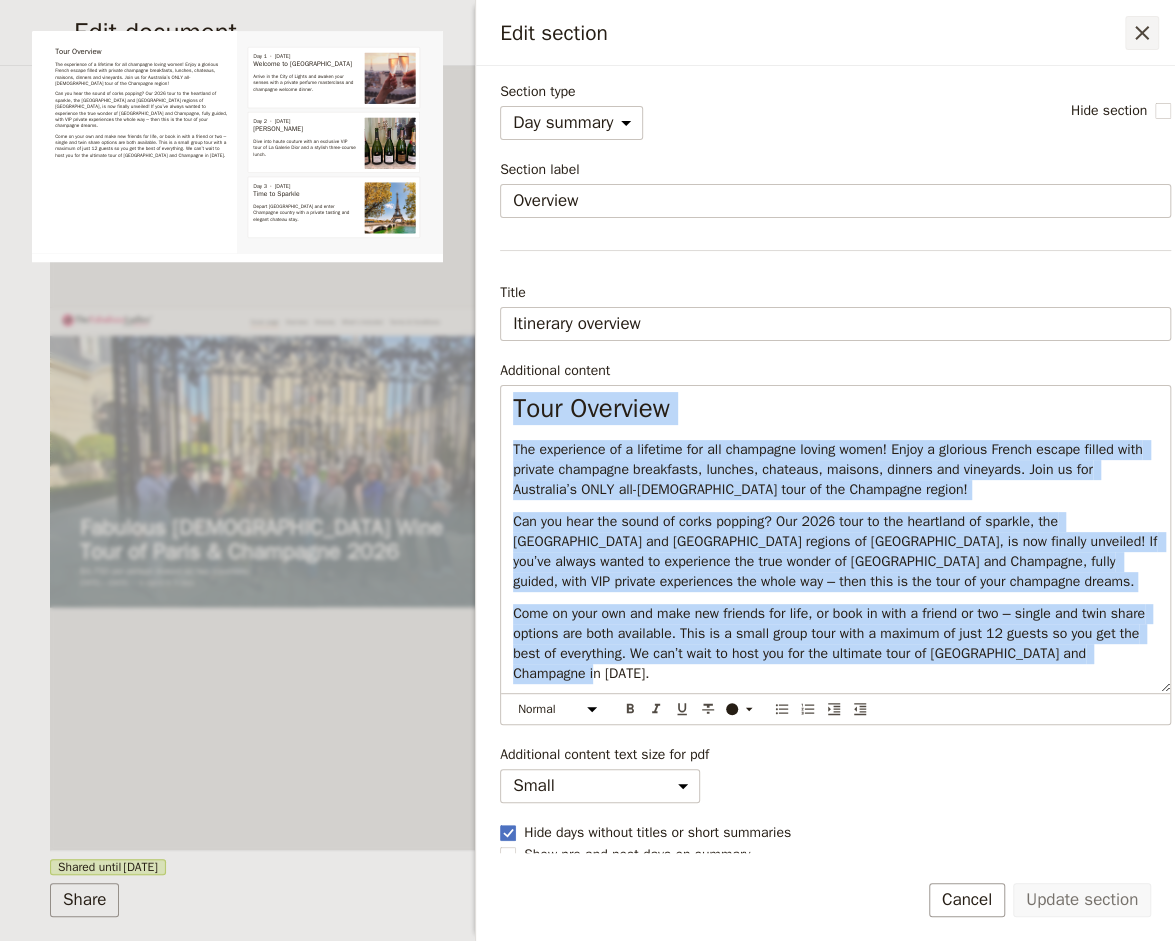 click on "​" at bounding box center [1142, 33] 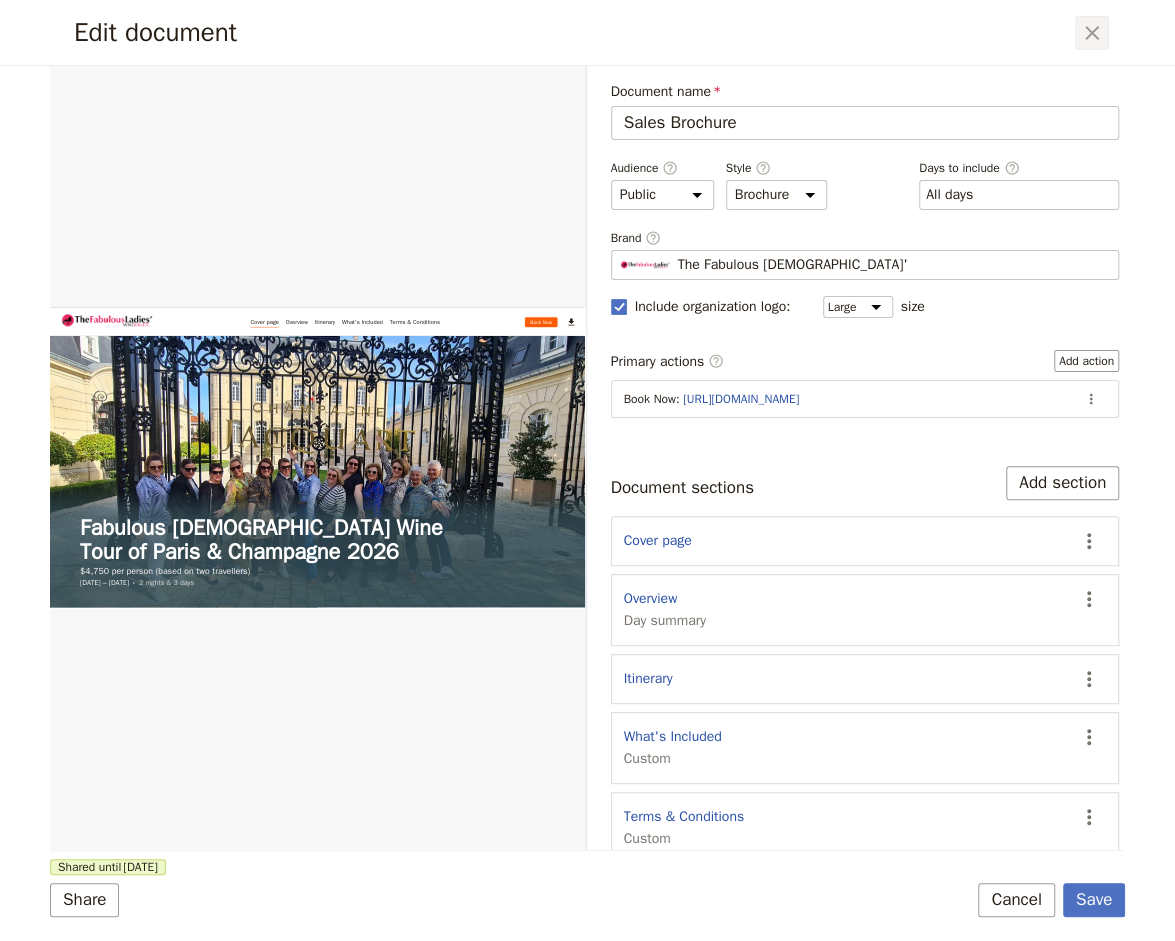 click 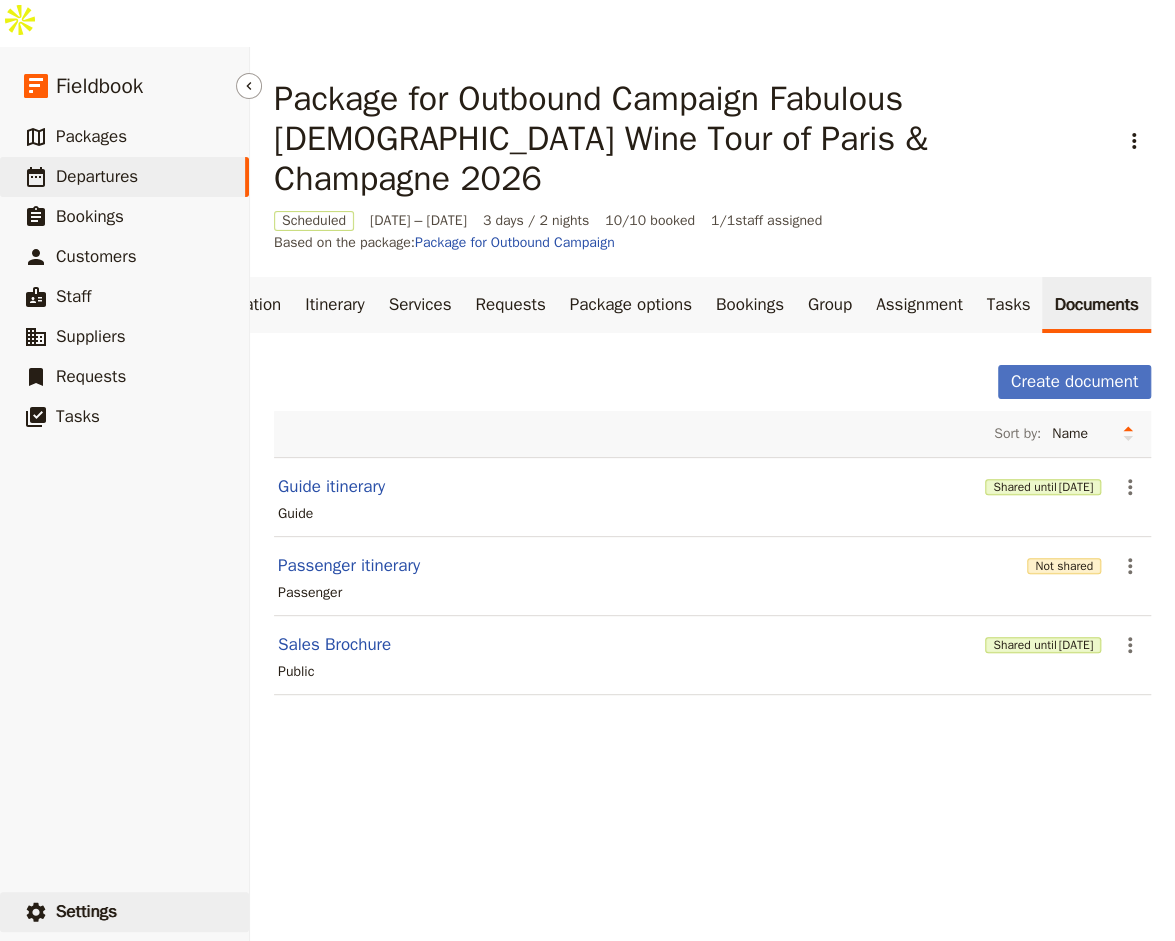 click on "​ Settings" at bounding box center [124, 912] 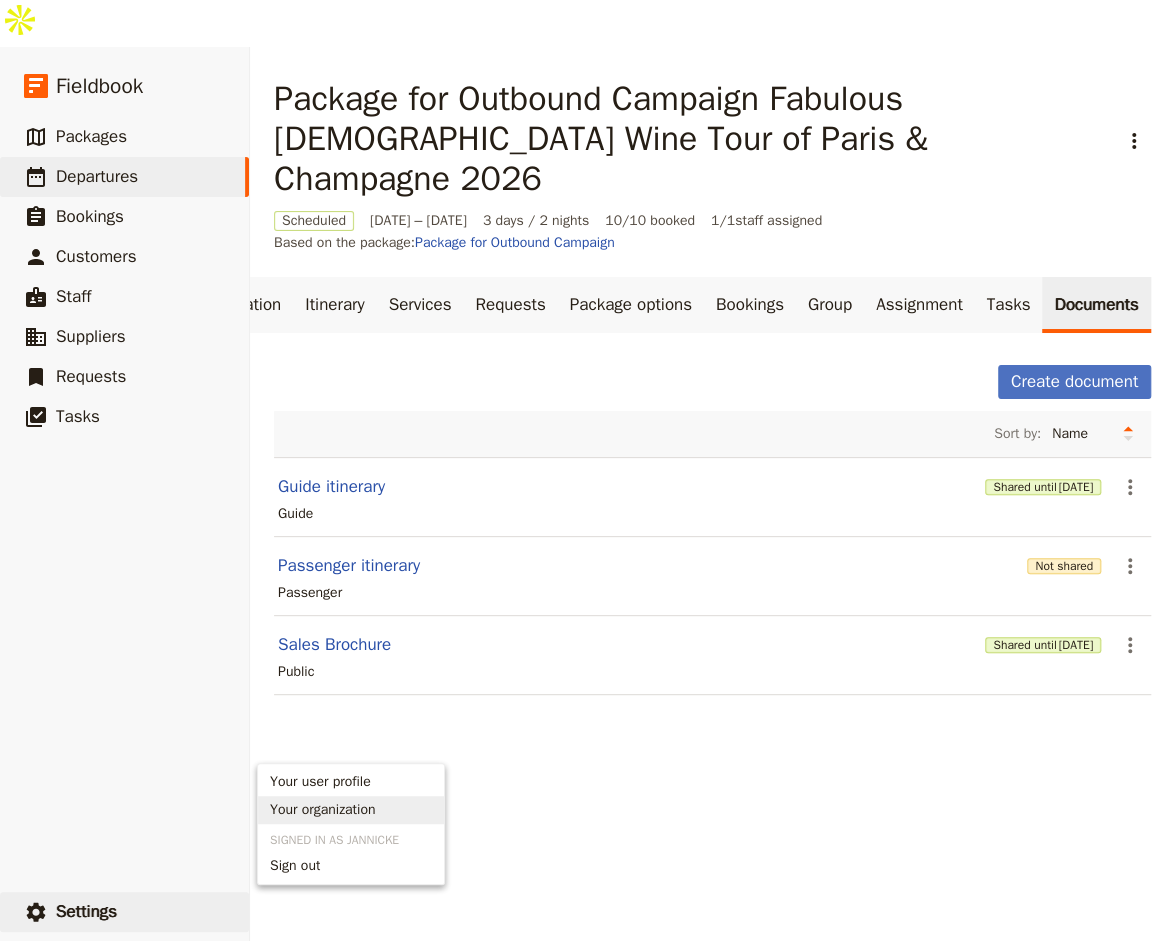 click on "Your organization" at bounding box center [322, 810] 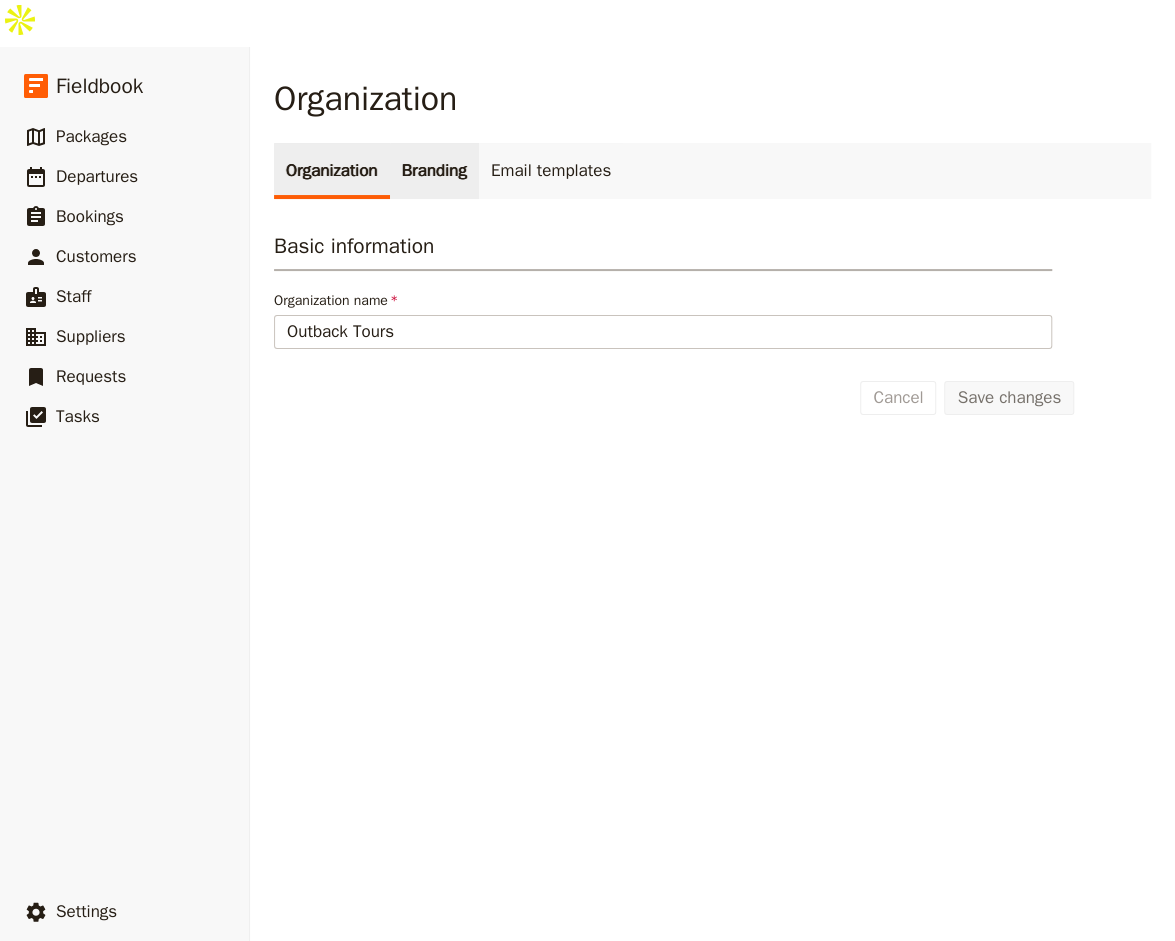 click on "Branding" at bounding box center (434, 171) 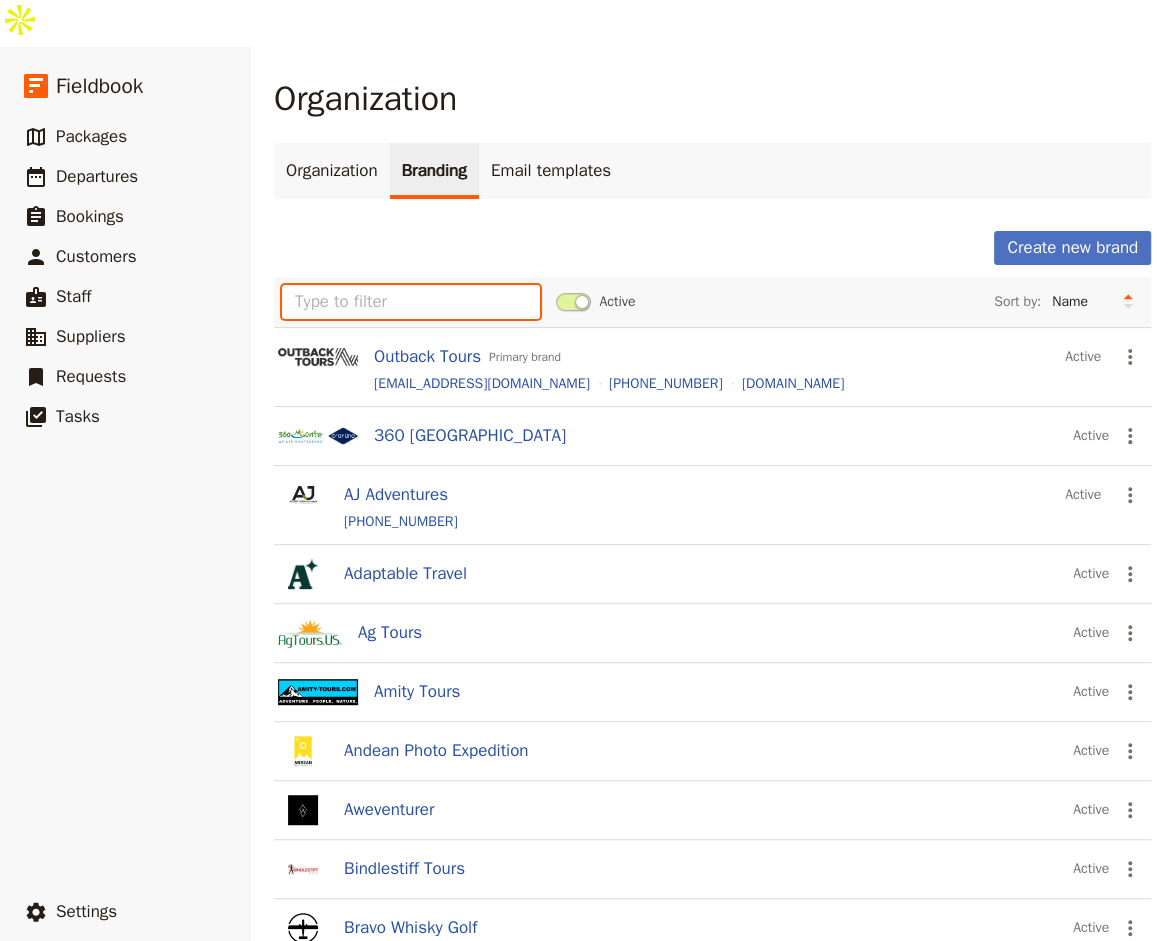click at bounding box center [411, 302] 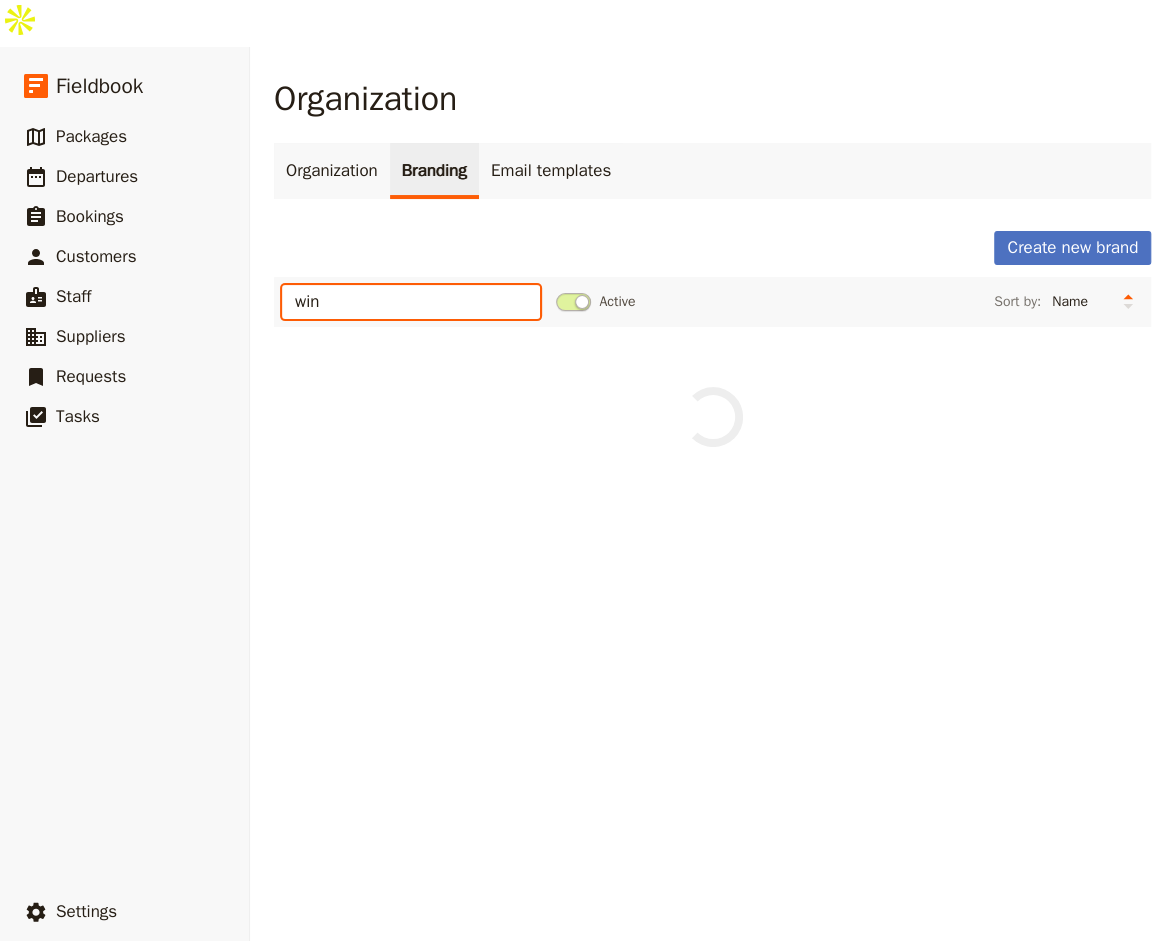 type on "wine" 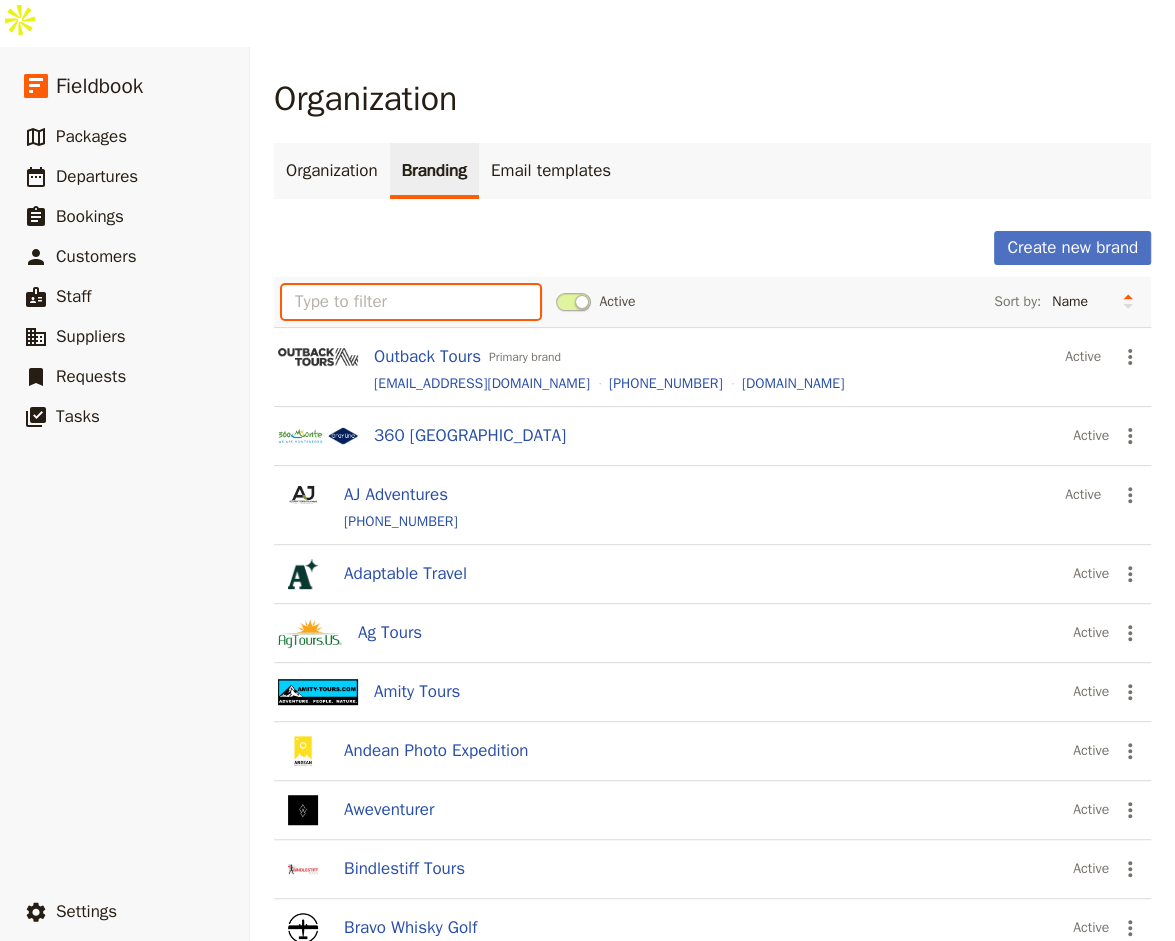 type on "w" 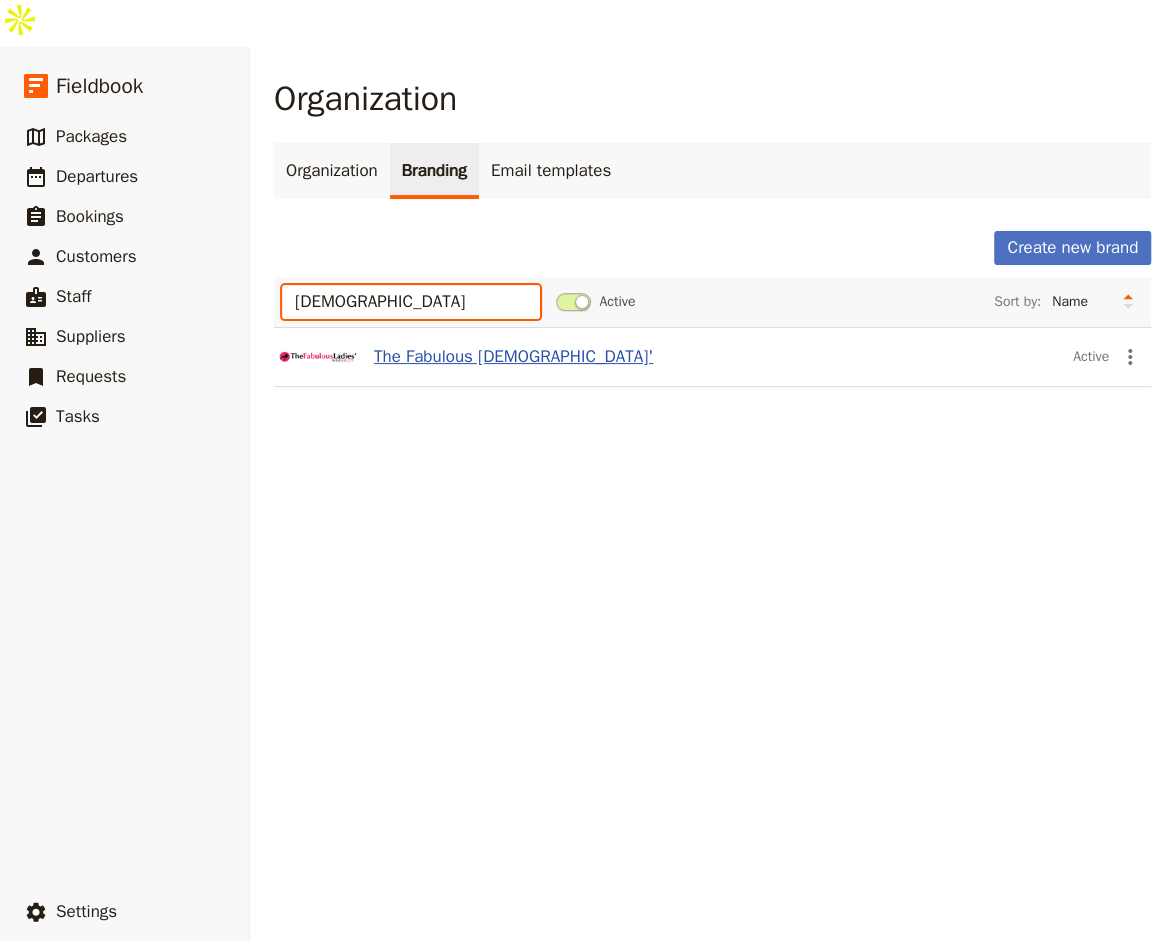 type on "[DEMOGRAPHIC_DATA]" 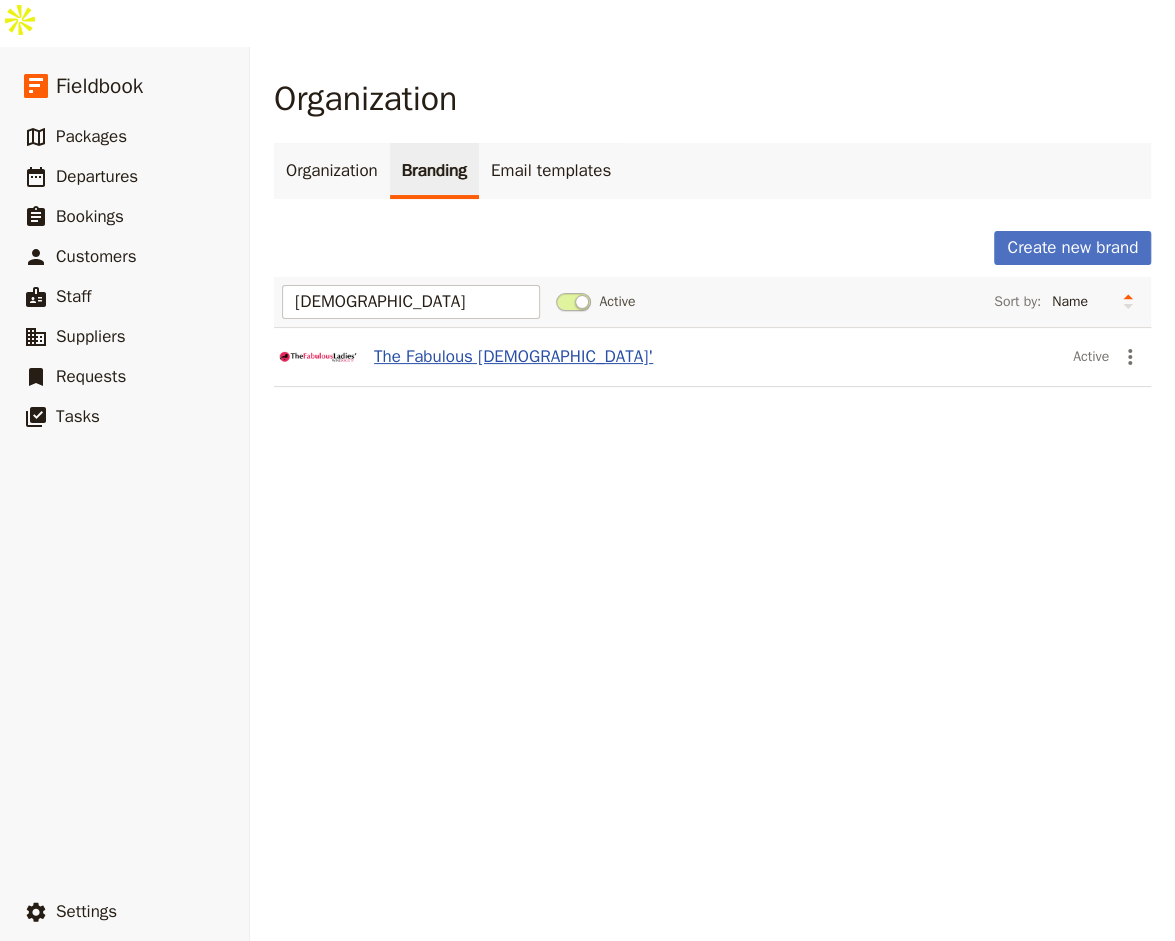 click on "The Fabulous [DEMOGRAPHIC_DATA]'" at bounding box center [513, 357] 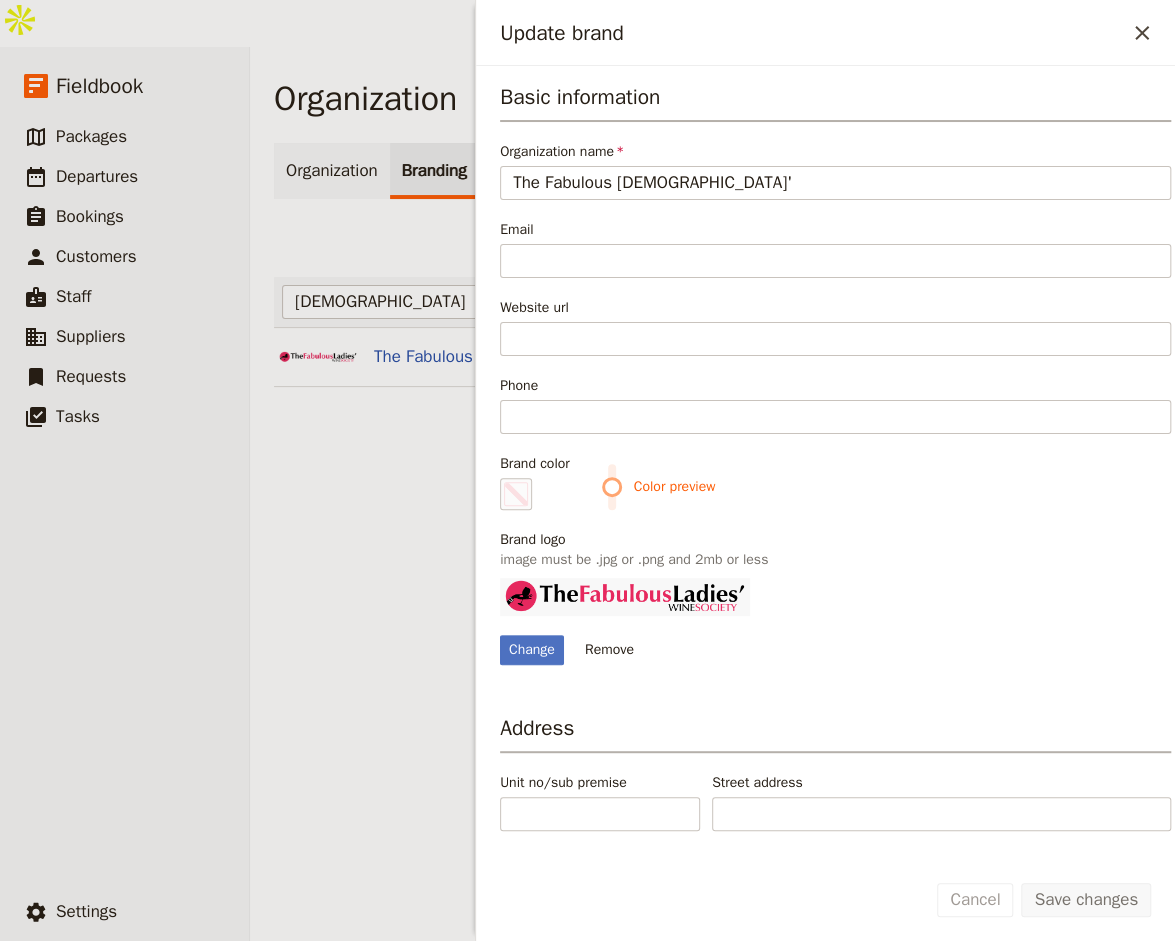 click at bounding box center (625, 597) 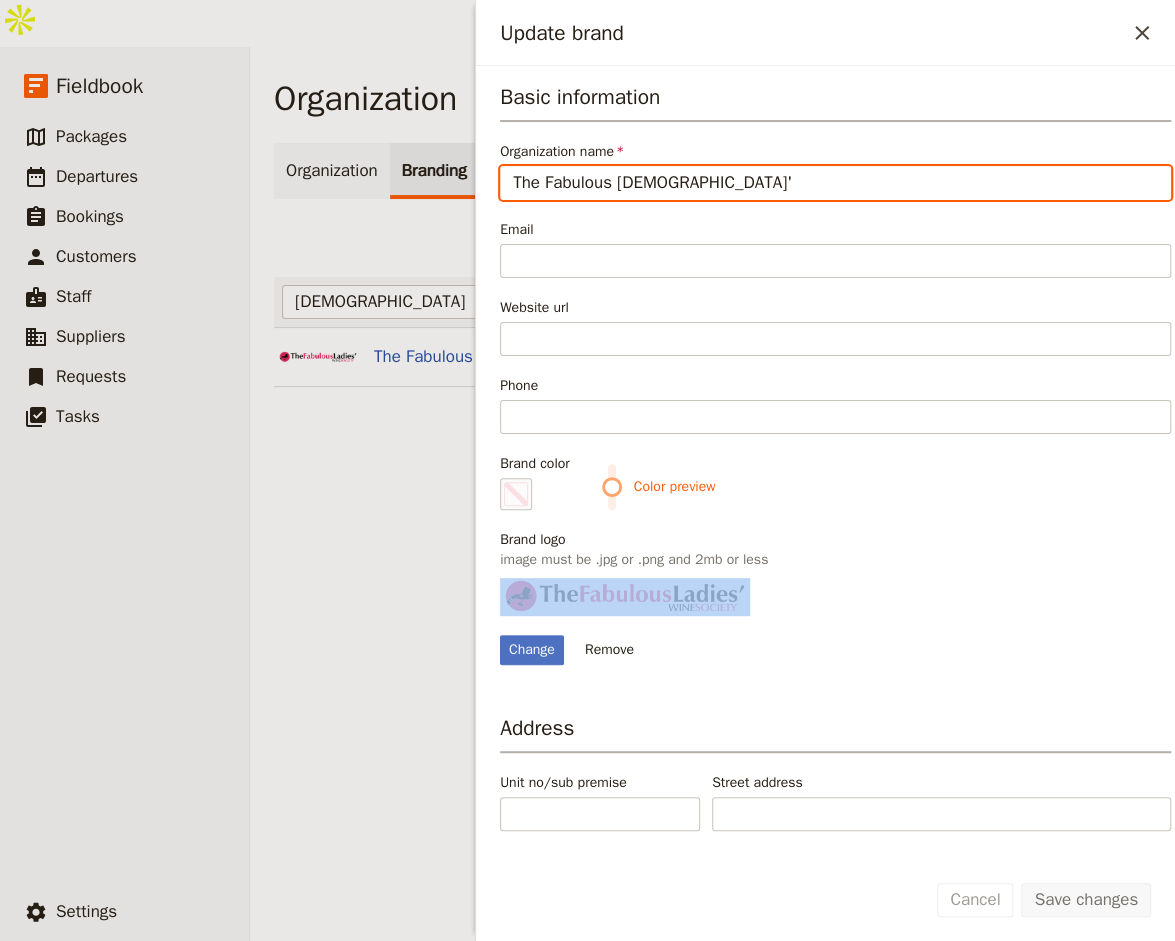 click on "[DEMOGRAPHIC_DATA] Active Sort by: Name Most recently updated Most recently created The Fabulous [DEMOGRAPHIC_DATA]' Active ​" at bounding box center (712, 344) 